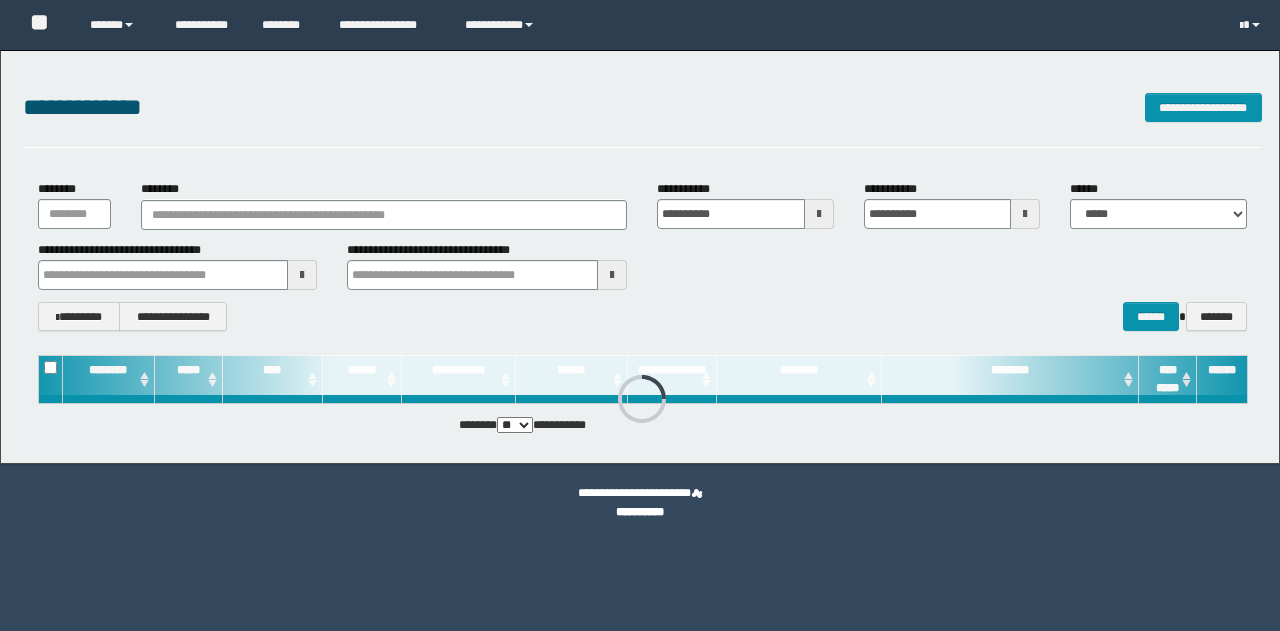 scroll, scrollTop: 0, scrollLeft: 0, axis: both 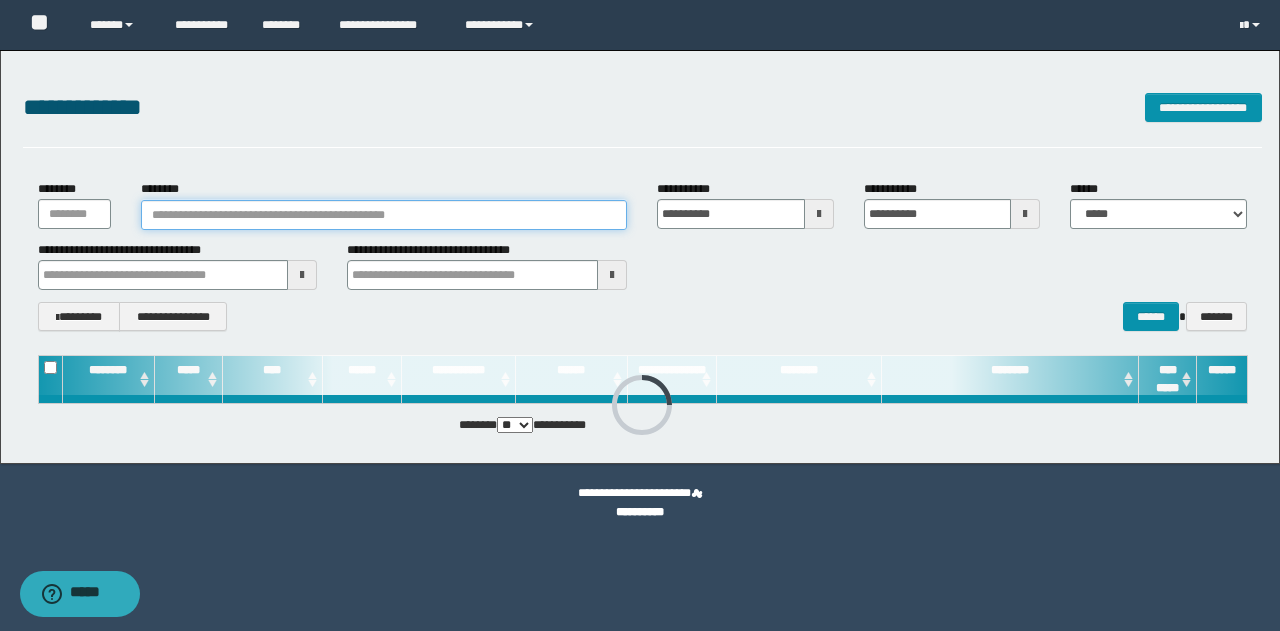 click on "********" at bounding box center (384, 215) 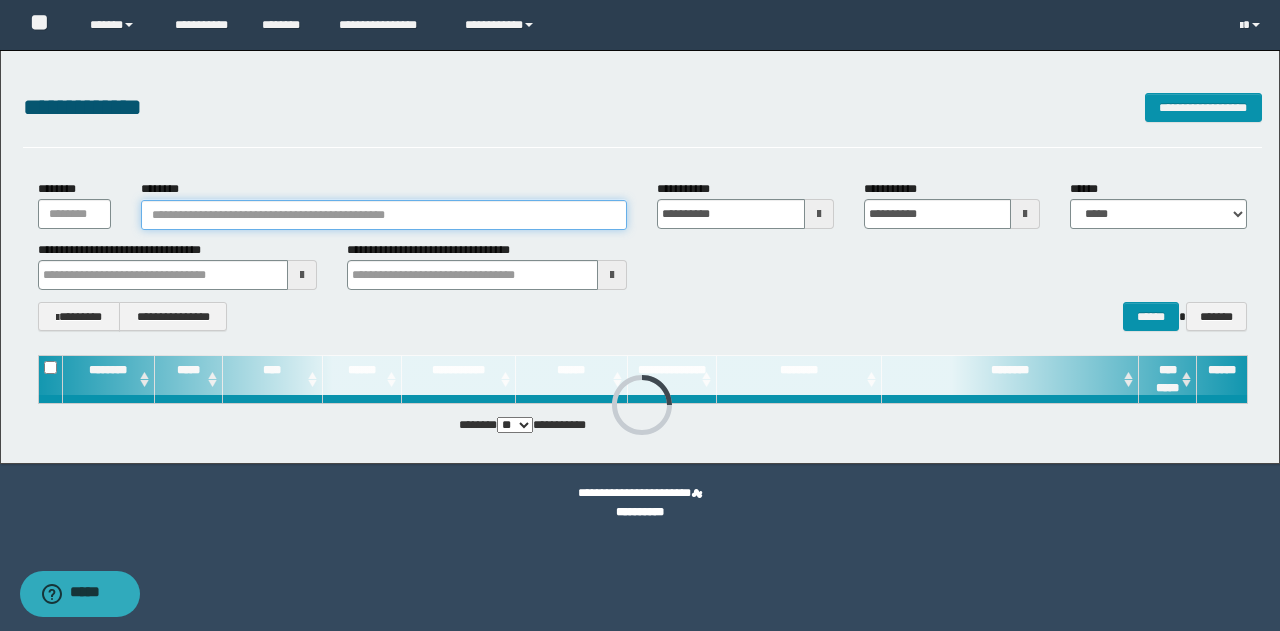 paste on "**********" 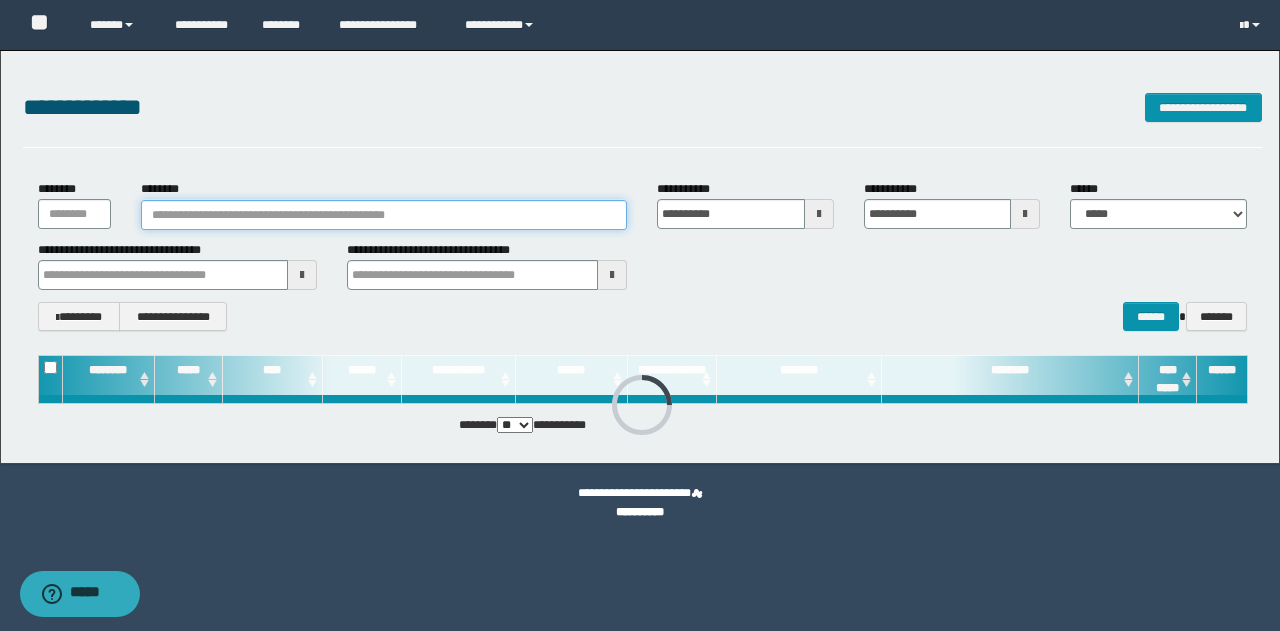 type on "**********" 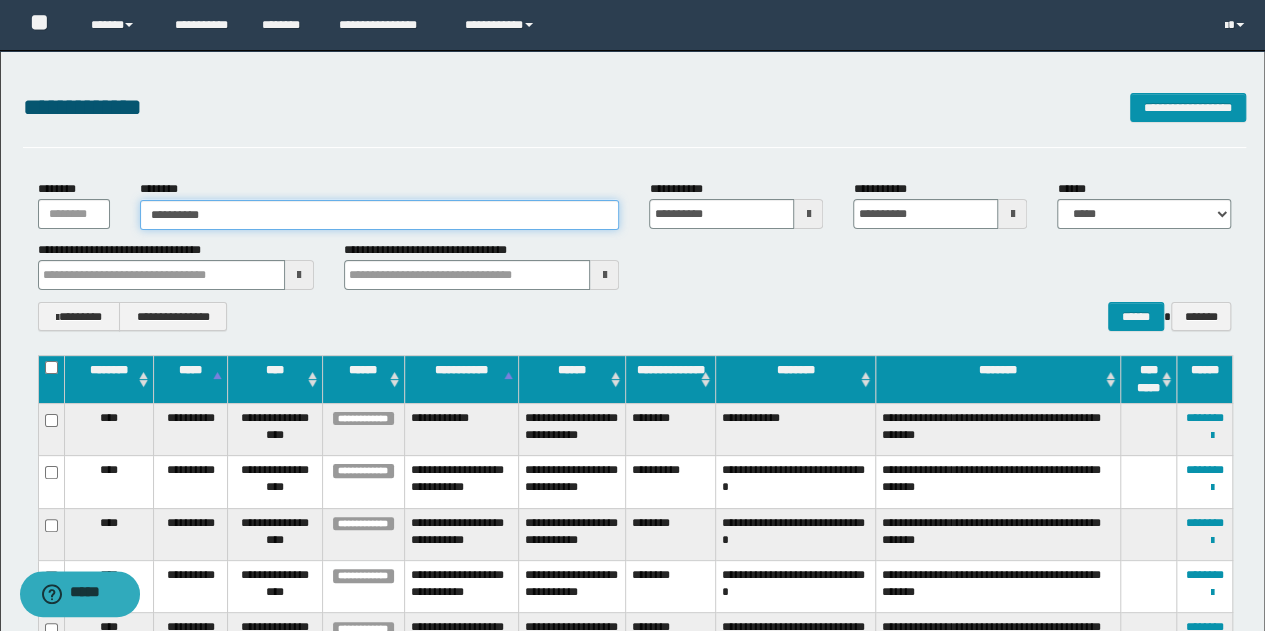 type on "**********" 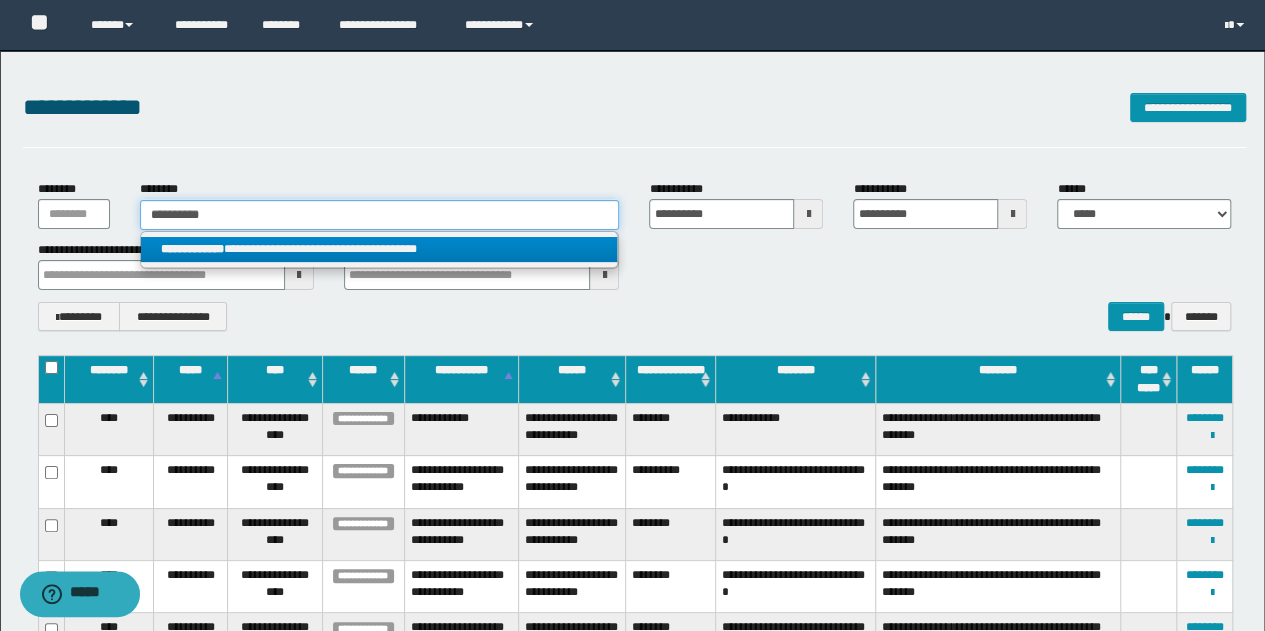 type on "**********" 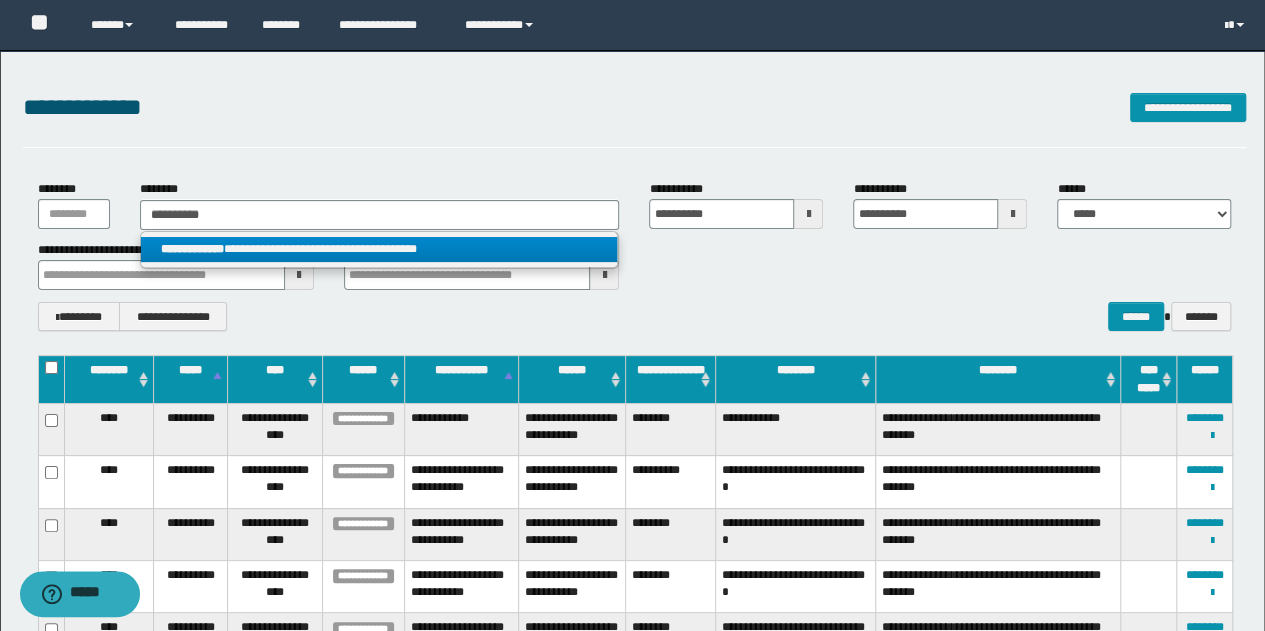 click on "**********" at bounding box center [379, 249] 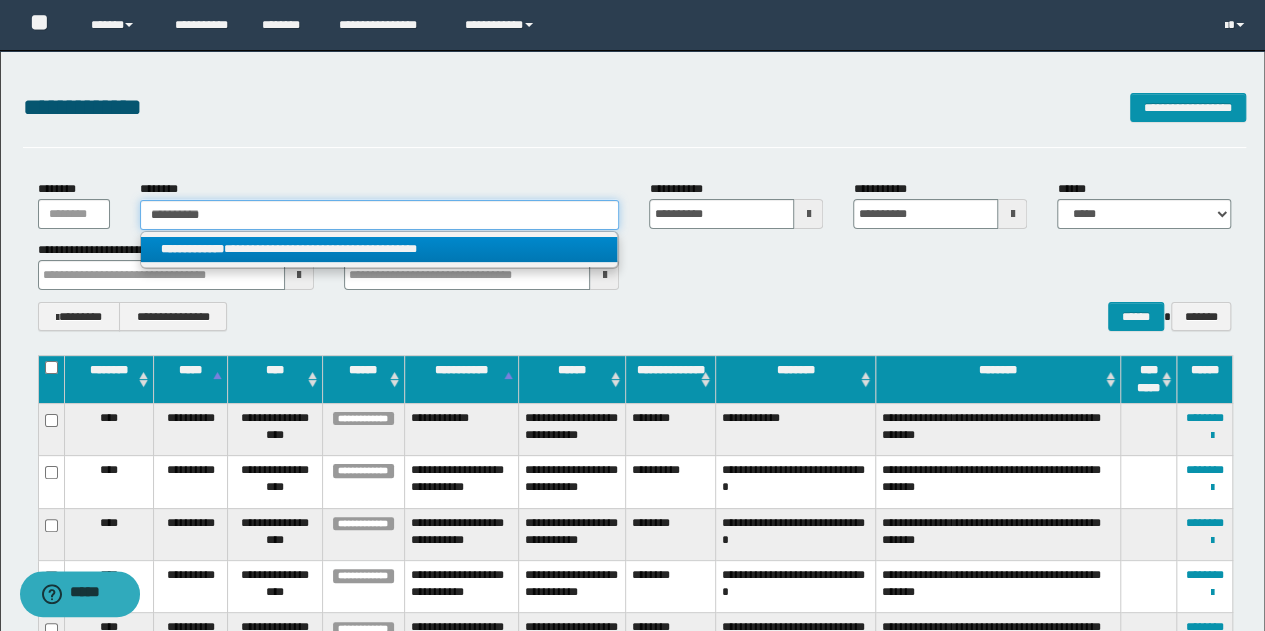 type 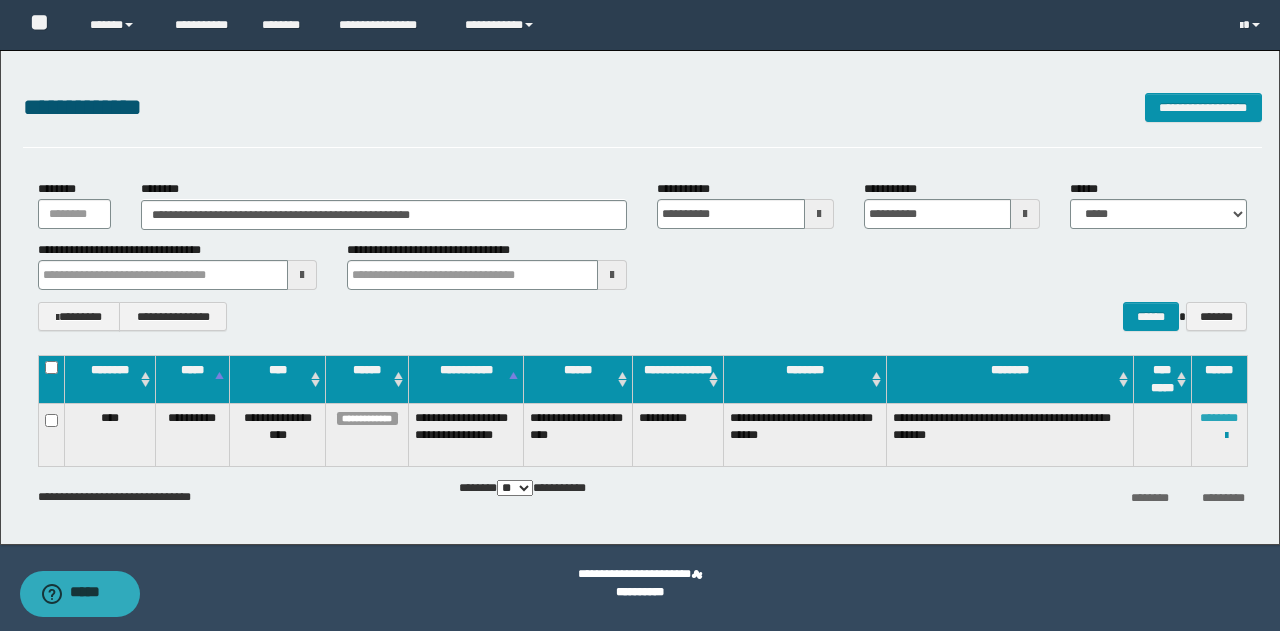 click on "********" at bounding box center (1219, 418) 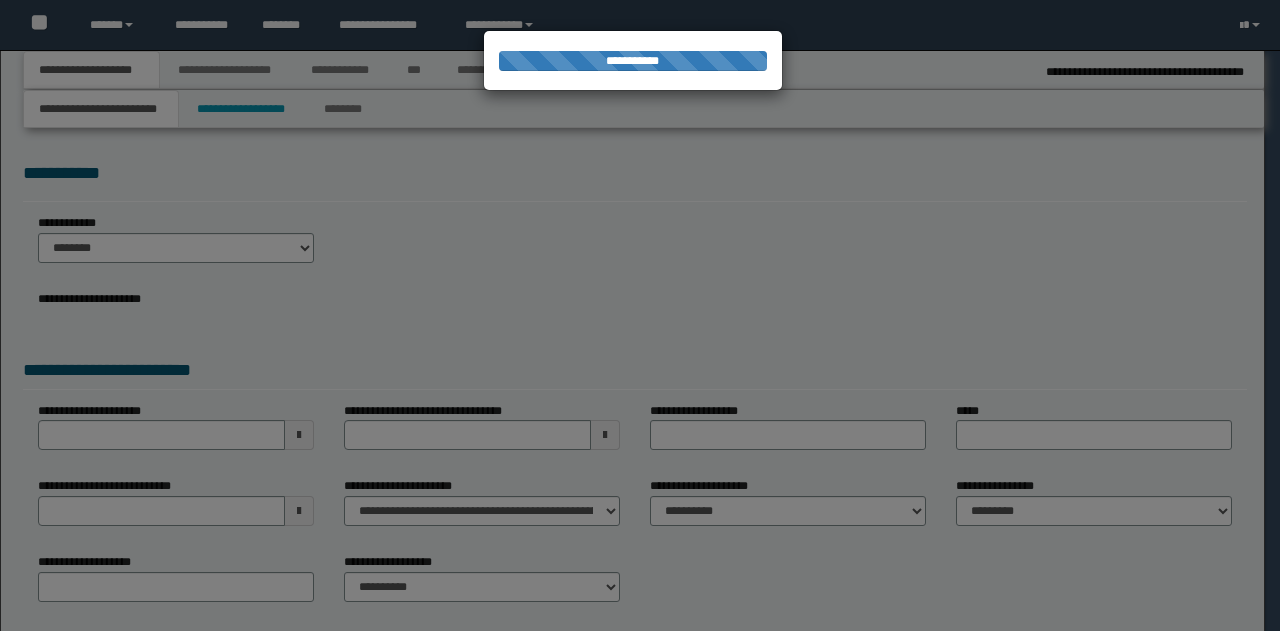 scroll, scrollTop: 0, scrollLeft: 0, axis: both 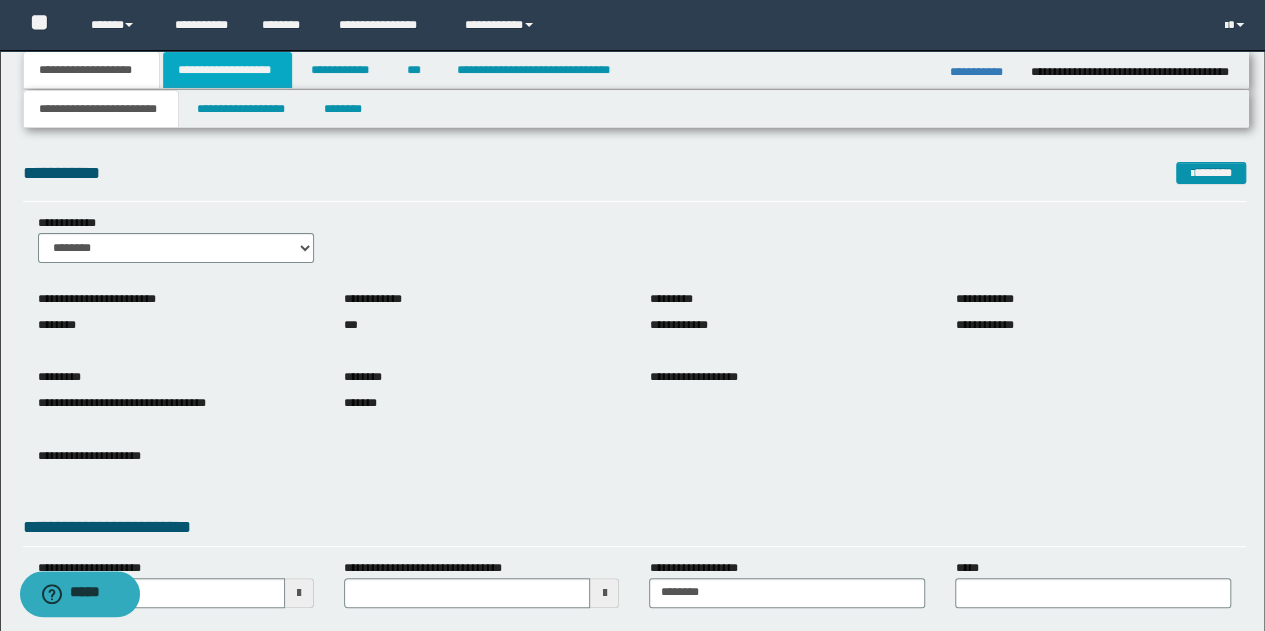 click on "**********" at bounding box center (227, 70) 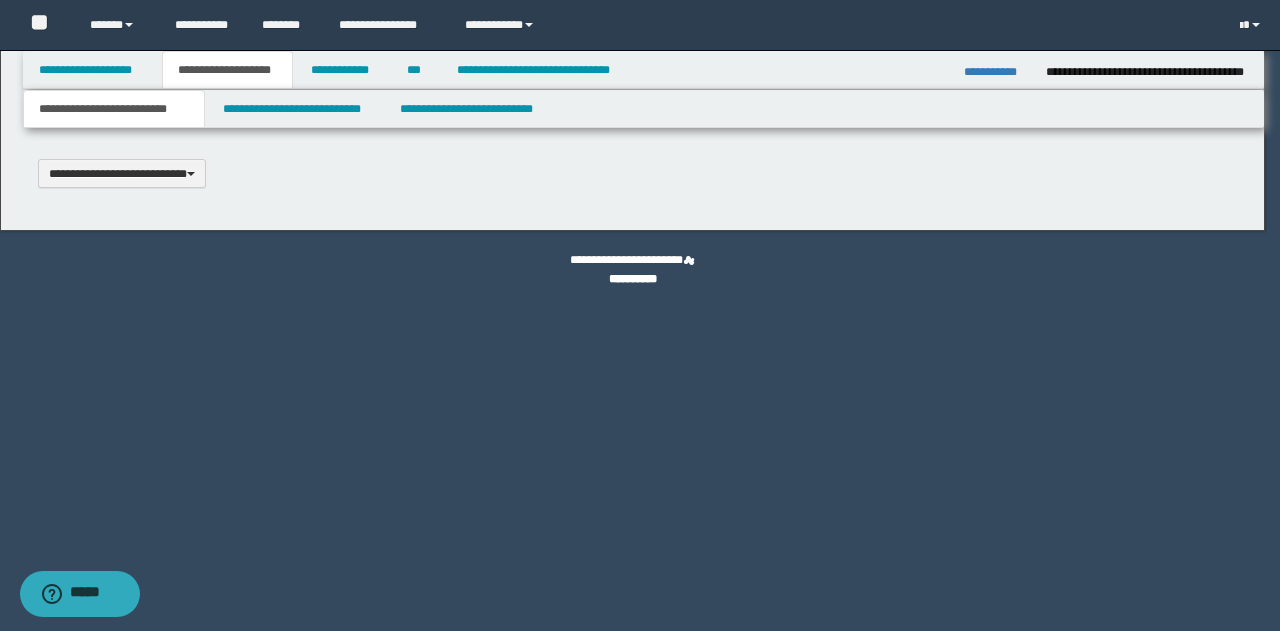 type 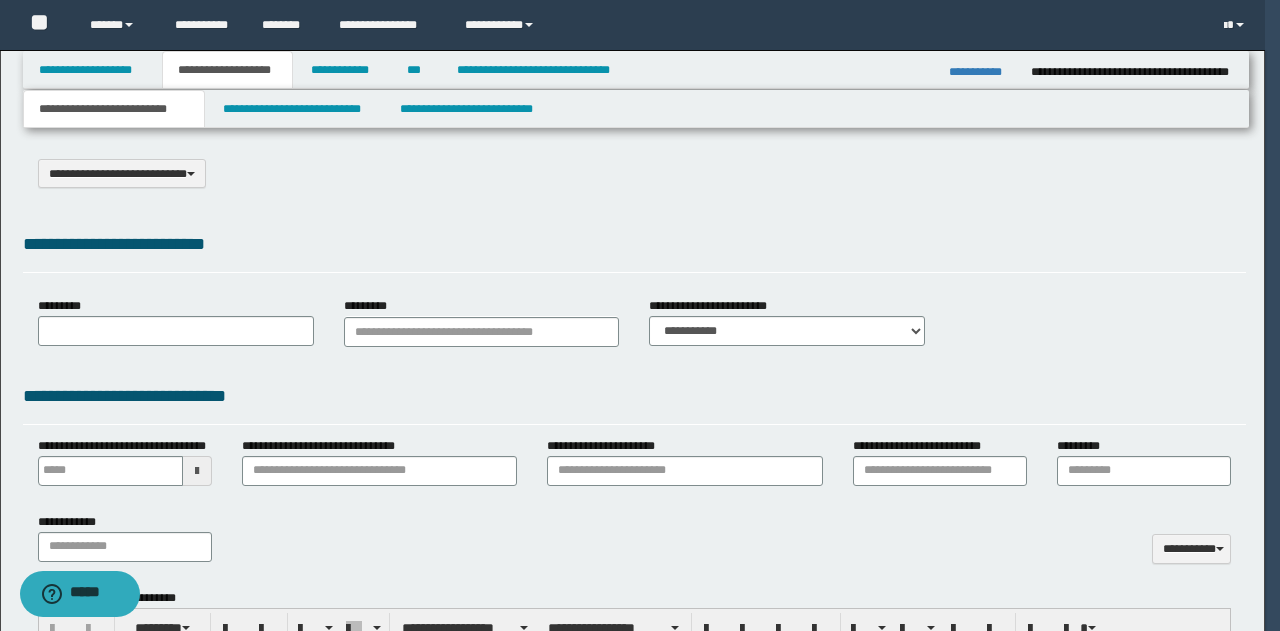 select on "*" 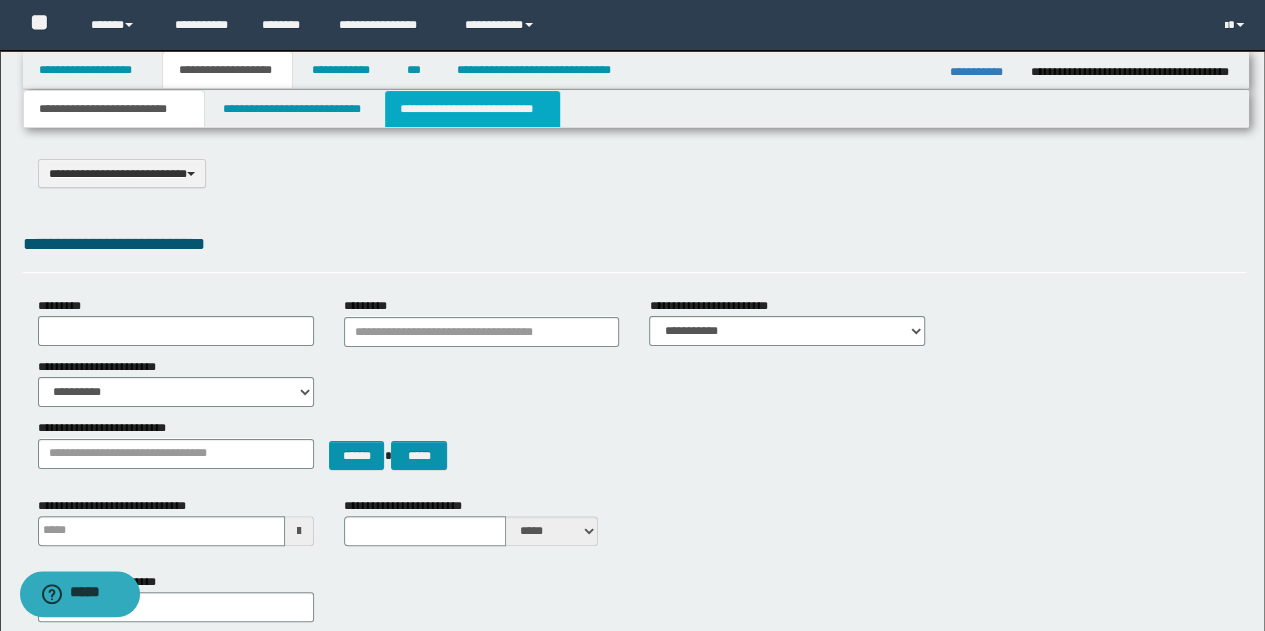 click on "**********" at bounding box center (472, 109) 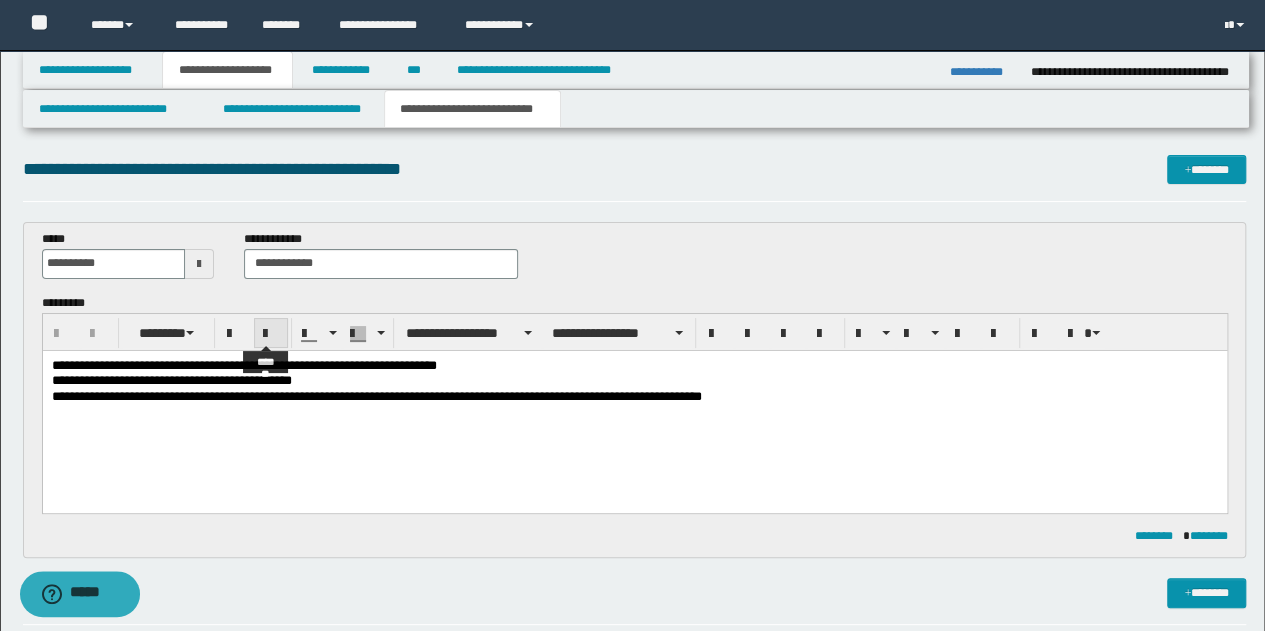 scroll, scrollTop: 0, scrollLeft: 0, axis: both 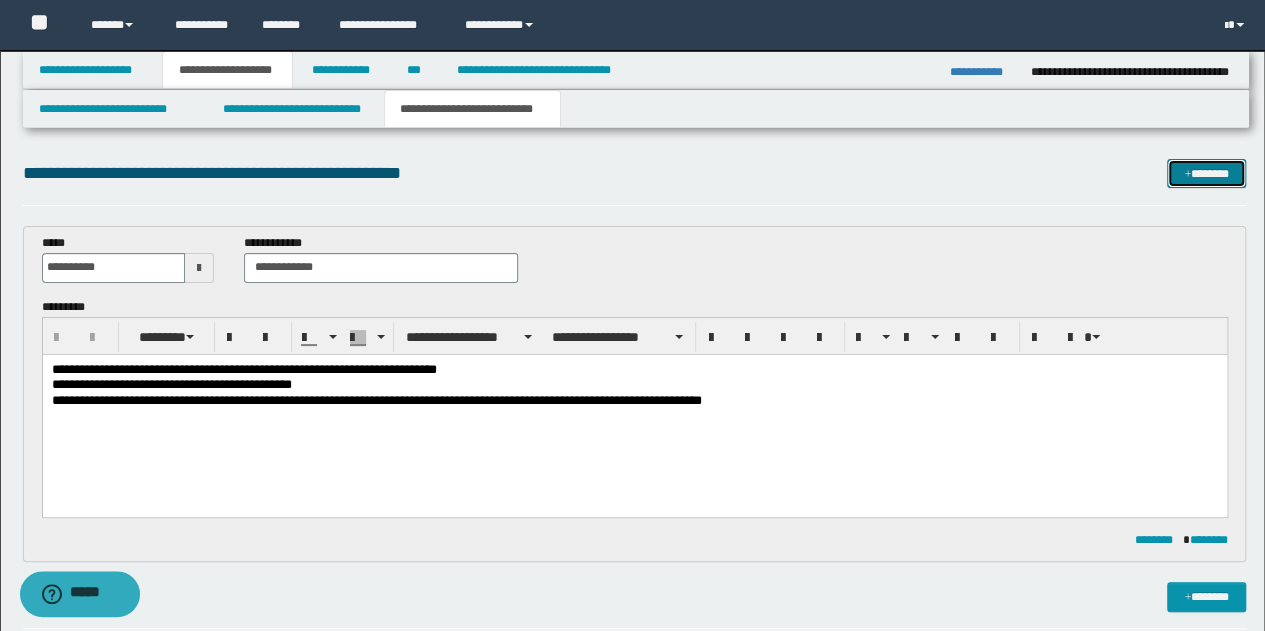 click on "*******" at bounding box center [1206, 173] 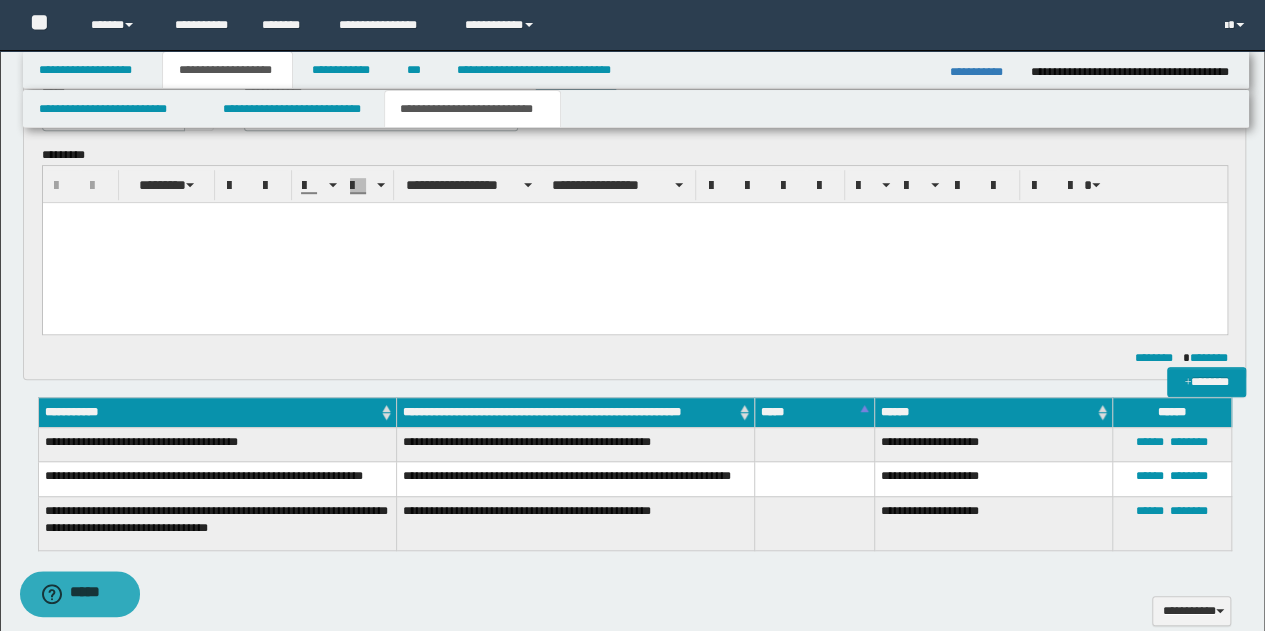 scroll, scrollTop: 0, scrollLeft: 0, axis: both 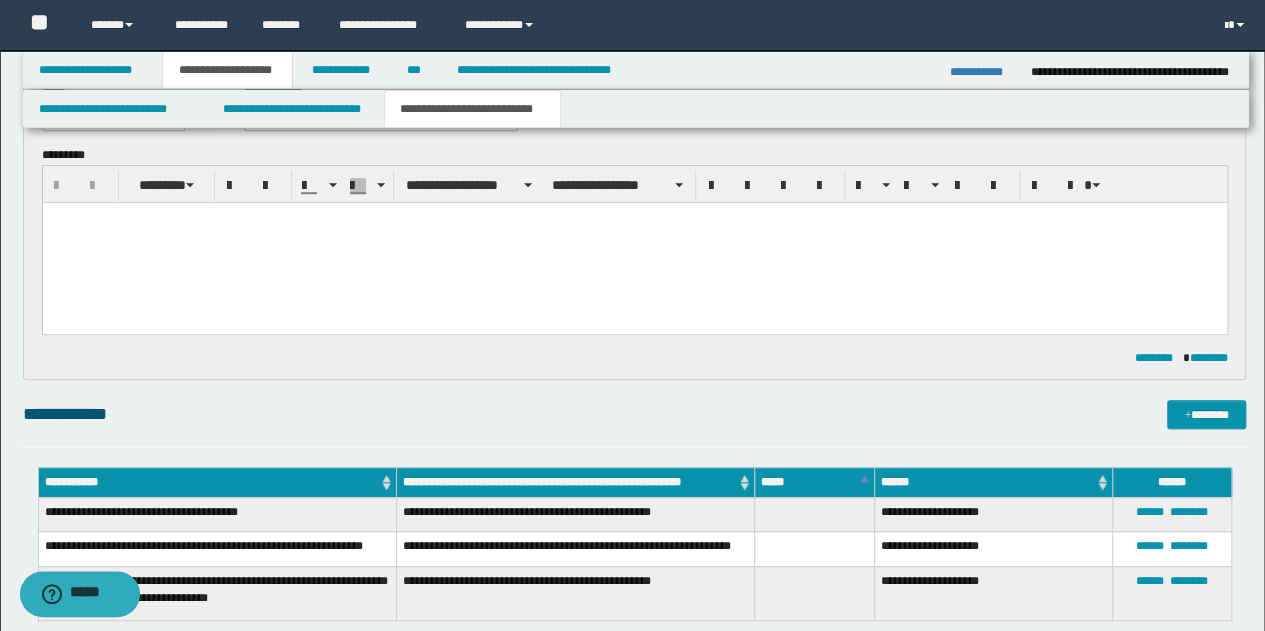 click at bounding box center [634, 218] 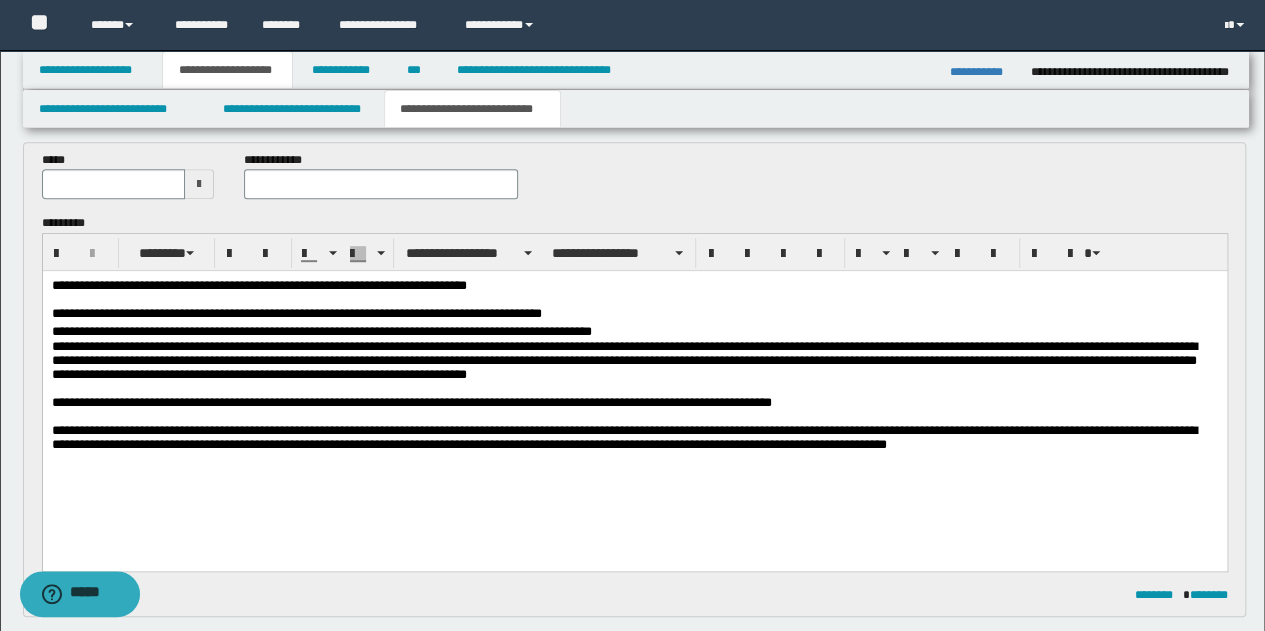scroll, scrollTop: 408, scrollLeft: 0, axis: vertical 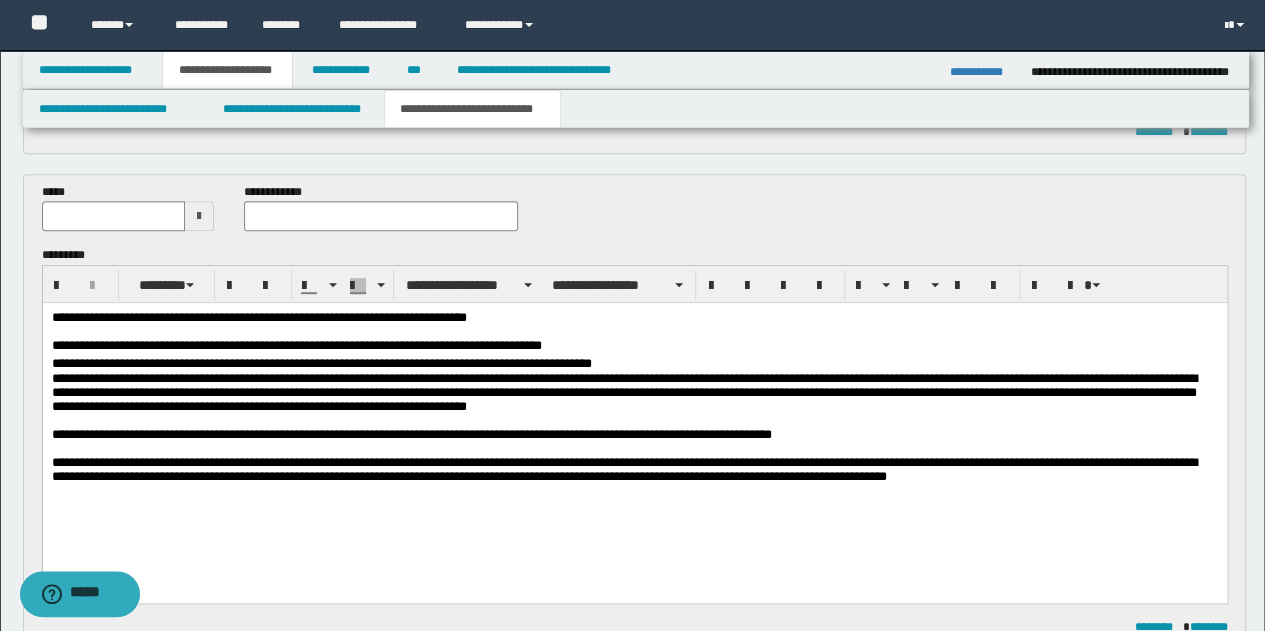 click at bounding box center [199, 216] 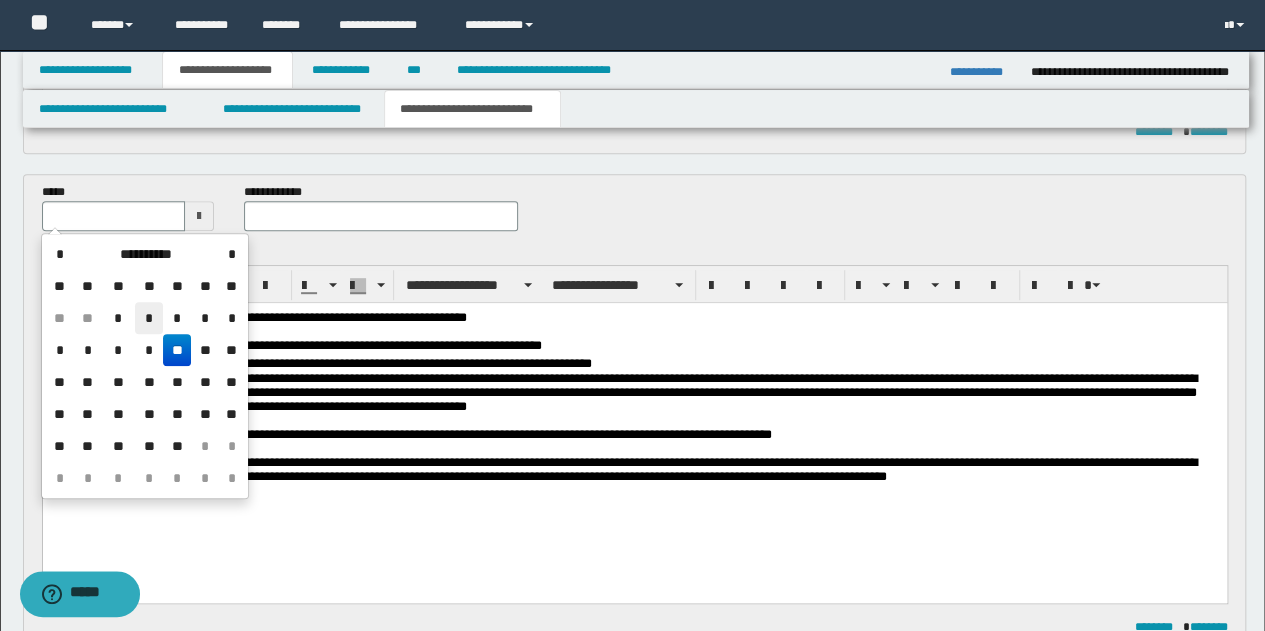 click on "*" at bounding box center [149, 318] 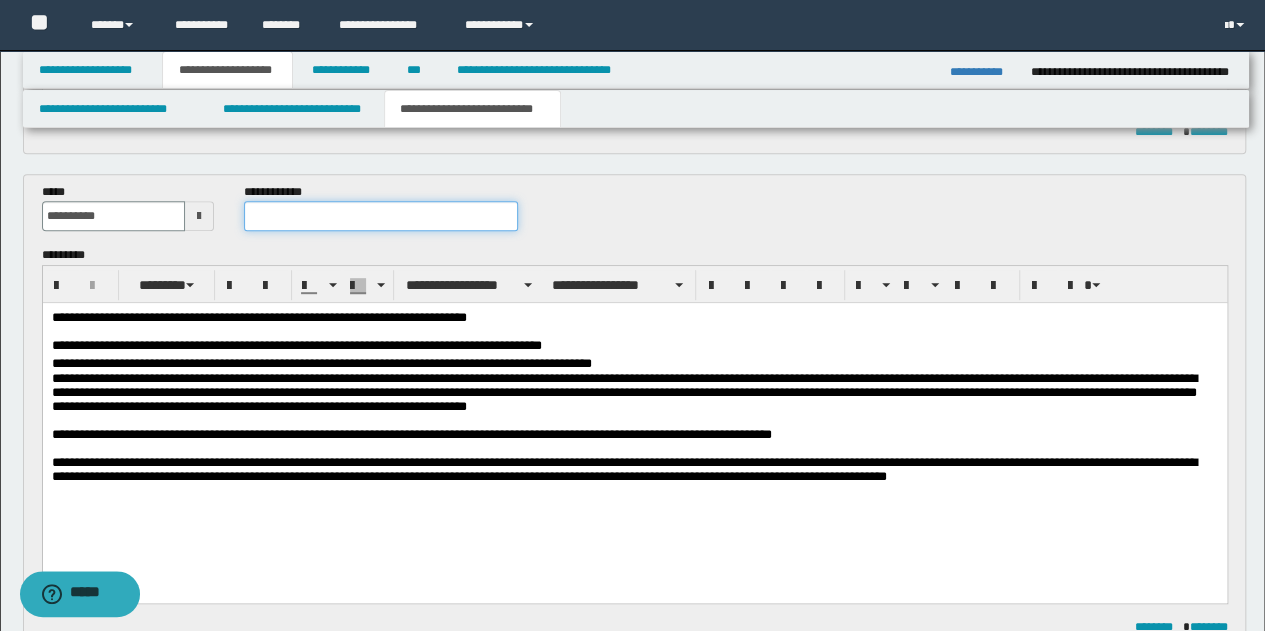 click at bounding box center (381, 216) 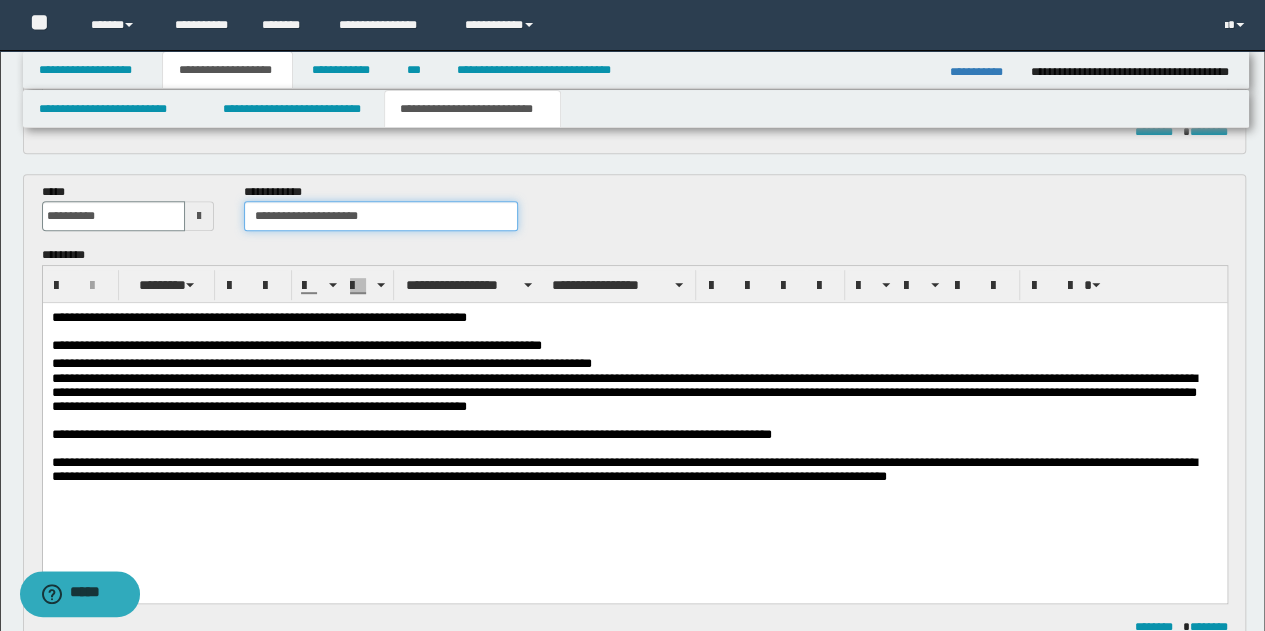 type on "**********" 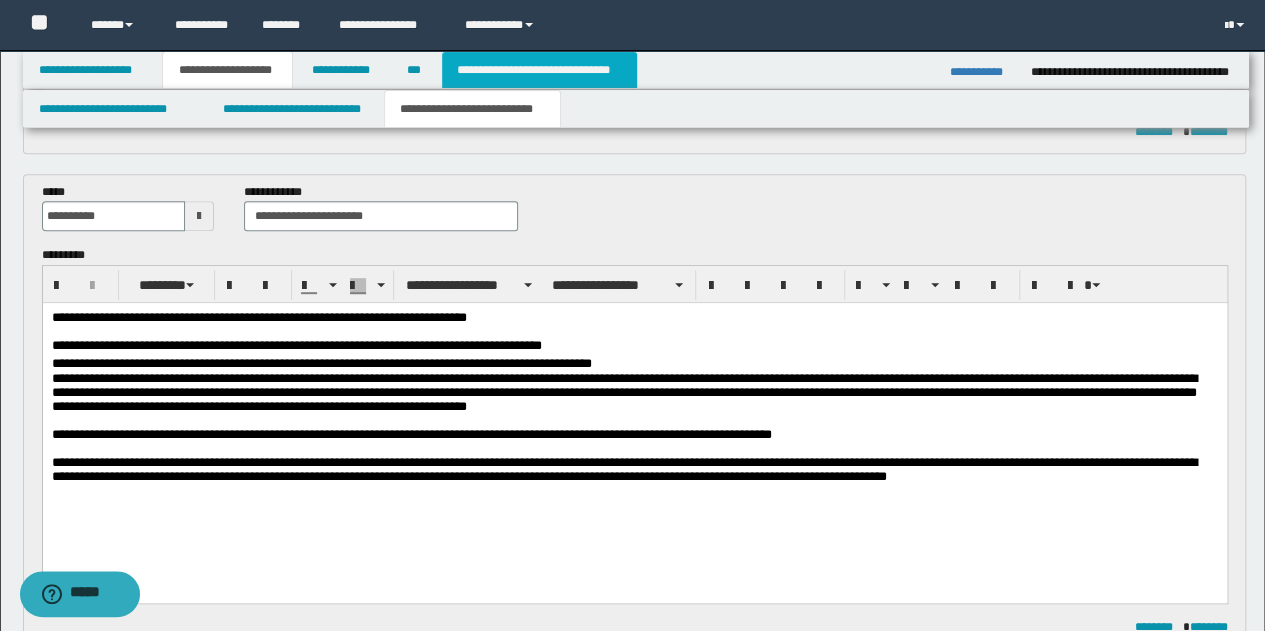 click on "**********" at bounding box center (539, 70) 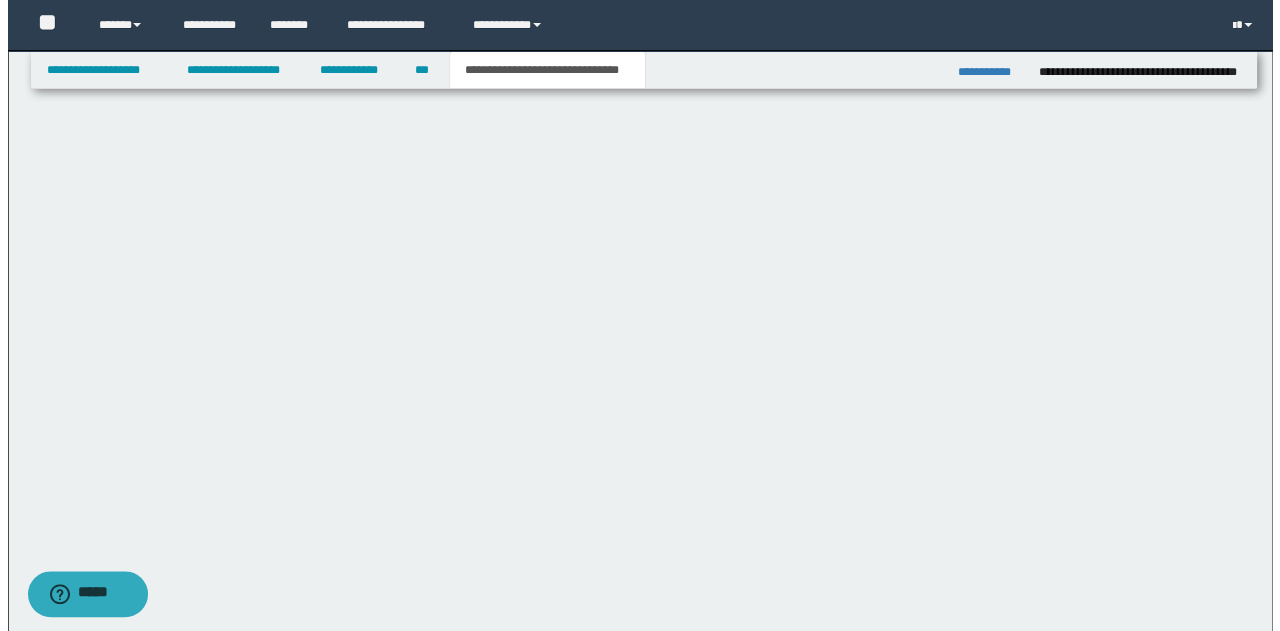 scroll, scrollTop: 0, scrollLeft: 0, axis: both 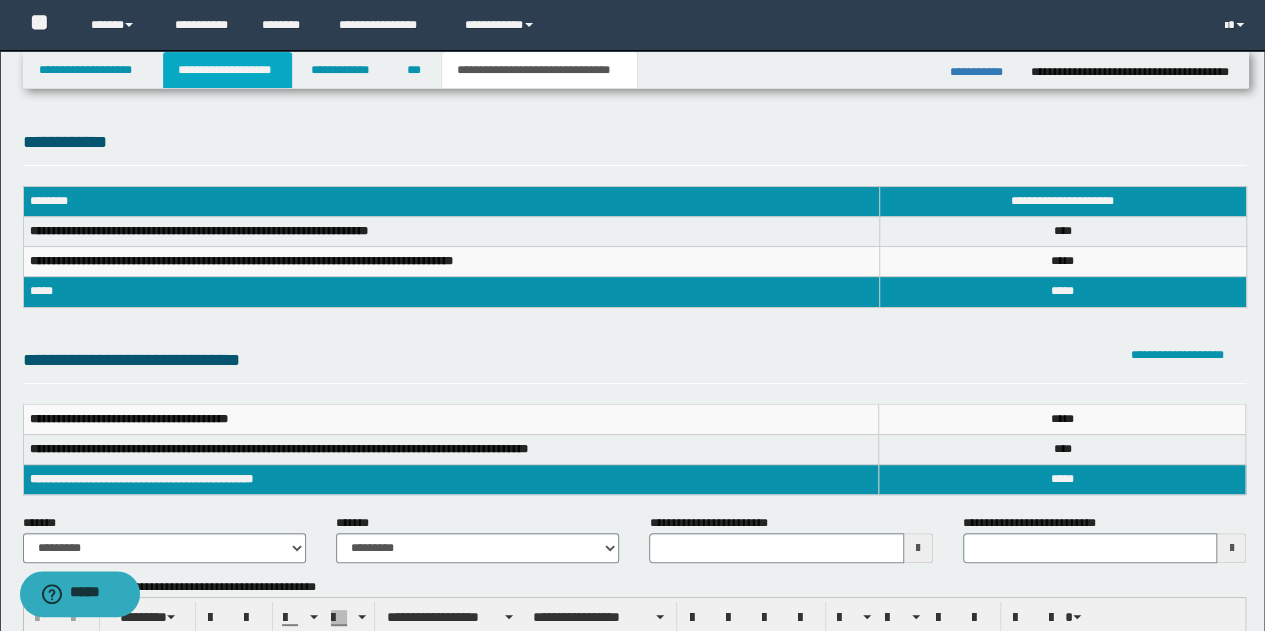 click on "**********" at bounding box center (227, 70) 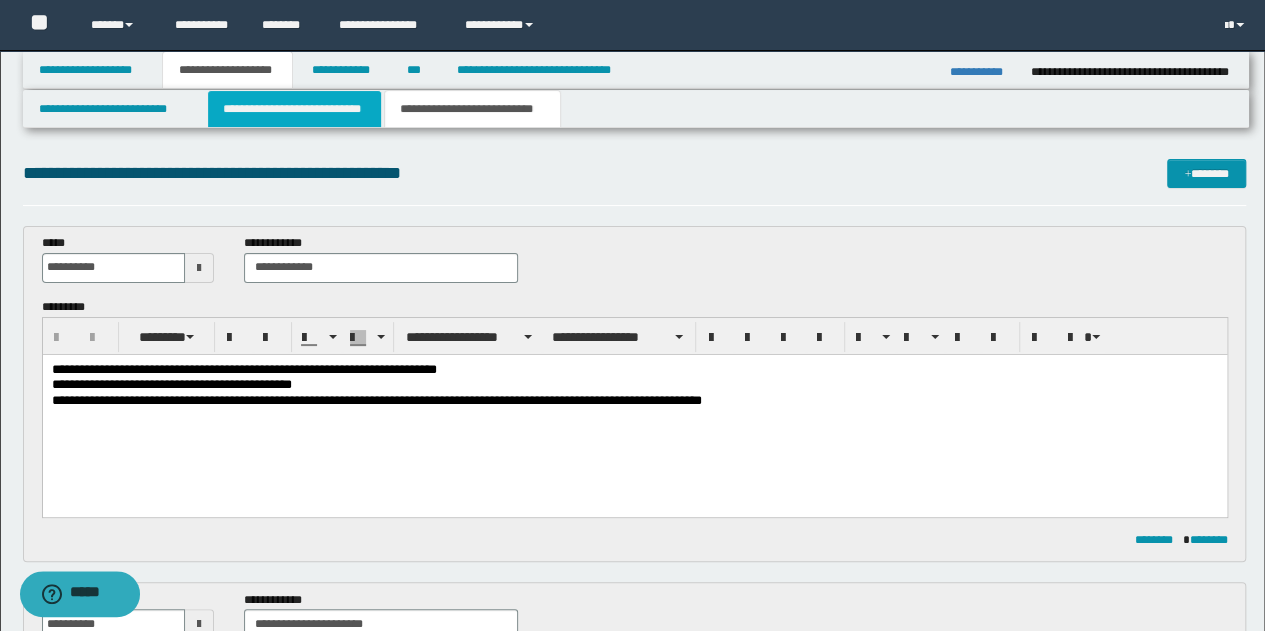 click on "**********" at bounding box center [294, 109] 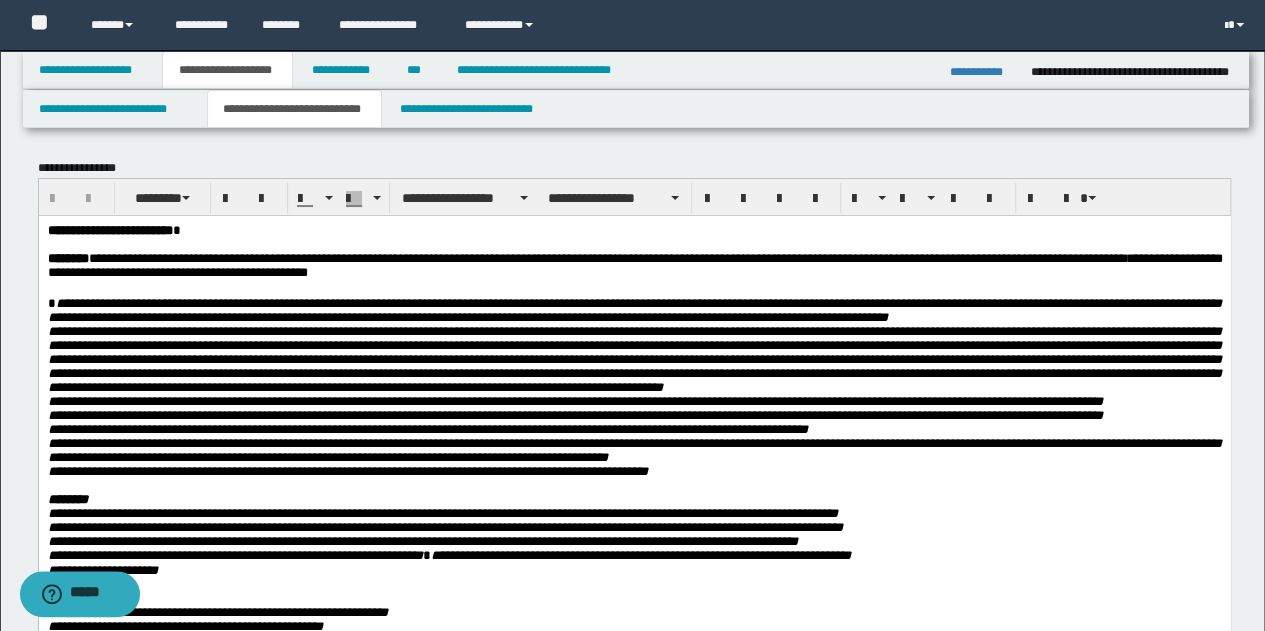 scroll, scrollTop: 200, scrollLeft: 0, axis: vertical 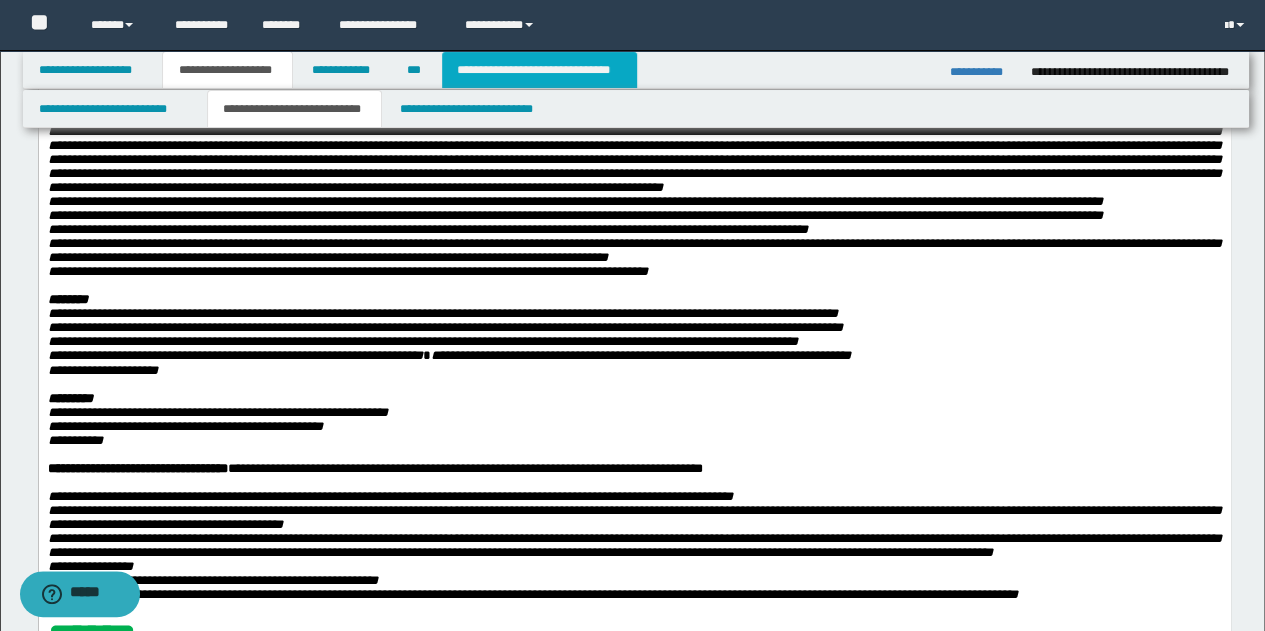 click on "**********" at bounding box center [539, 70] 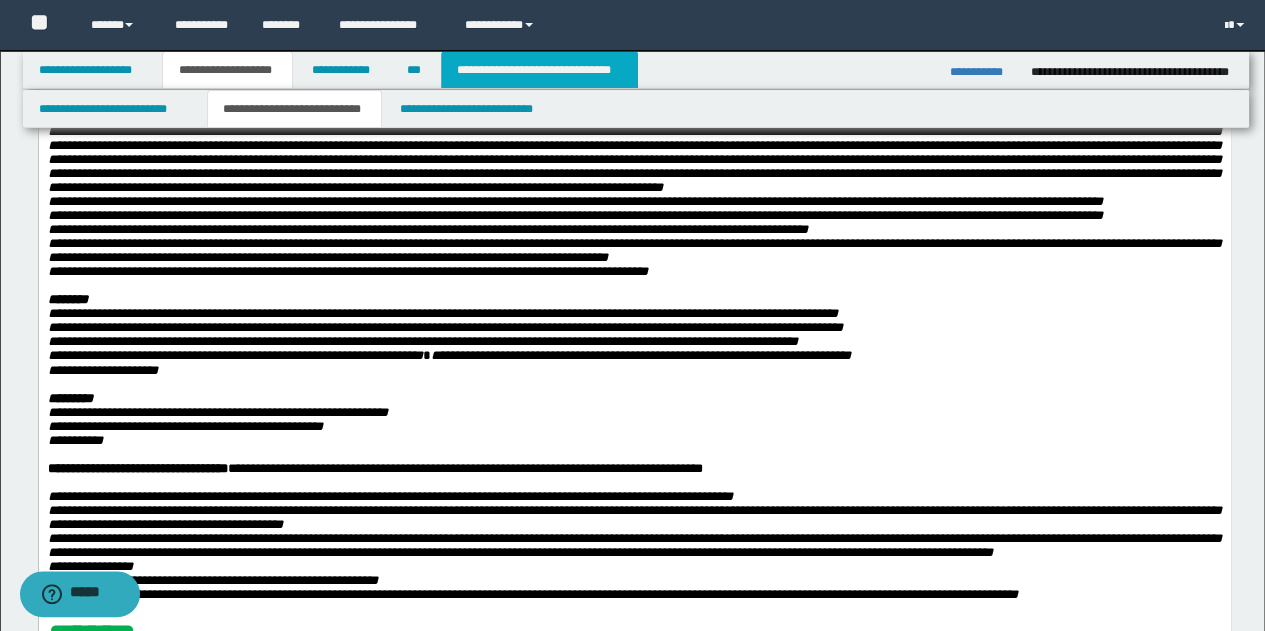 scroll, scrollTop: 169, scrollLeft: 0, axis: vertical 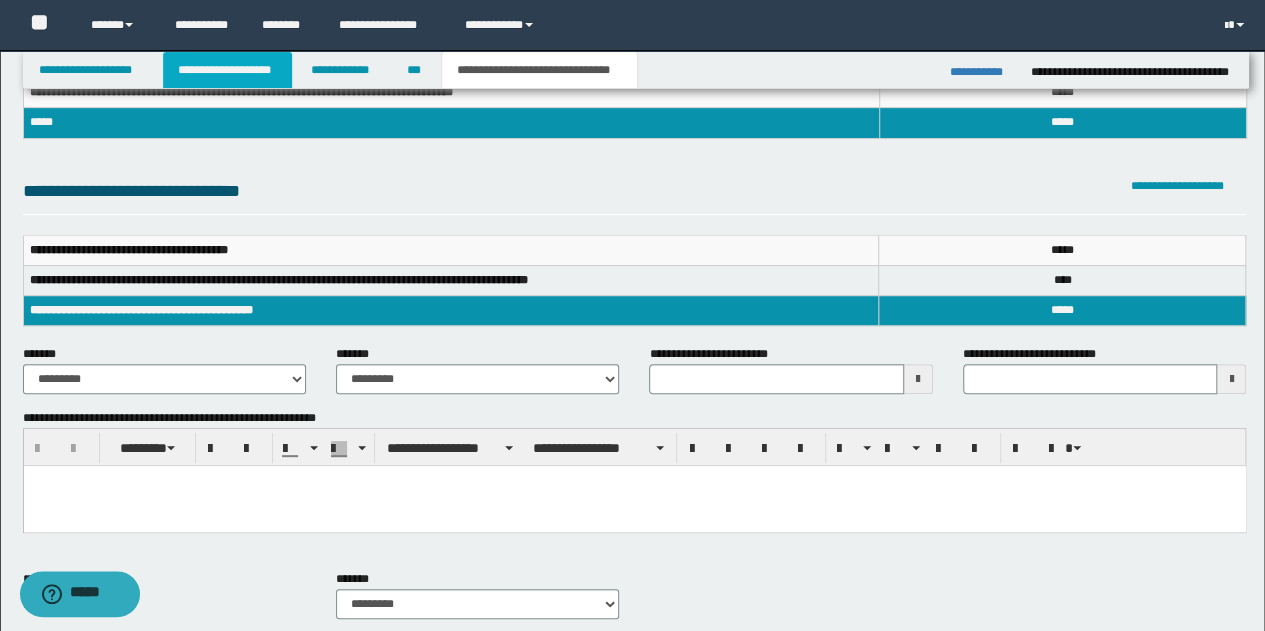 click on "**********" at bounding box center [227, 70] 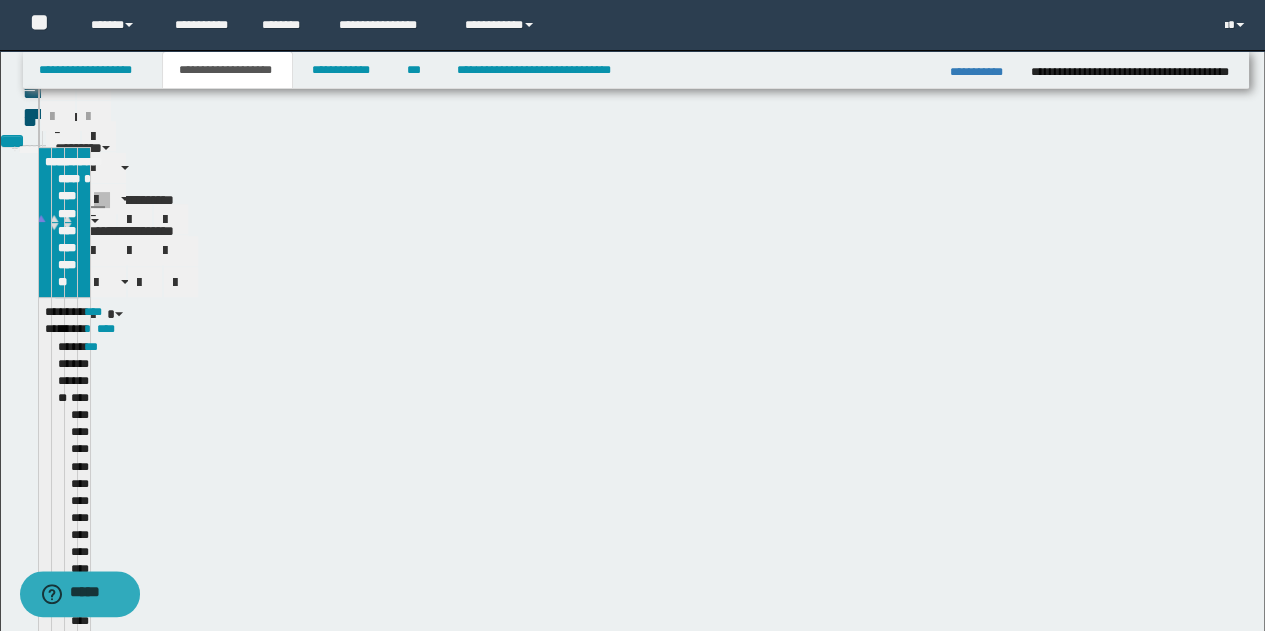 scroll, scrollTop: 200, scrollLeft: 0, axis: vertical 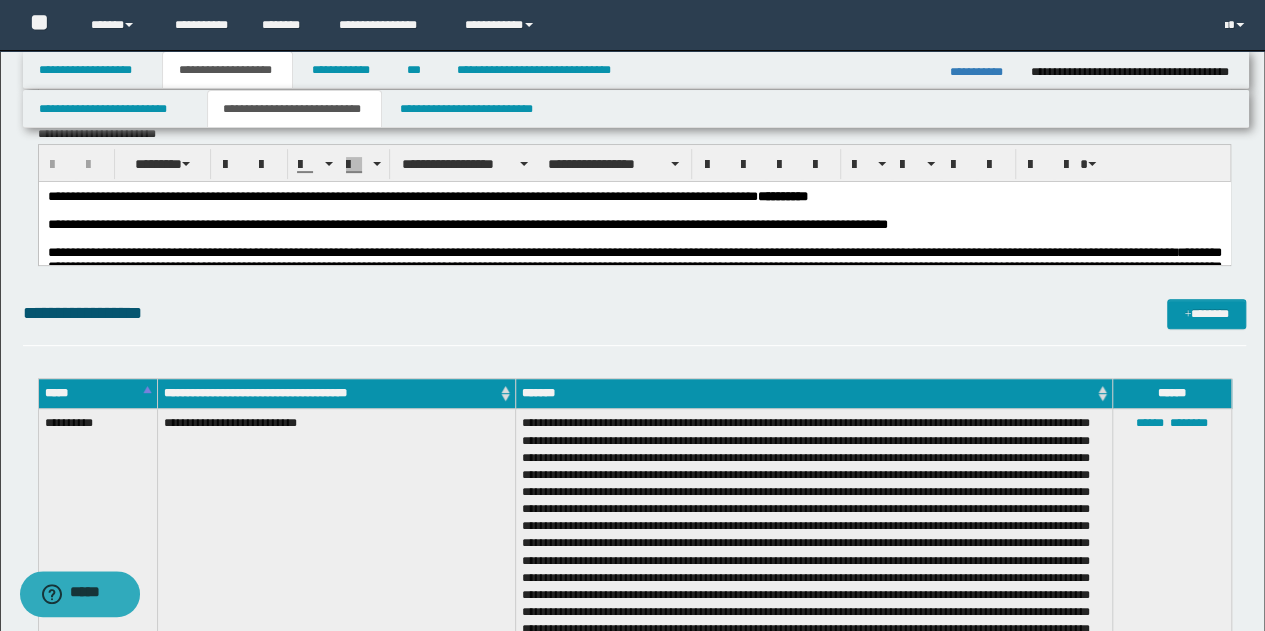 click on "**********" at bounding box center [467, 224] 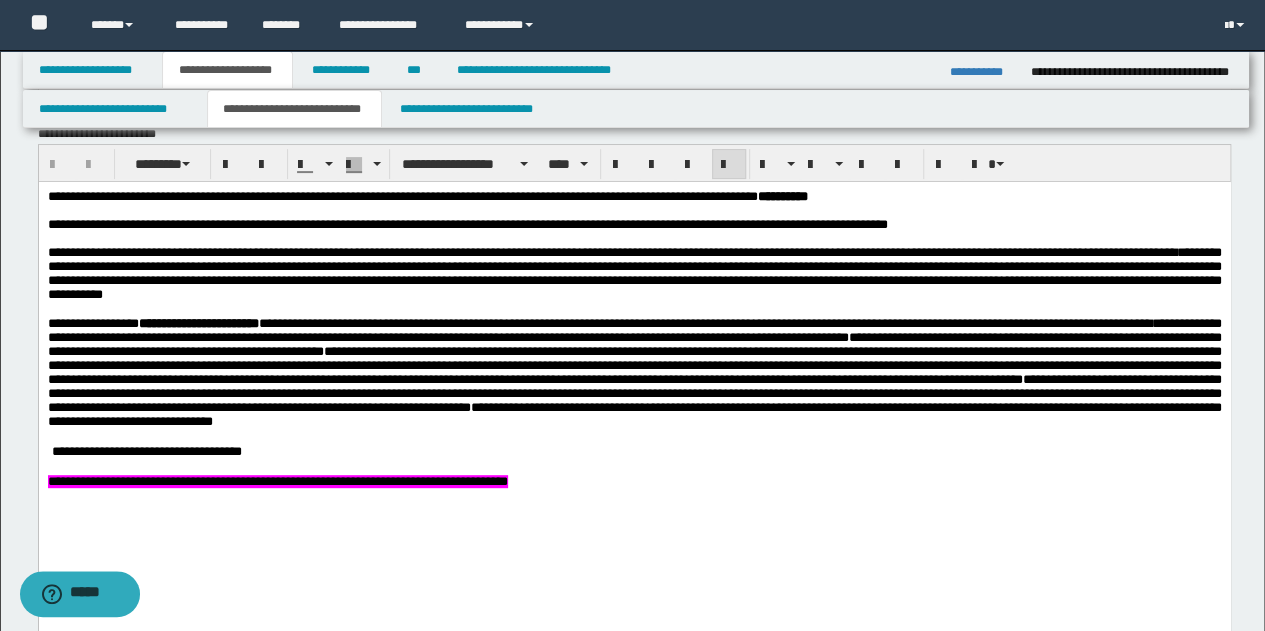 scroll, scrollTop: 0, scrollLeft: 0, axis: both 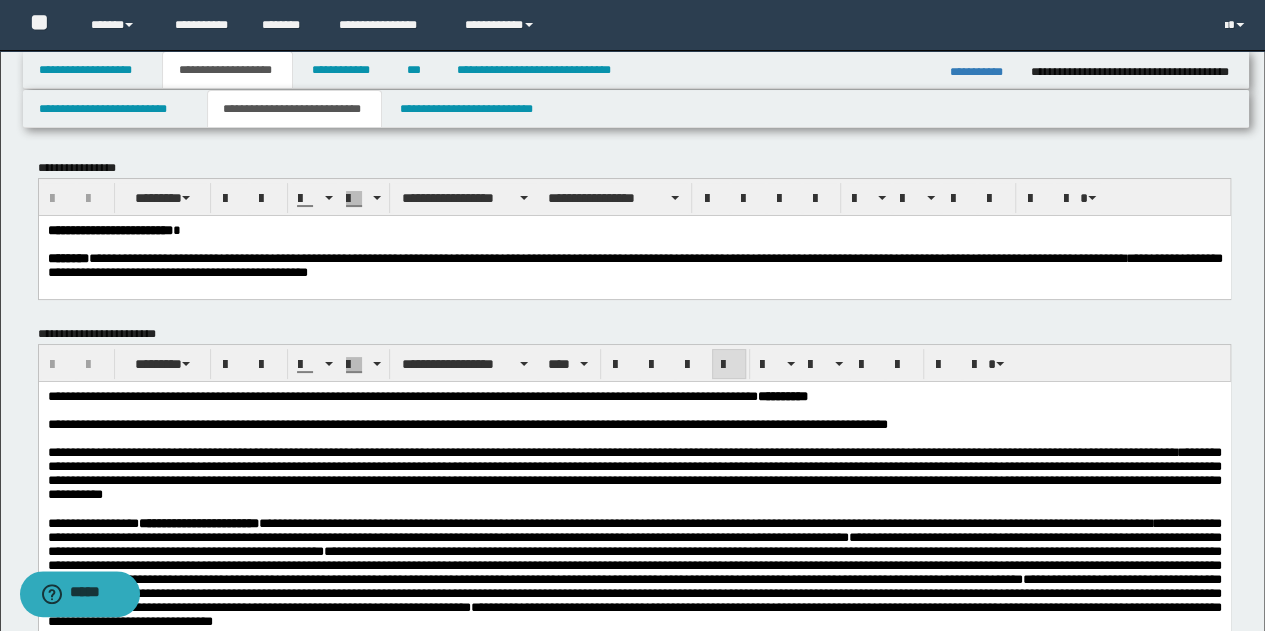 click on "**********" at bounding box center (634, 266) 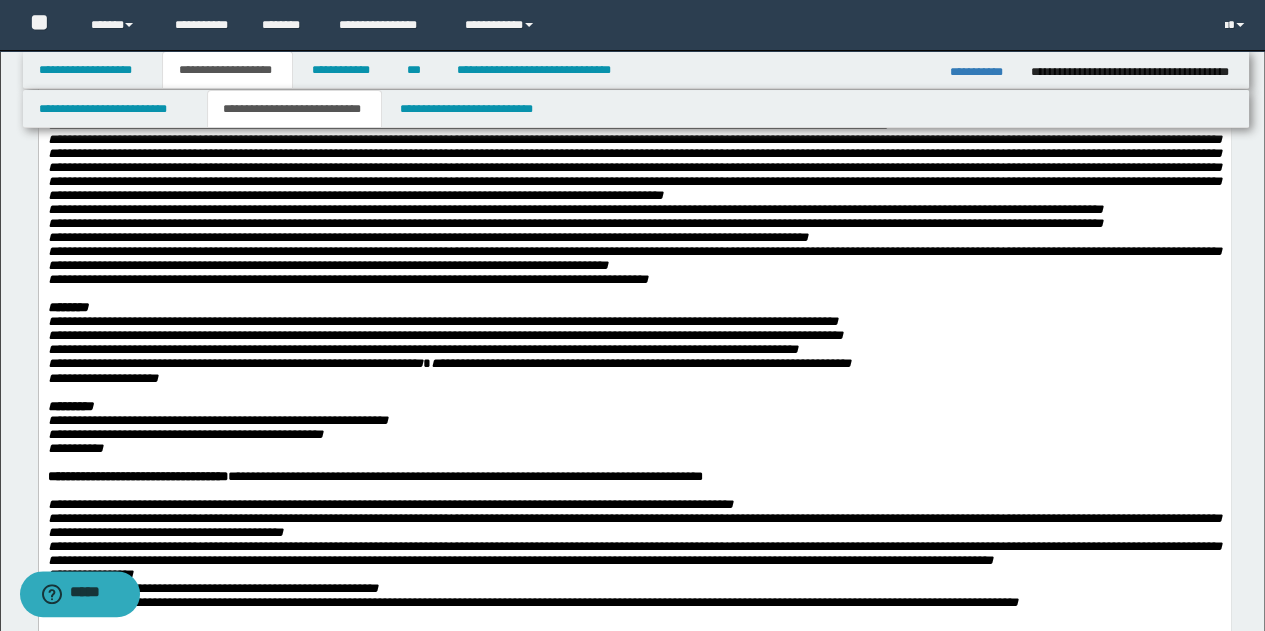 scroll, scrollTop: 200, scrollLeft: 0, axis: vertical 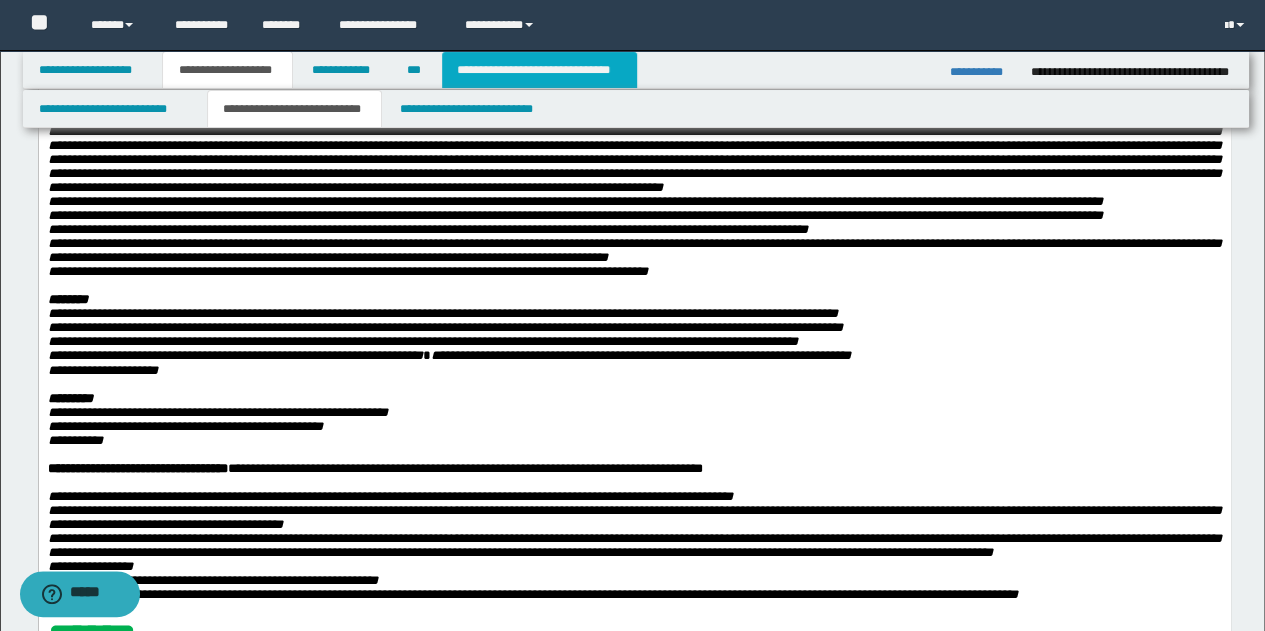 click on "**********" at bounding box center [539, 70] 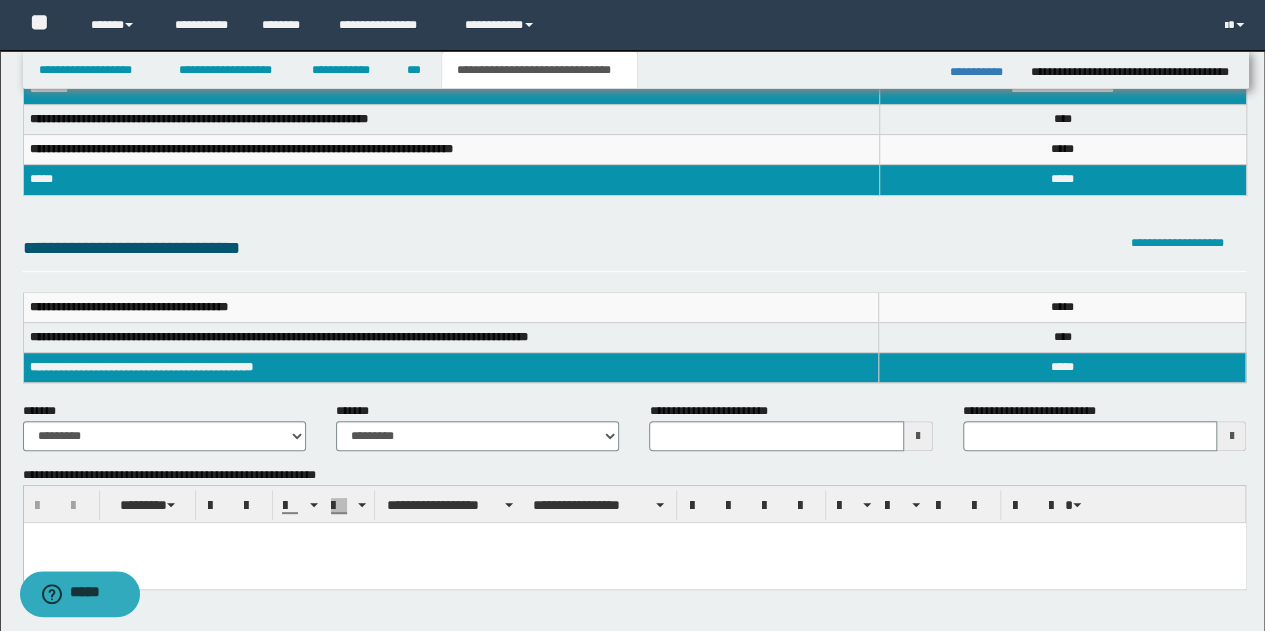 scroll, scrollTop: 69, scrollLeft: 0, axis: vertical 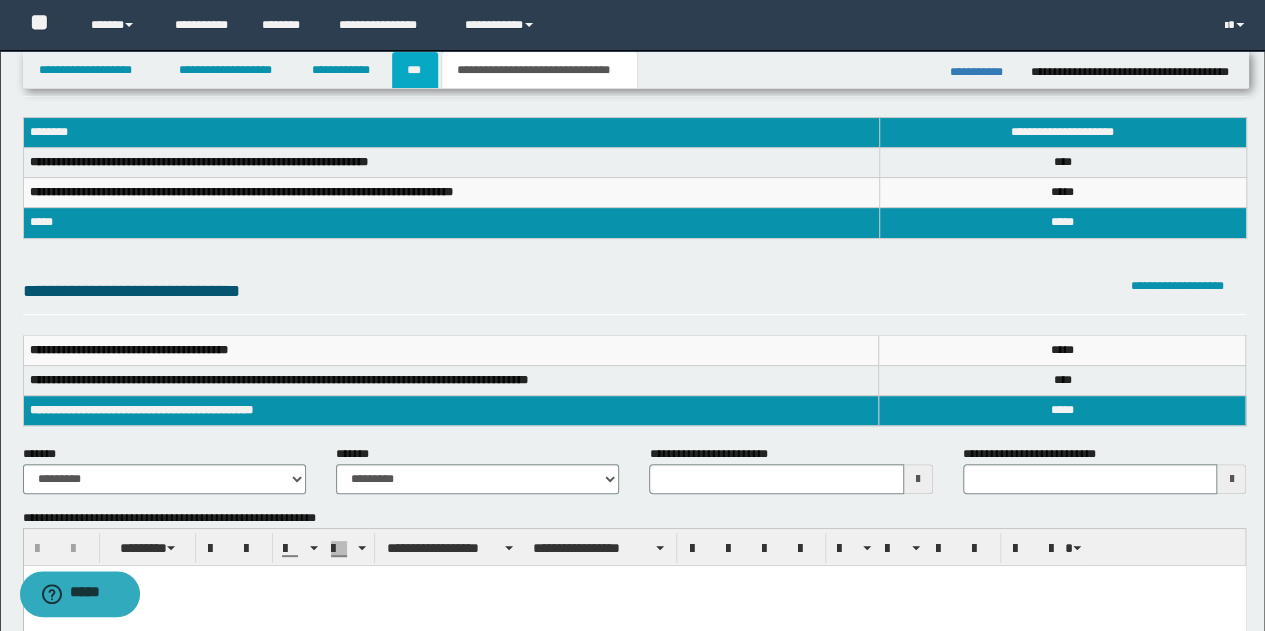 click on "***" at bounding box center (415, 70) 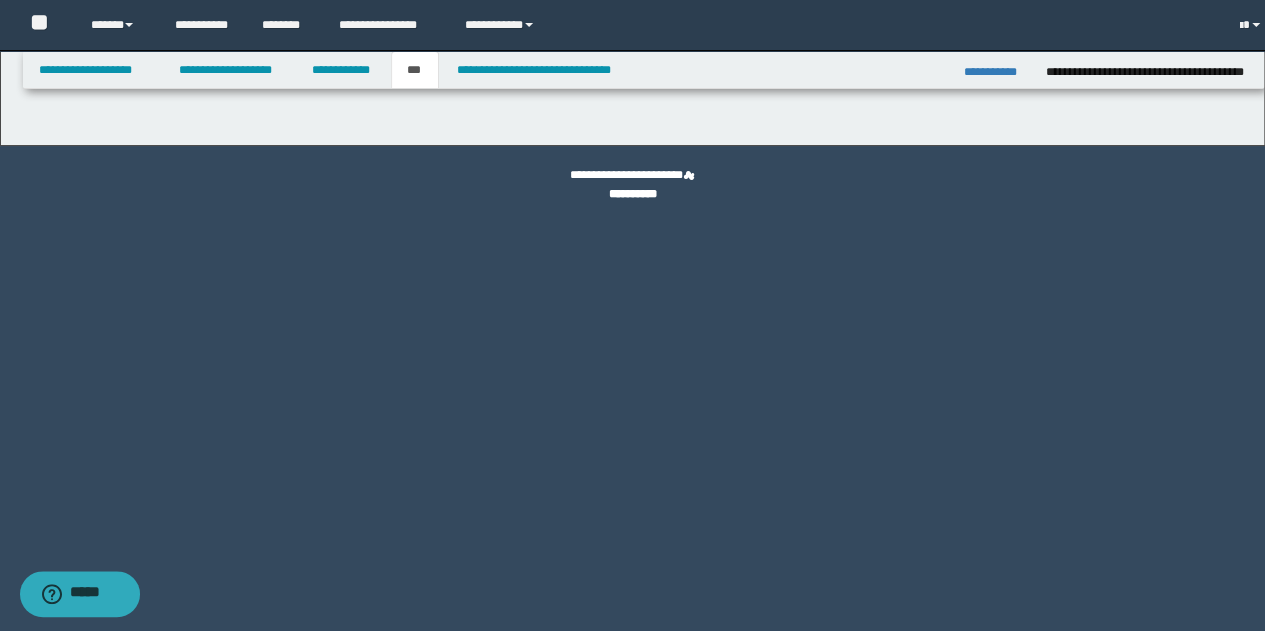 scroll, scrollTop: 0, scrollLeft: 0, axis: both 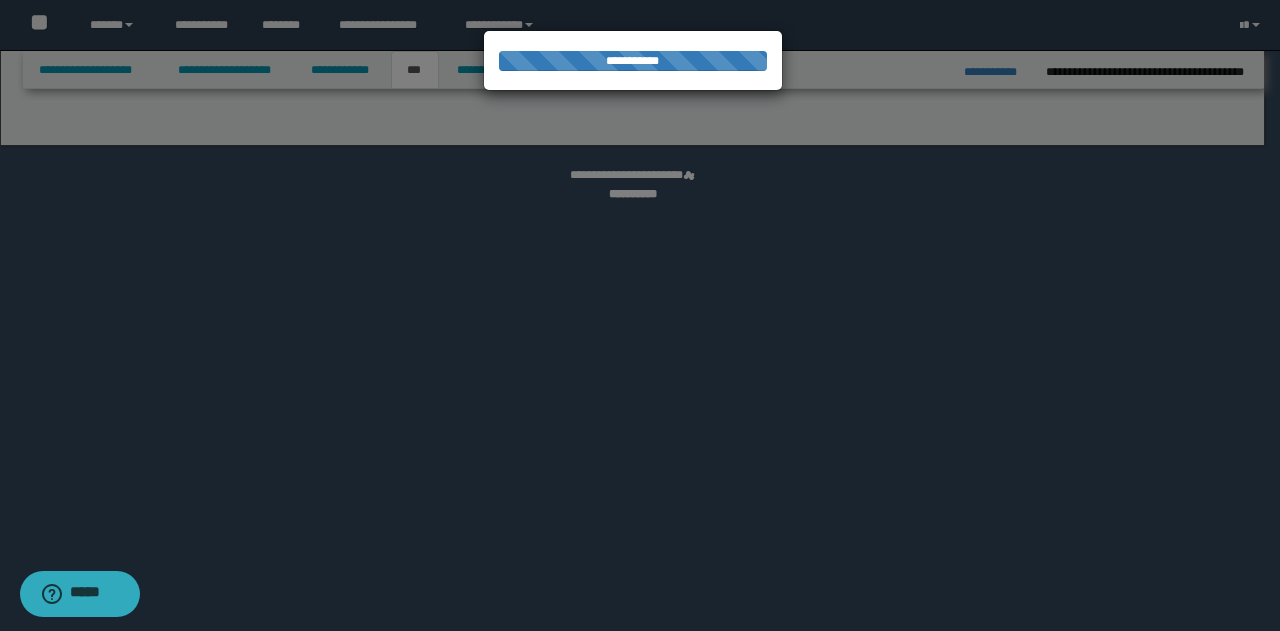 select on "***" 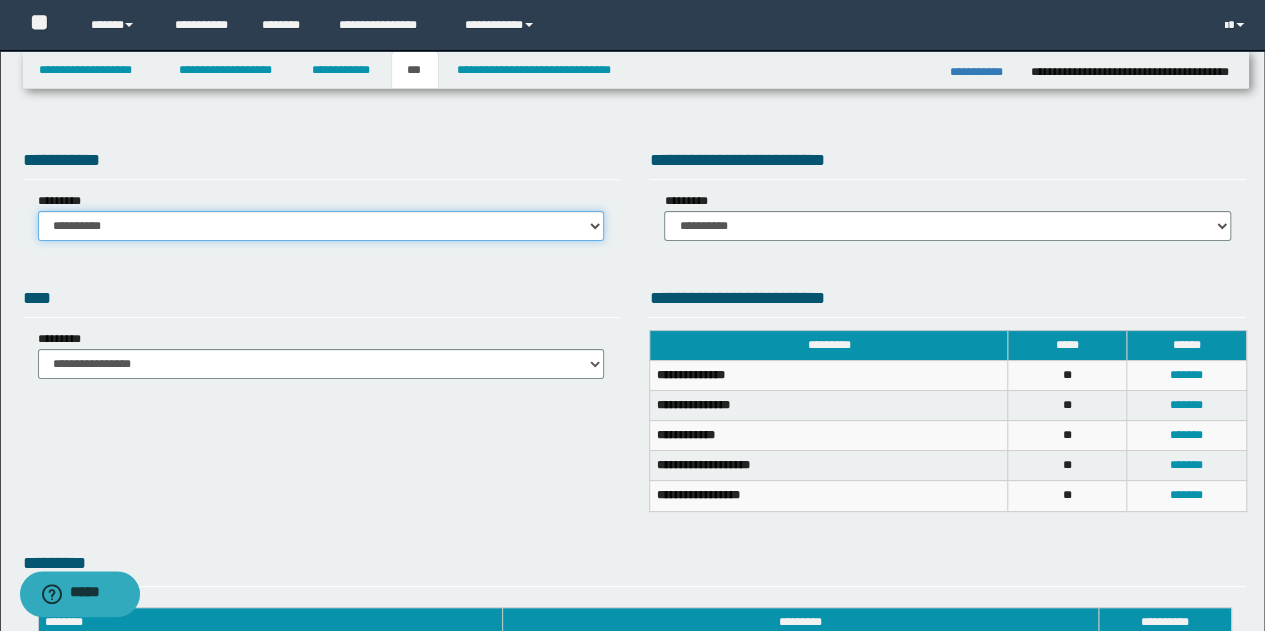 click on "**********" at bounding box center [321, 226] 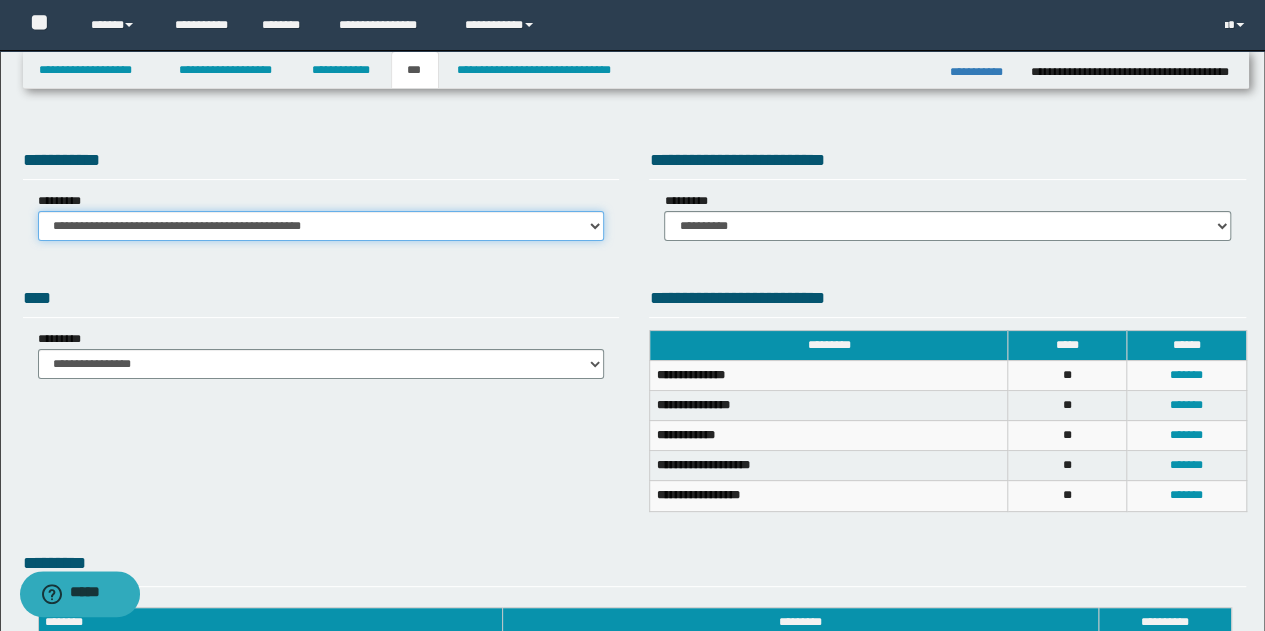 click on "**********" at bounding box center (321, 226) 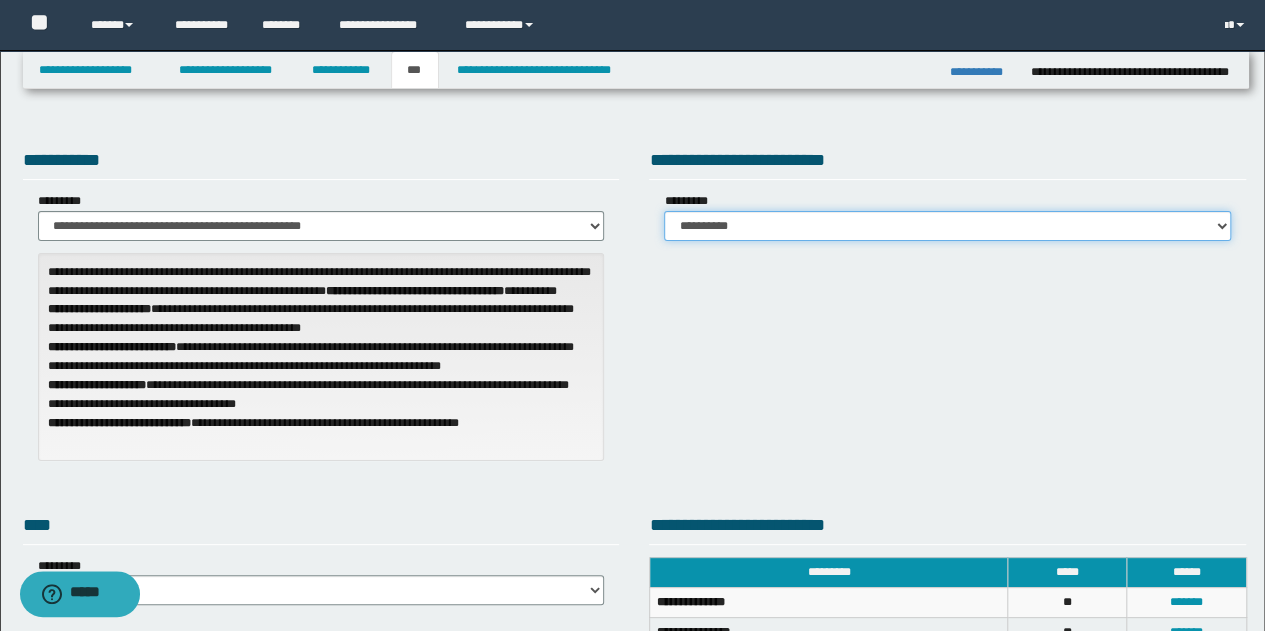 click on "**********" at bounding box center (947, 226) 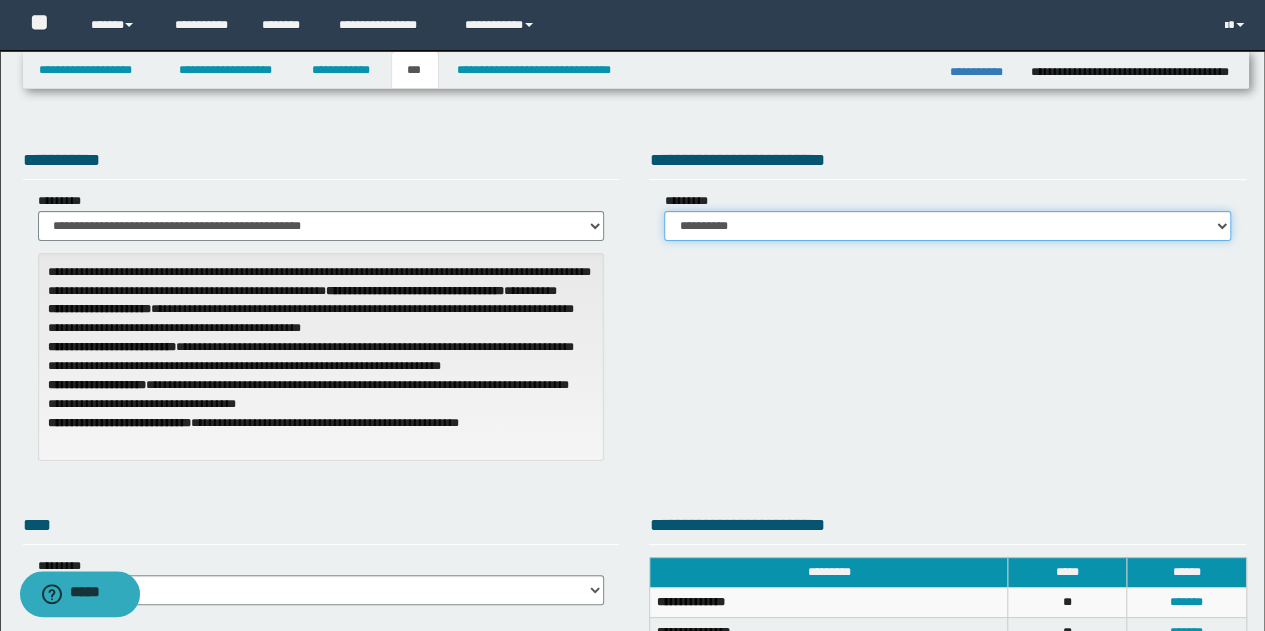 select on "*" 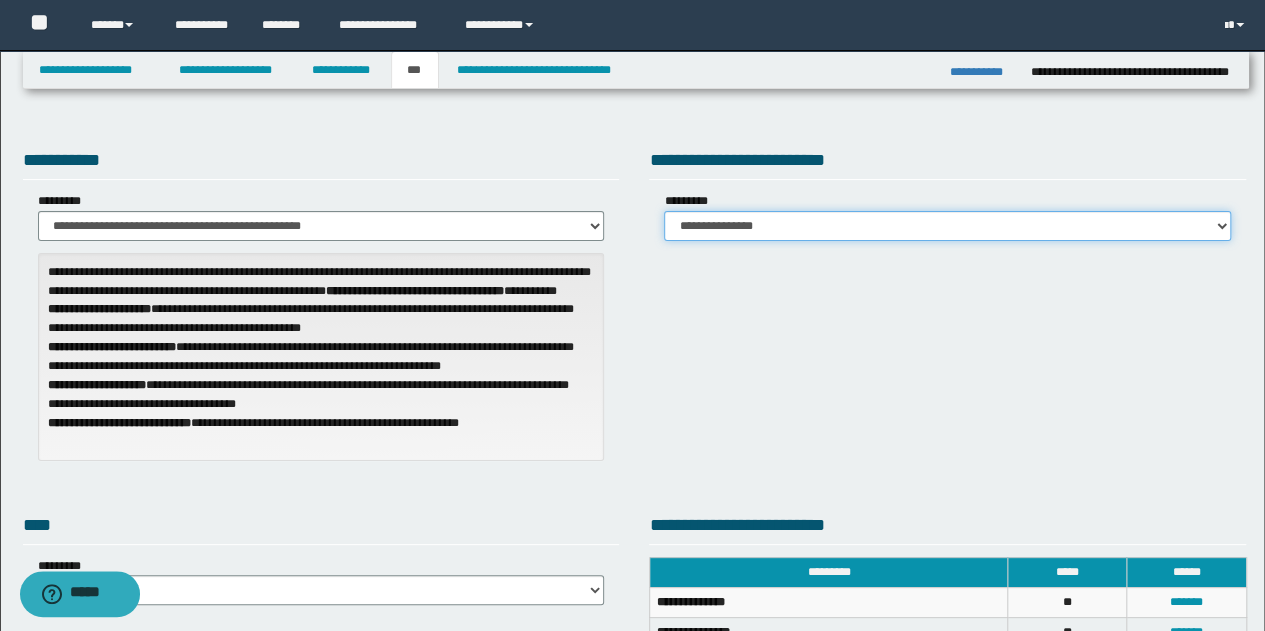 click on "**********" at bounding box center [947, 226] 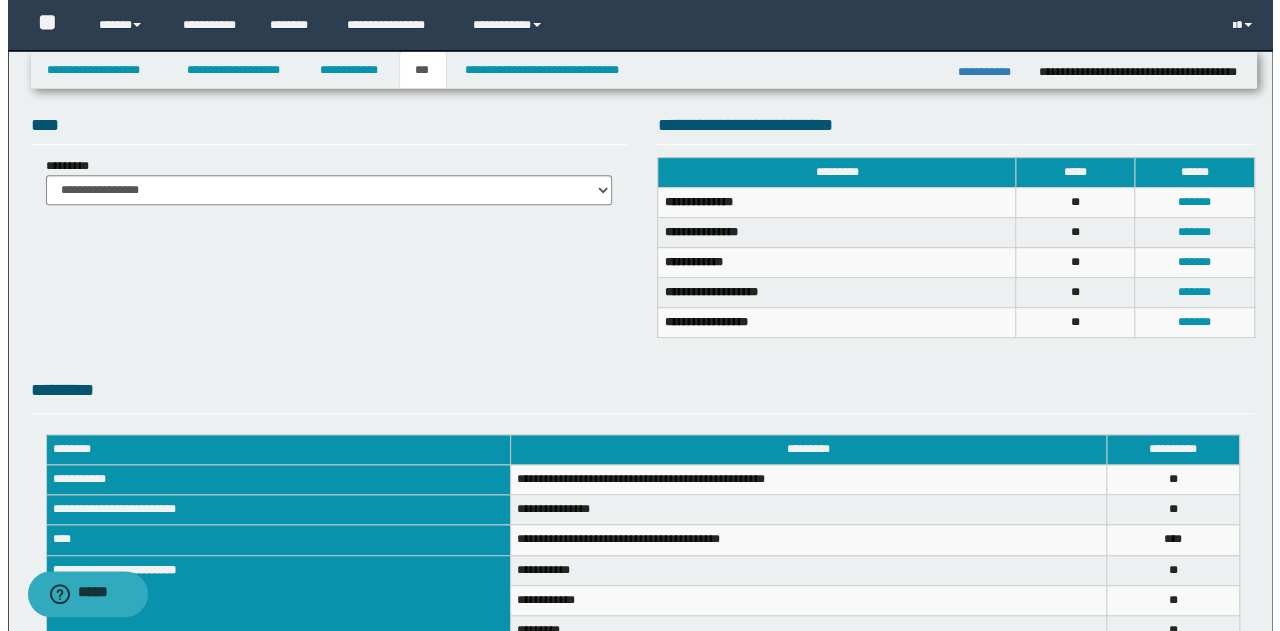 scroll, scrollTop: 400, scrollLeft: 0, axis: vertical 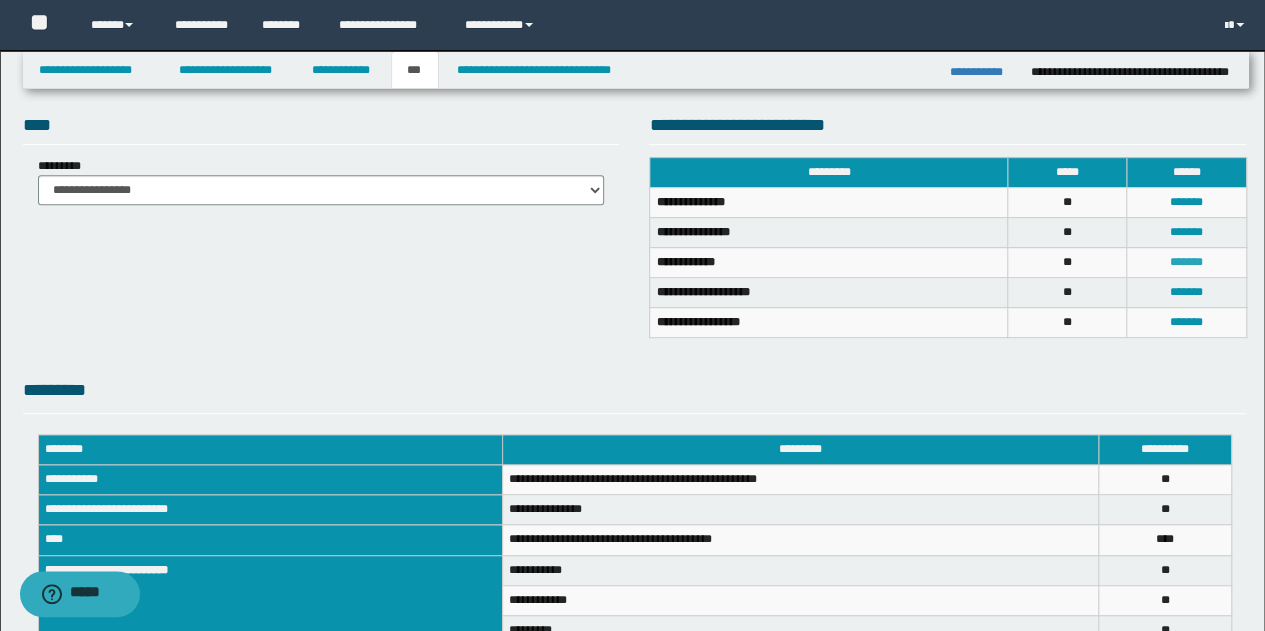 click on "*******" at bounding box center [1186, 262] 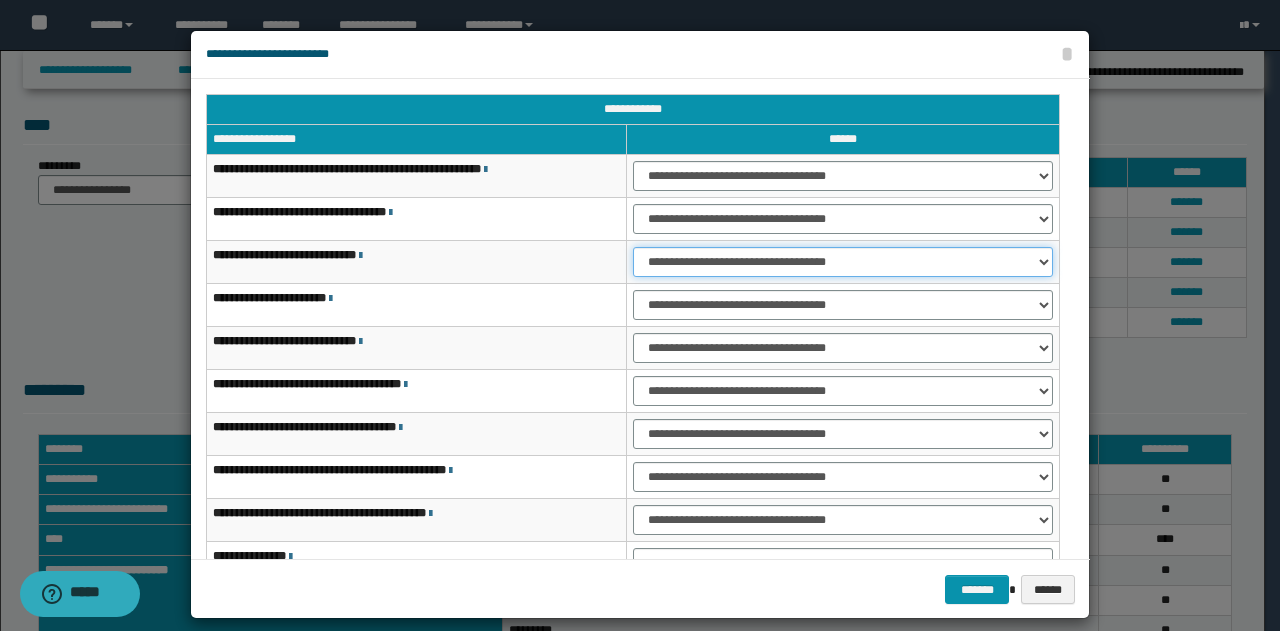 click on "**********" at bounding box center (843, 262) 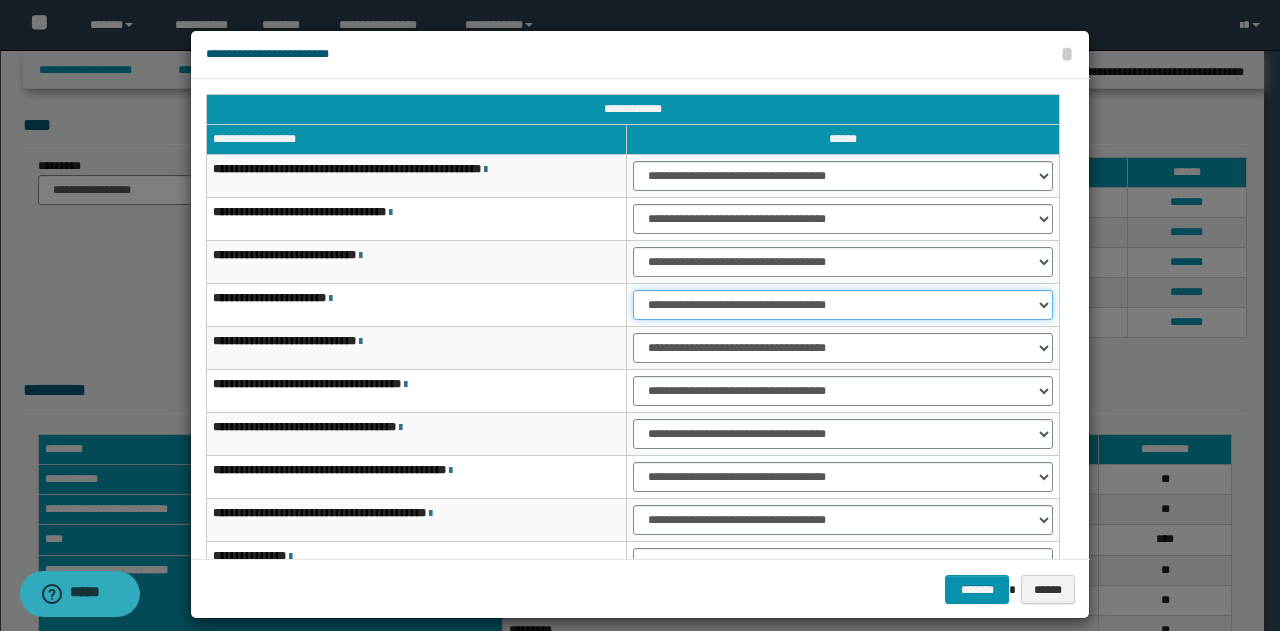 click on "**********" at bounding box center (843, 305) 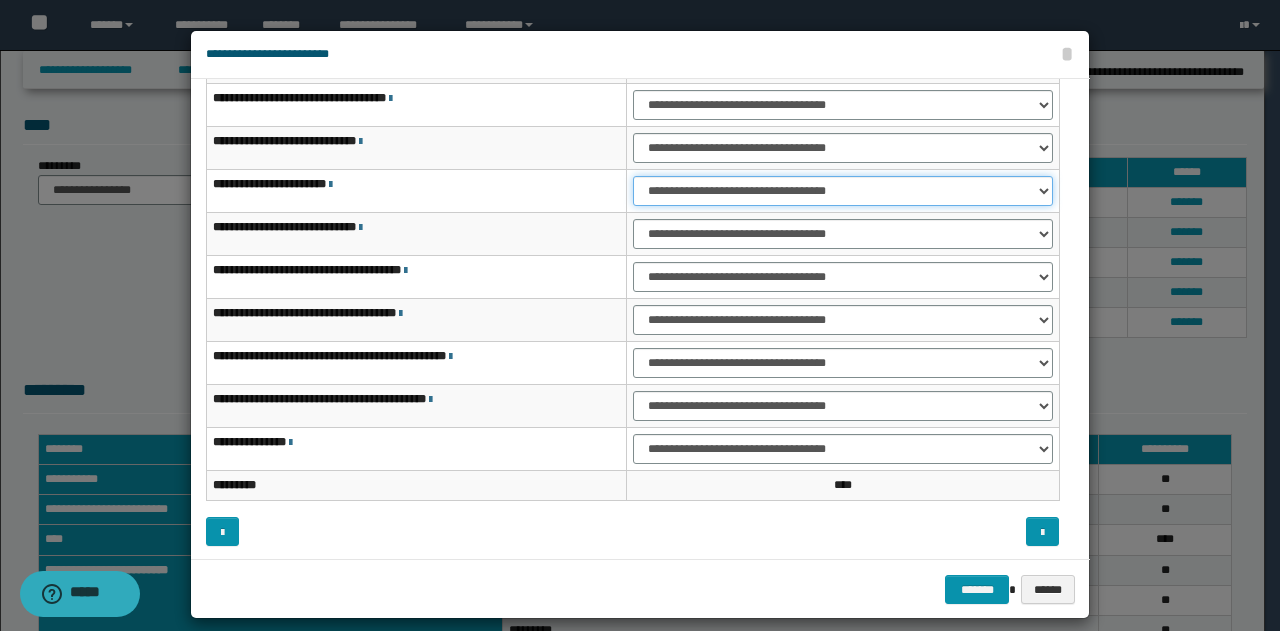 scroll, scrollTop: 116, scrollLeft: 0, axis: vertical 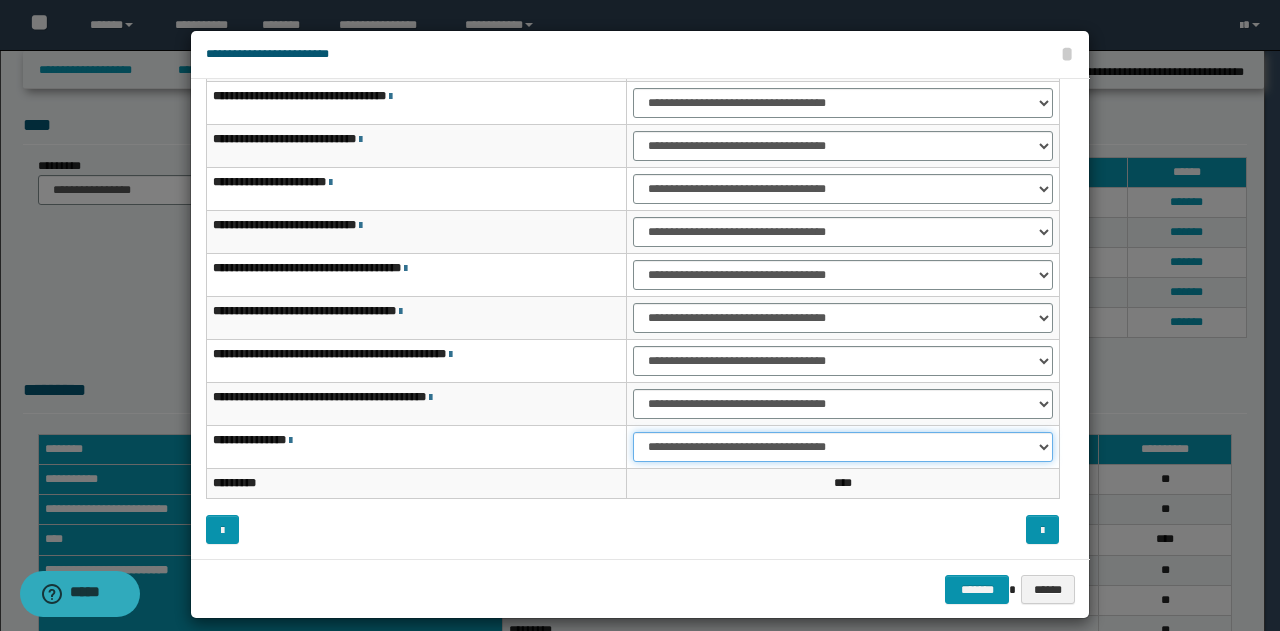 click on "**********" at bounding box center (843, 447) 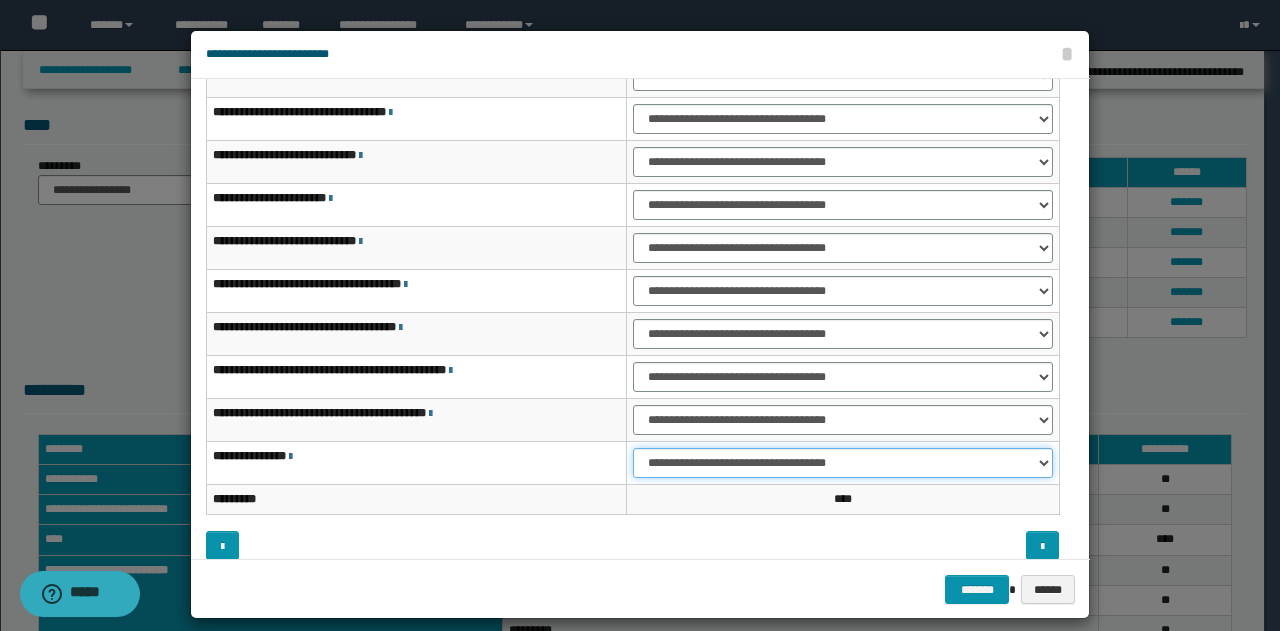 scroll, scrollTop: 116, scrollLeft: 0, axis: vertical 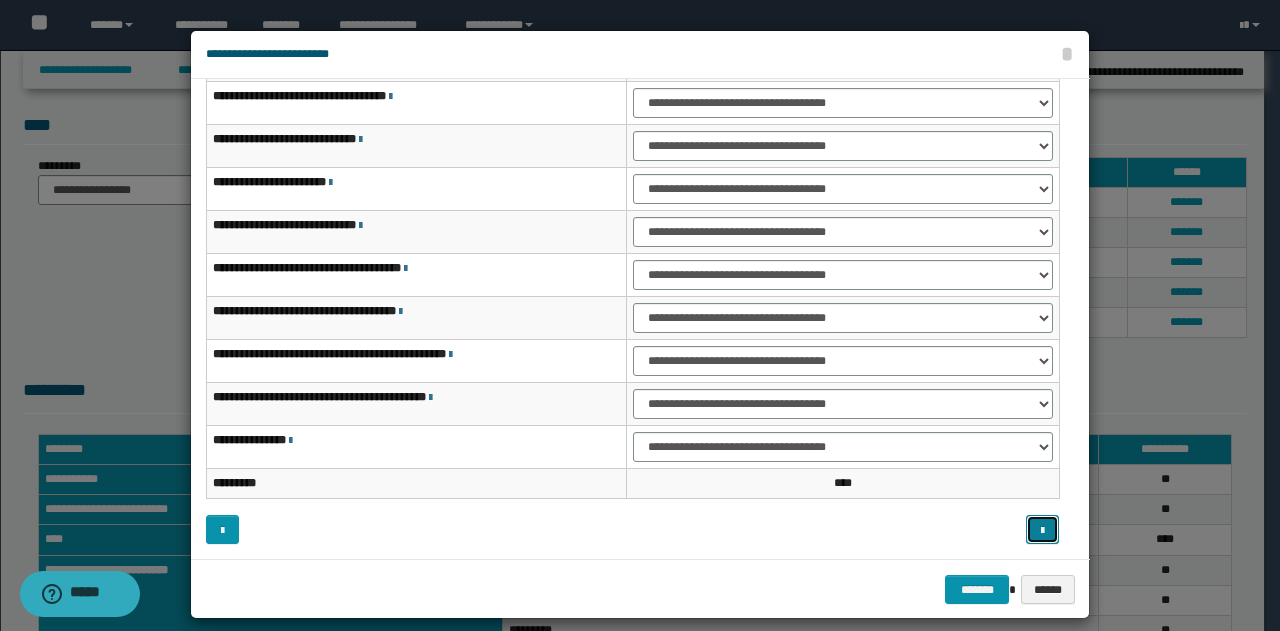 click at bounding box center (1042, 531) 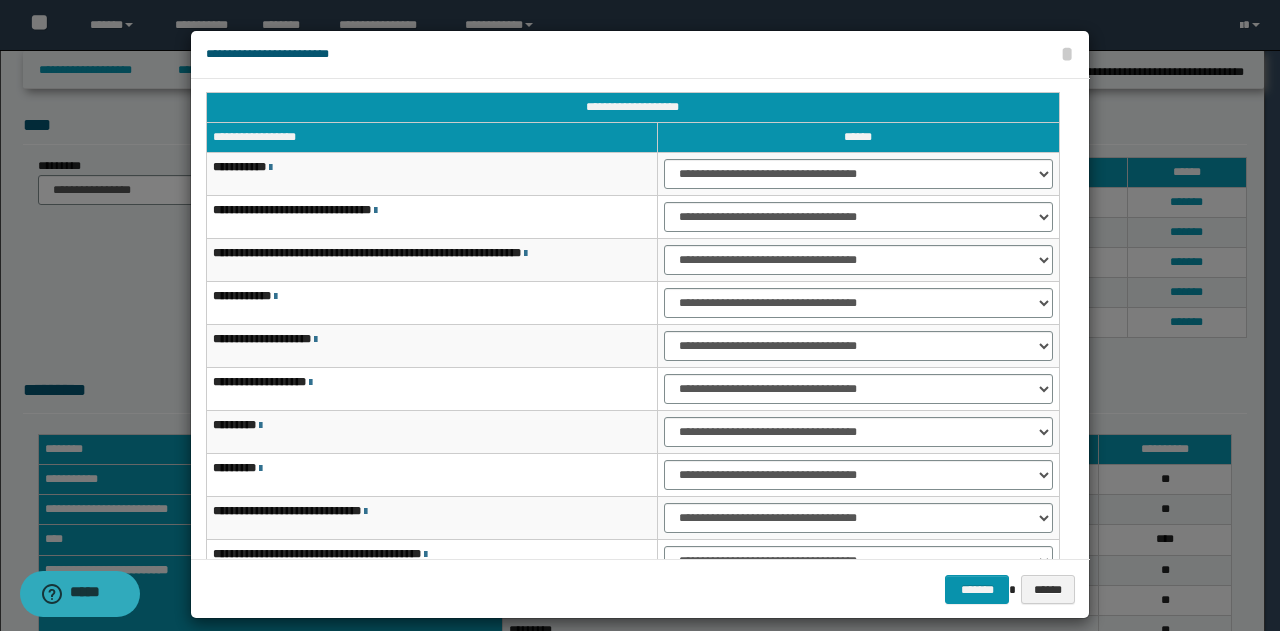 scroll, scrollTop: 0, scrollLeft: 0, axis: both 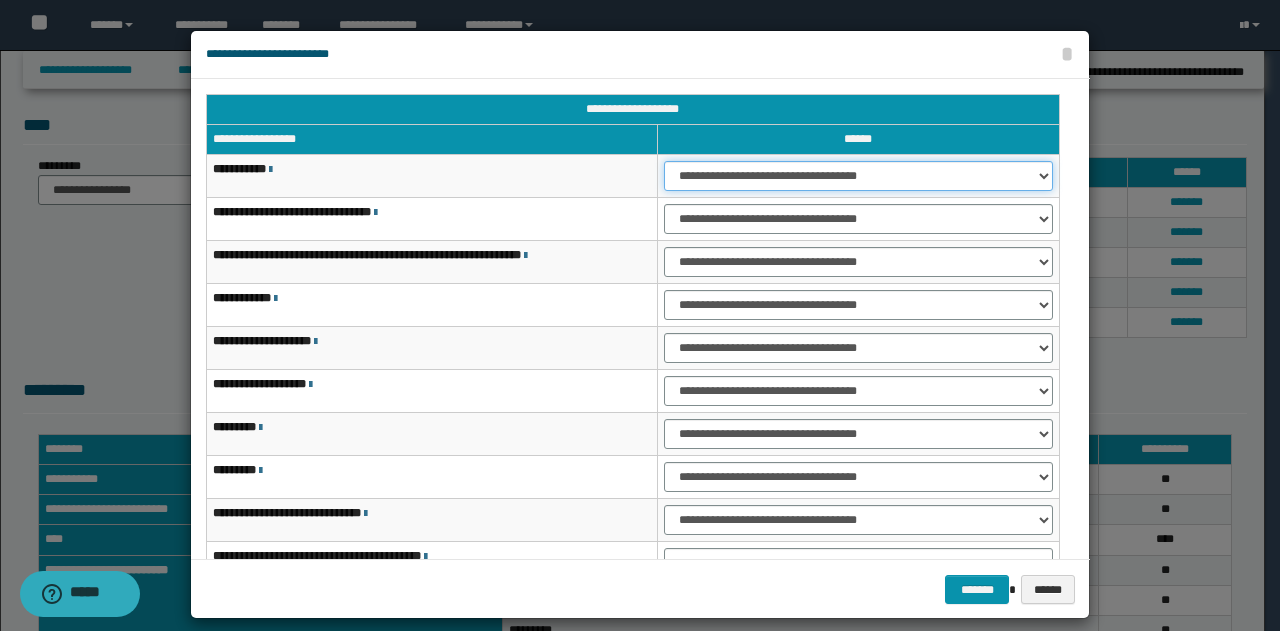 click on "**********" at bounding box center [858, 176] 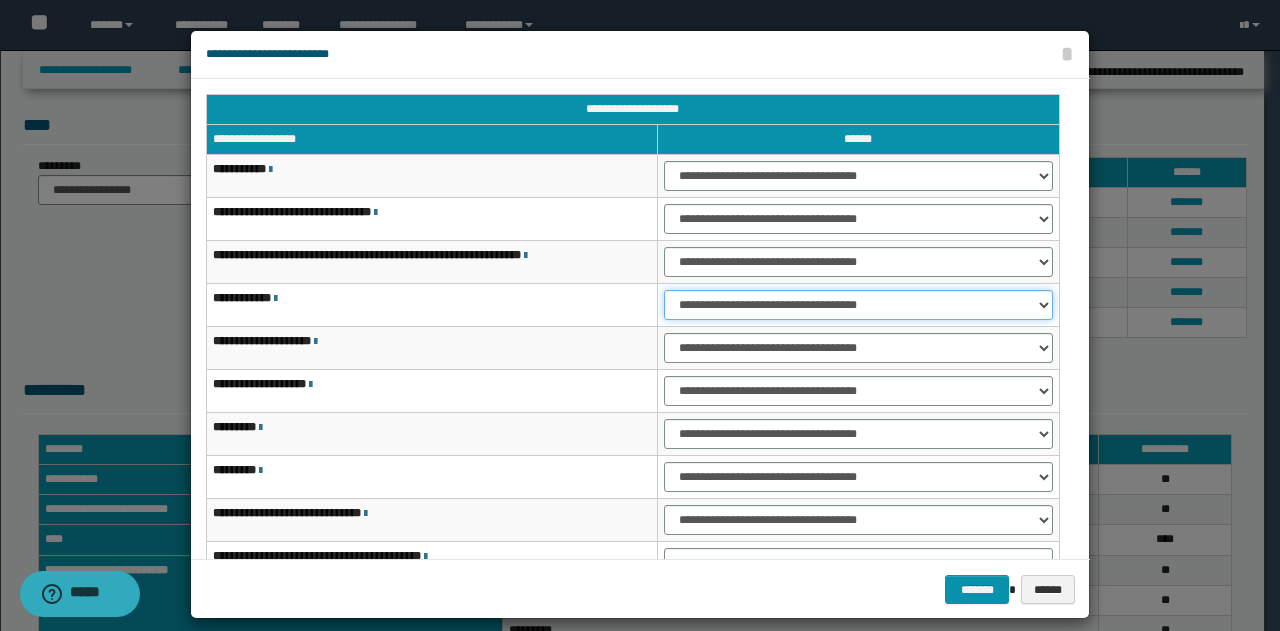 click on "**********" at bounding box center [858, 305] 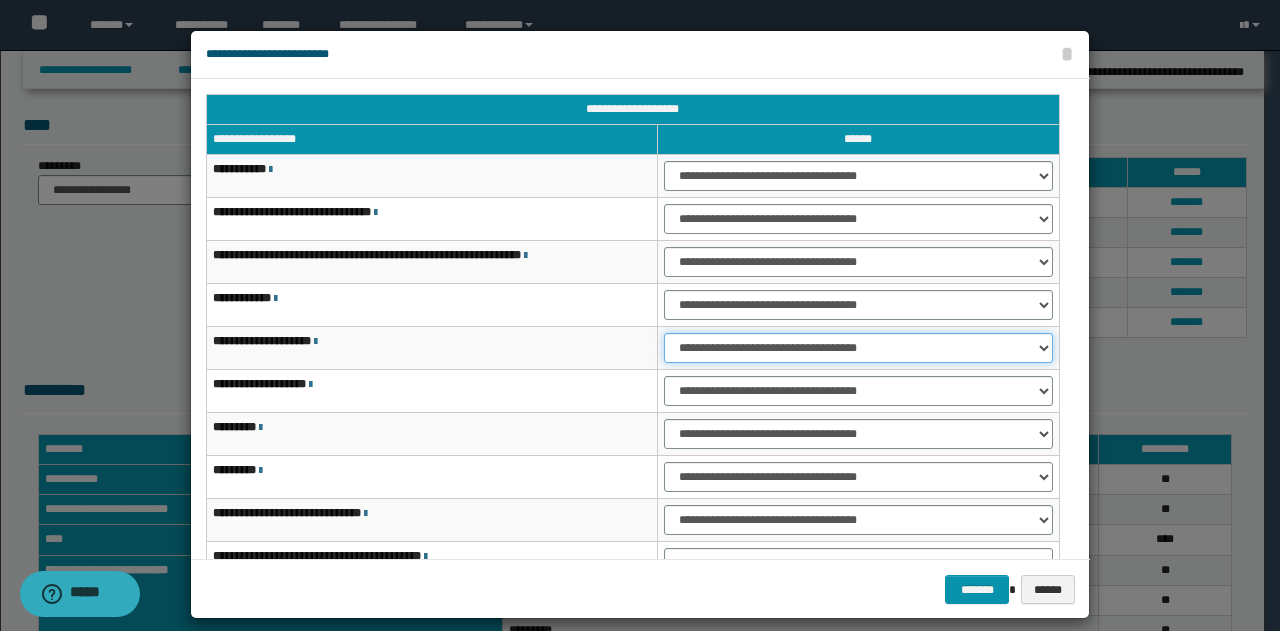 click on "**********" at bounding box center [858, 348] 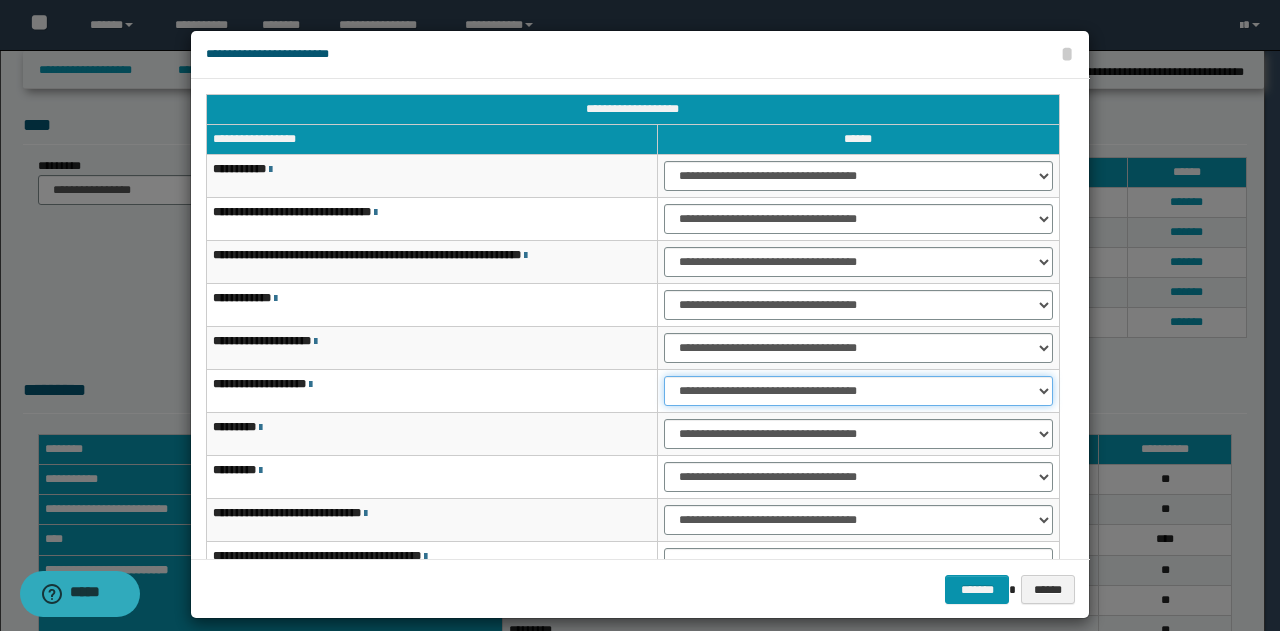 click on "**********" at bounding box center [858, 391] 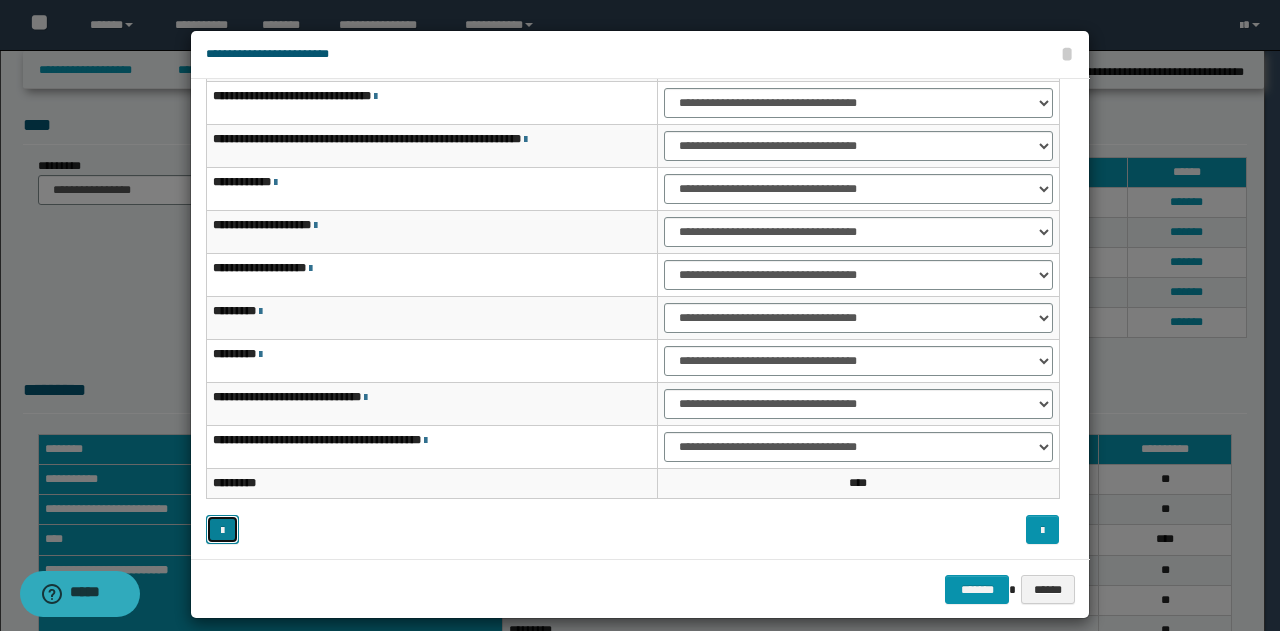 click at bounding box center [222, 531] 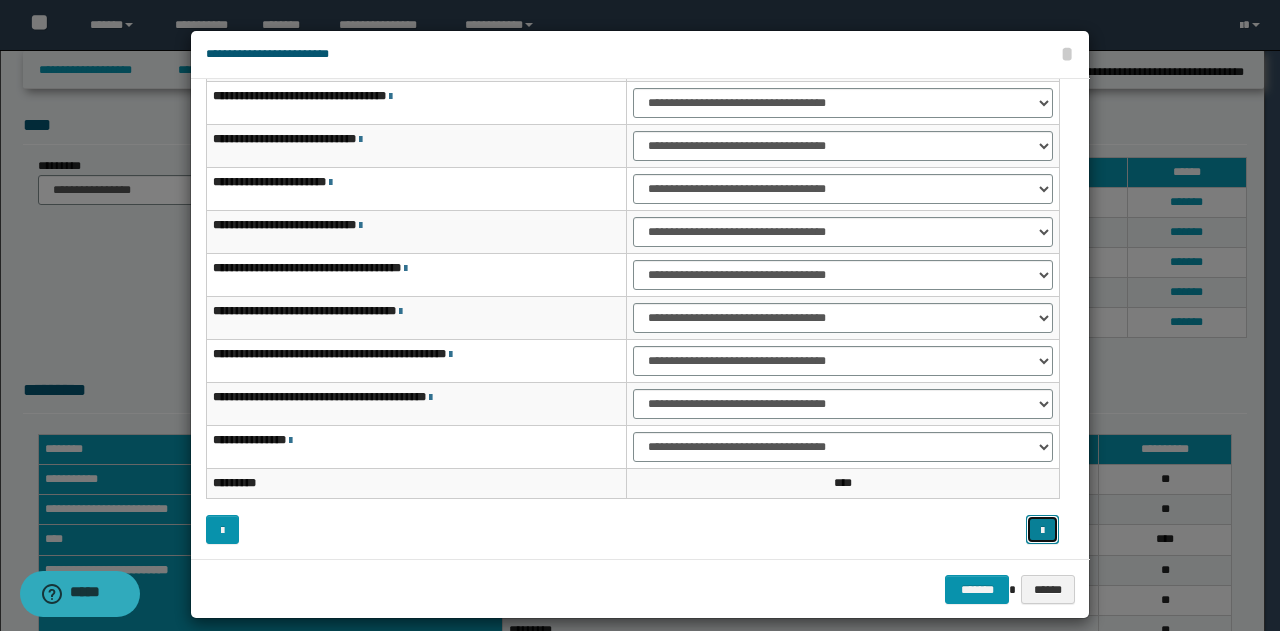 click at bounding box center [1042, 531] 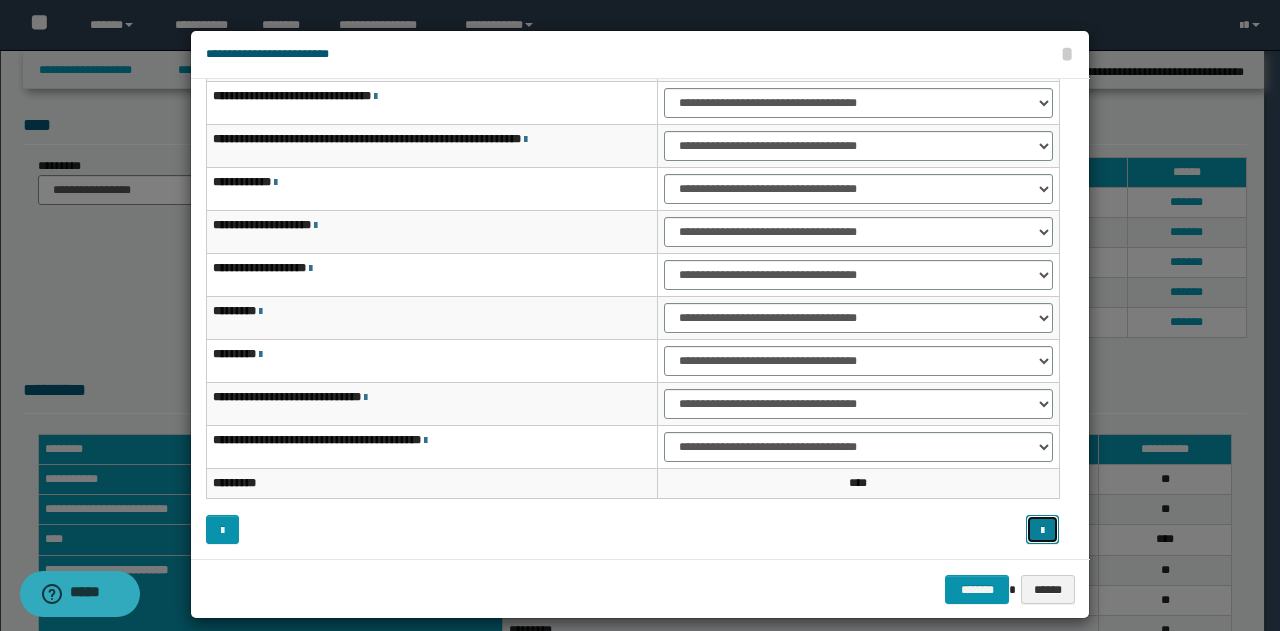 click at bounding box center [1042, 531] 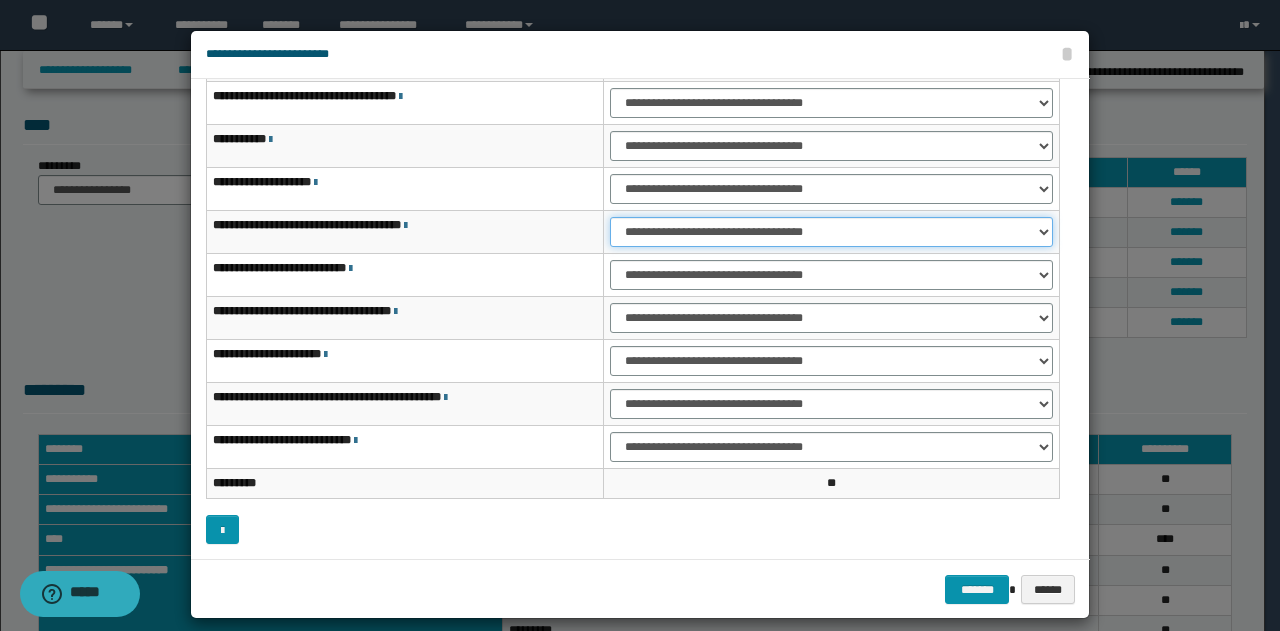click on "**********" at bounding box center [831, 232] 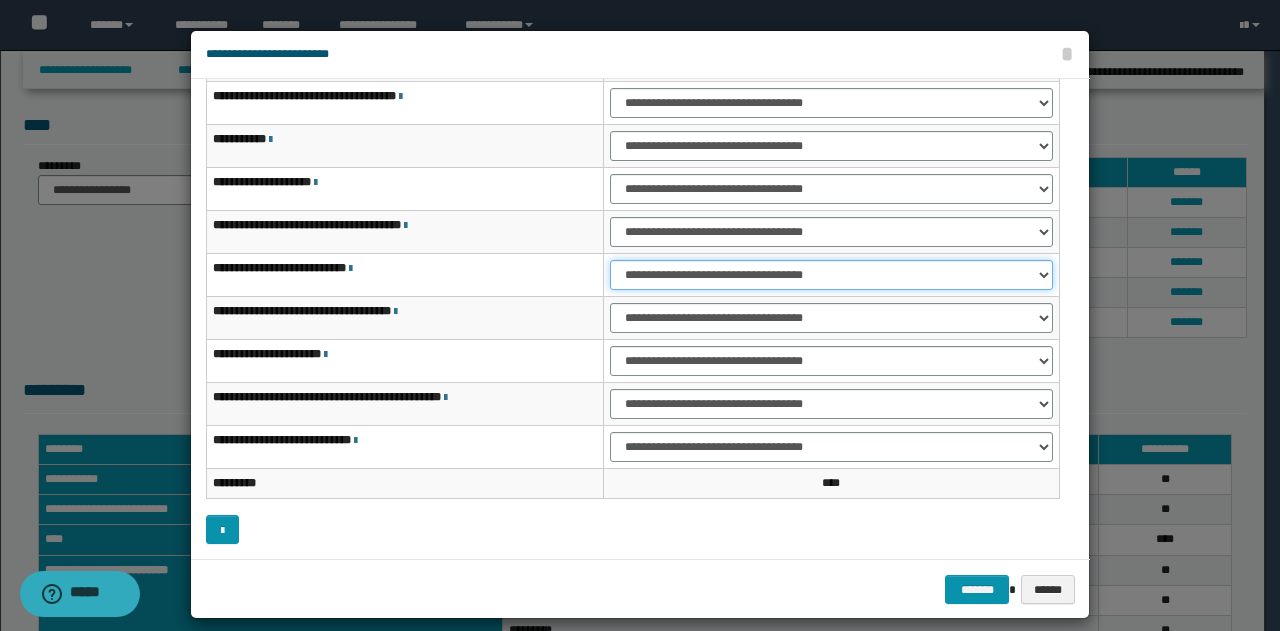 click on "**********" at bounding box center [831, 275] 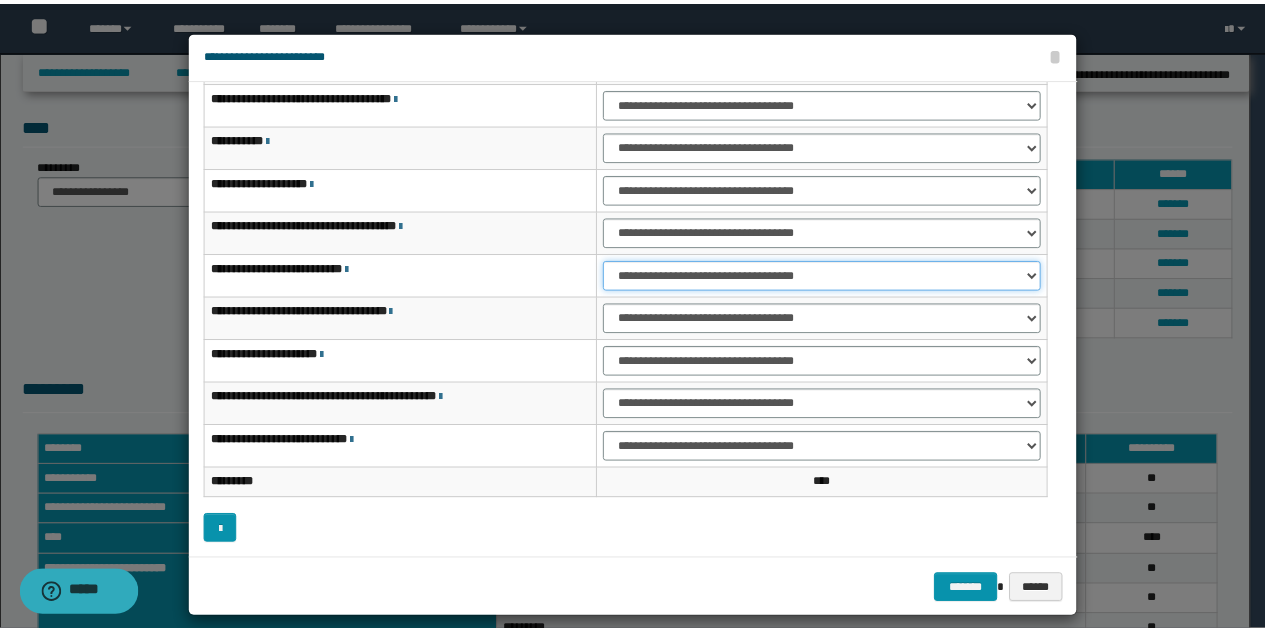 scroll, scrollTop: 18, scrollLeft: 0, axis: vertical 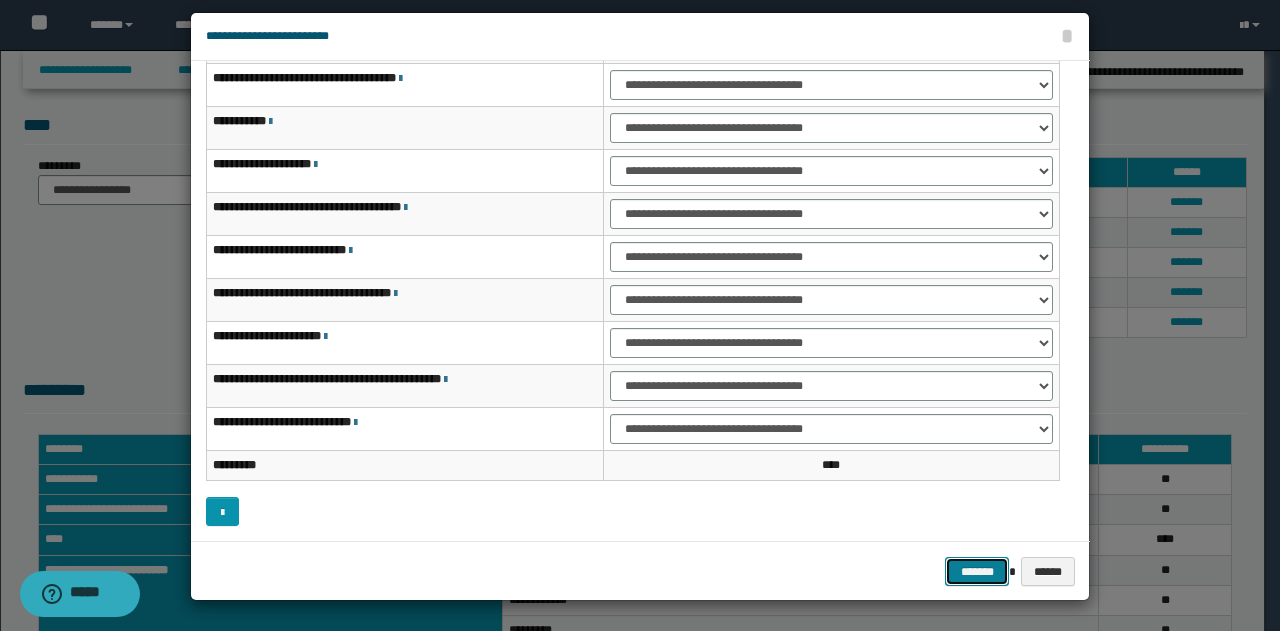 click on "*******" at bounding box center (977, 571) 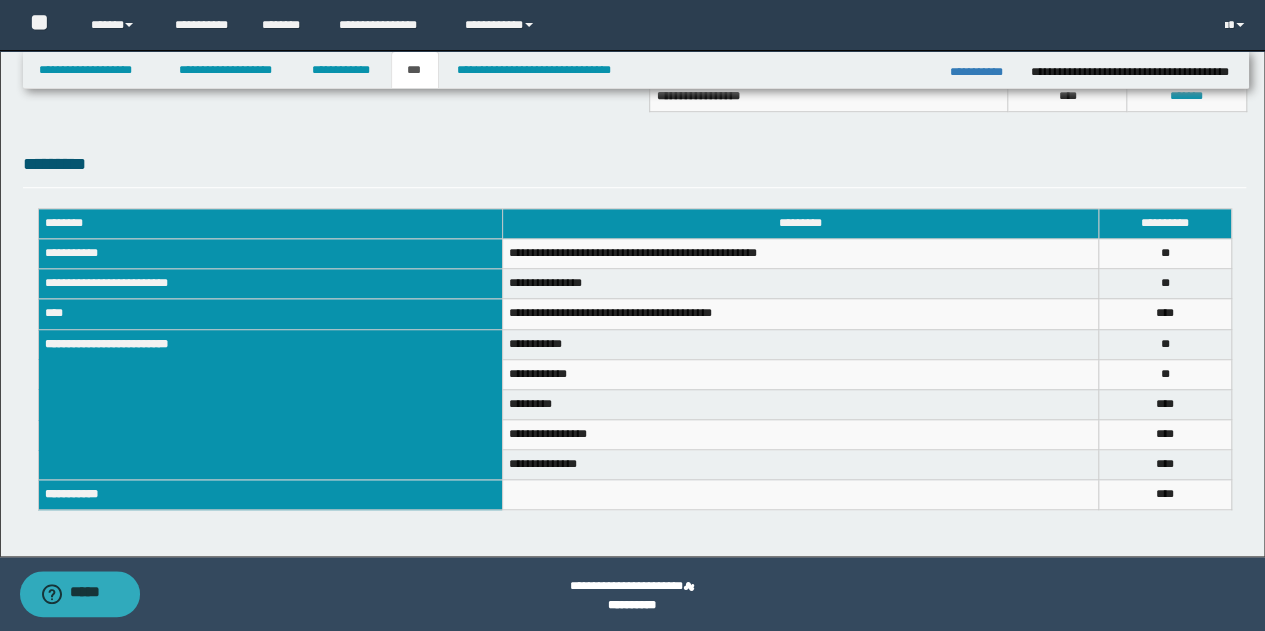 scroll, scrollTop: 629, scrollLeft: 0, axis: vertical 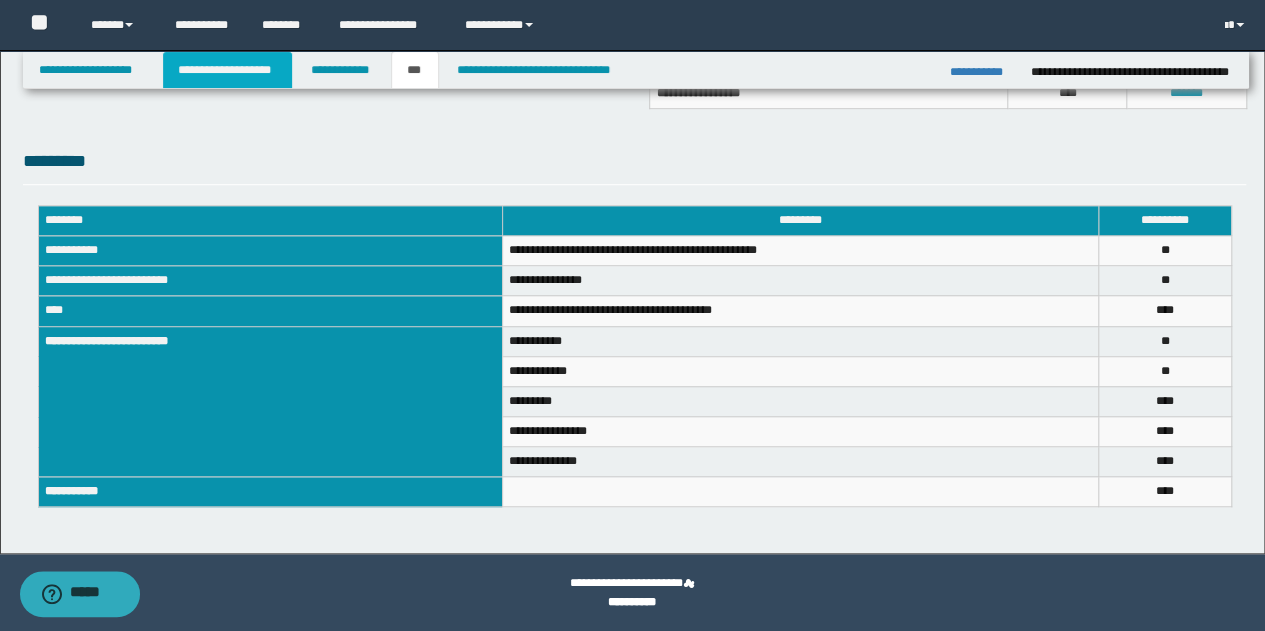 click on "**********" at bounding box center (227, 70) 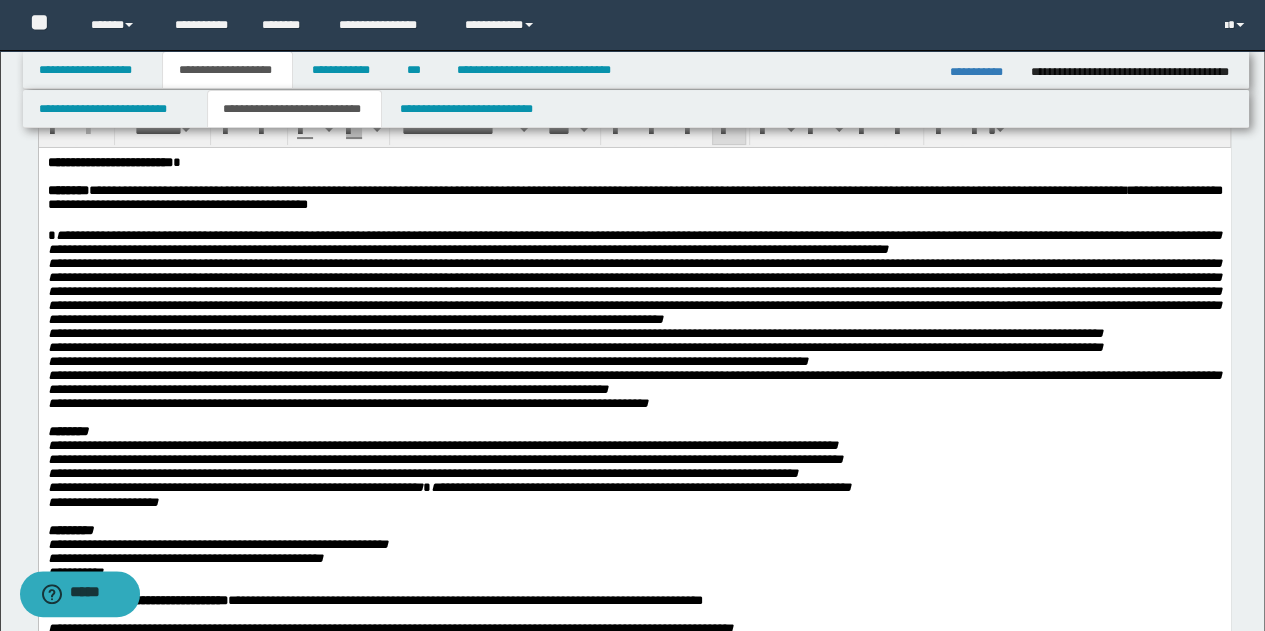 scroll, scrollTop: 60, scrollLeft: 0, axis: vertical 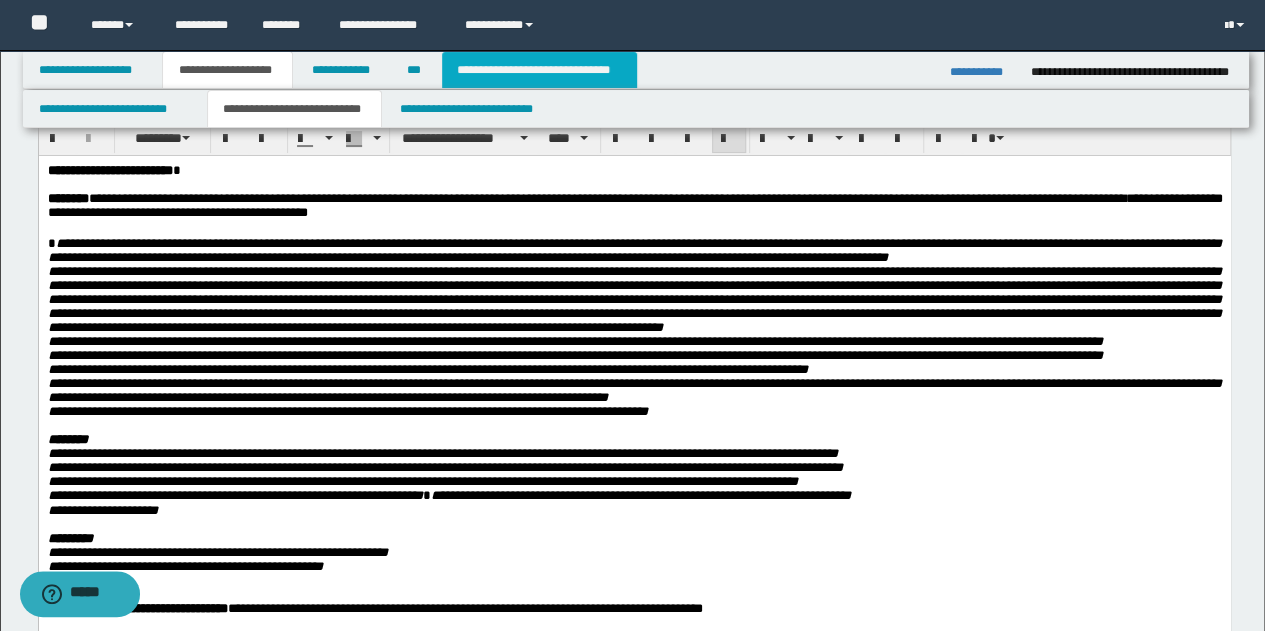 click on "**********" at bounding box center (539, 70) 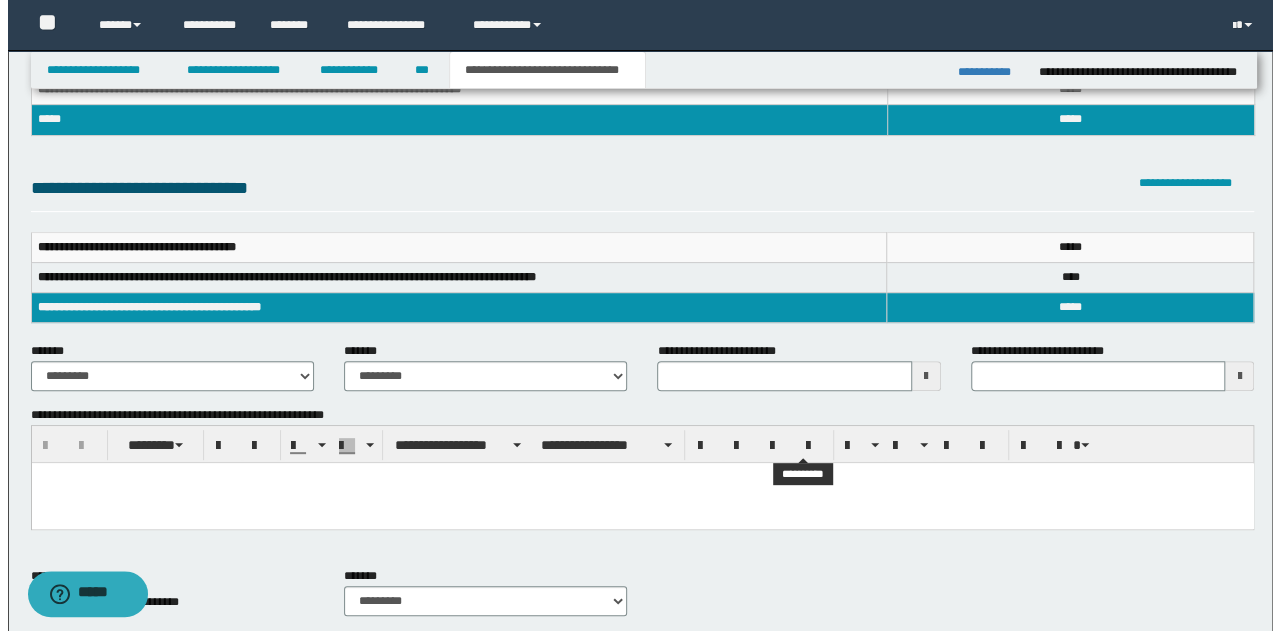 scroll, scrollTop: 129, scrollLeft: 0, axis: vertical 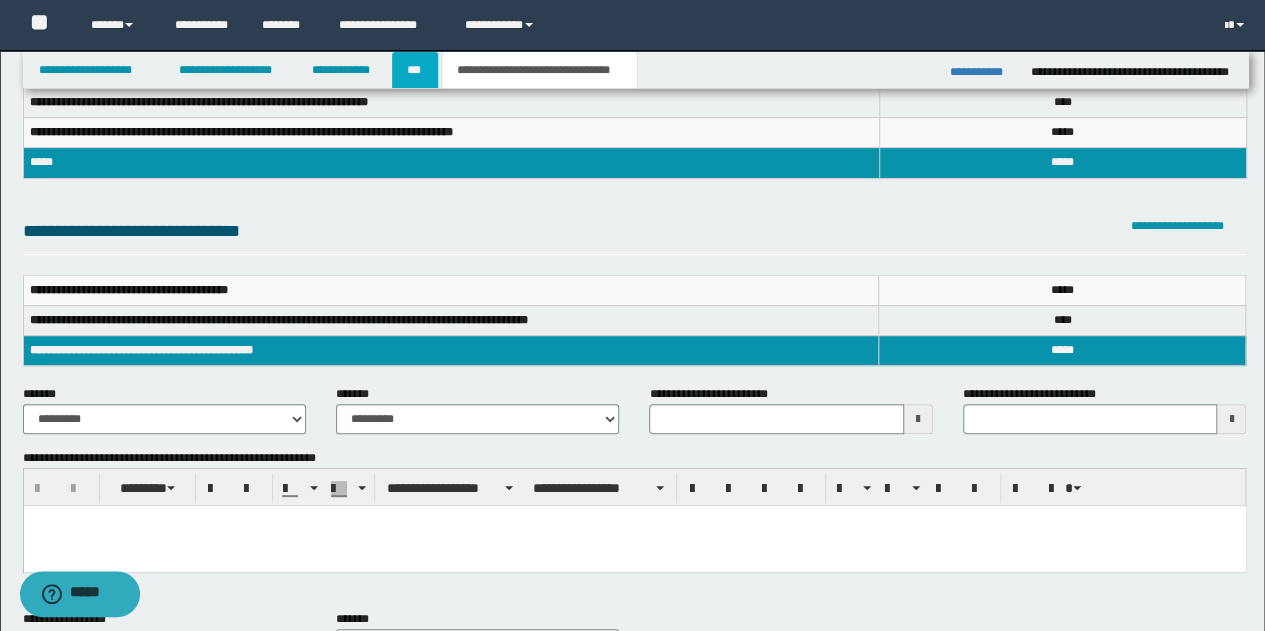 click on "***" at bounding box center (415, 70) 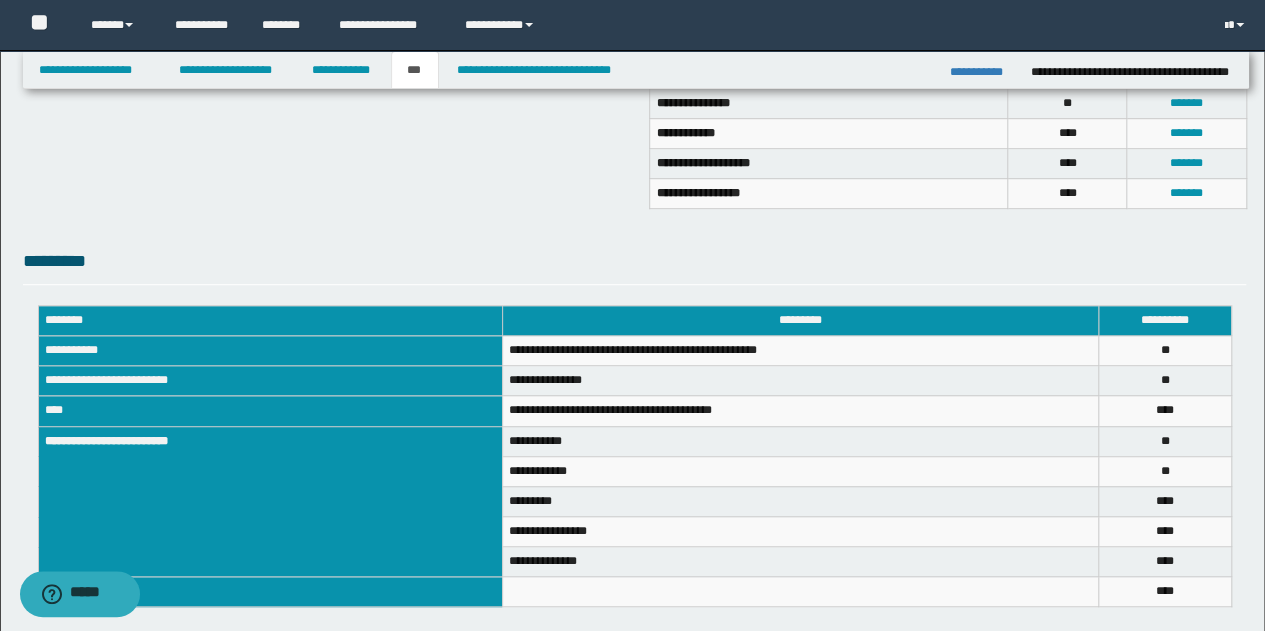 scroll, scrollTop: 629, scrollLeft: 0, axis: vertical 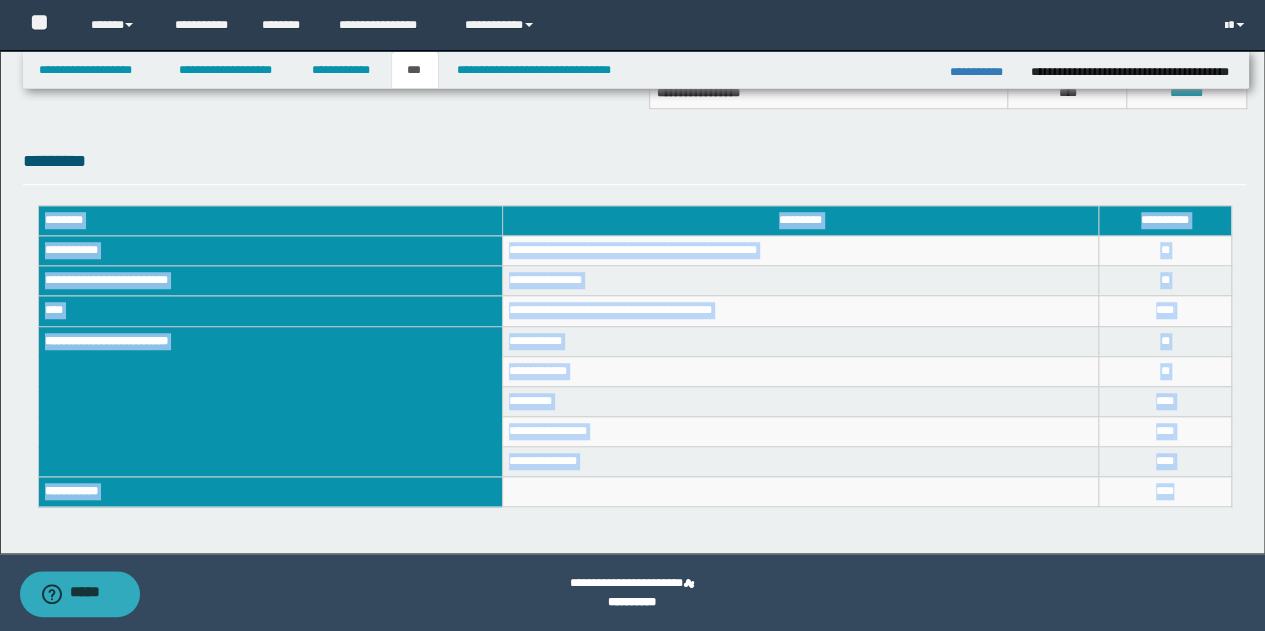 drag, startPoint x: 1206, startPoint y: 491, endPoint x: 1125, endPoint y: 505, distance: 82.20097 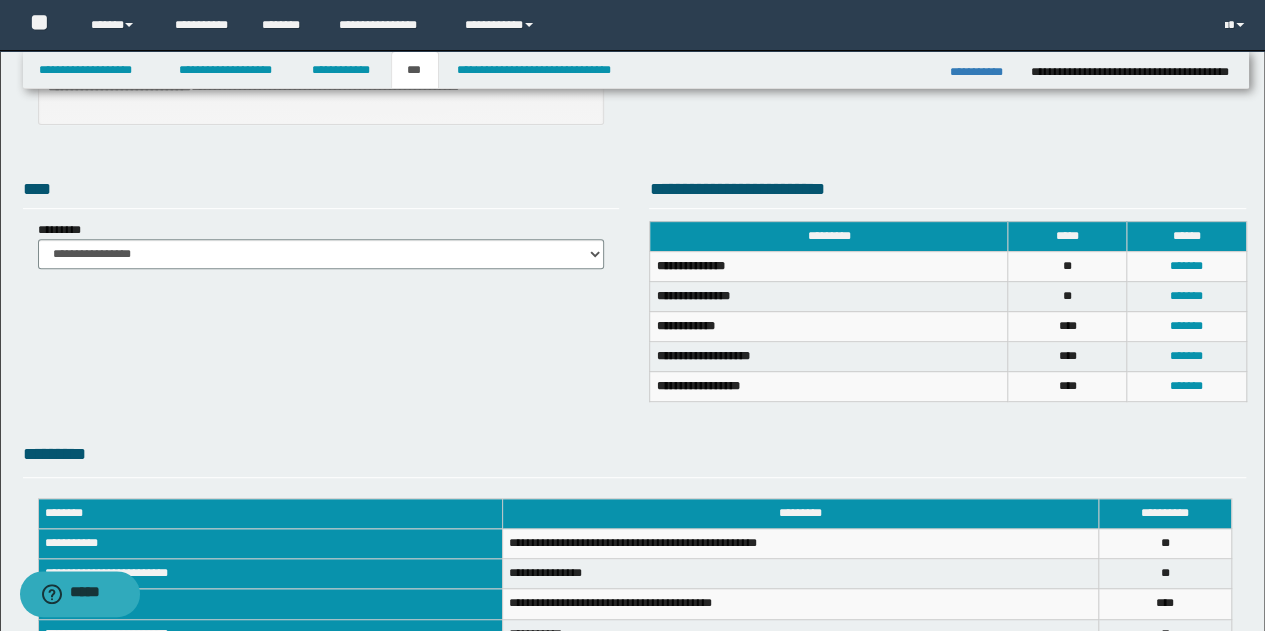 scroll, scrollTop: 329, scrollLeft: 0, axis: vertical 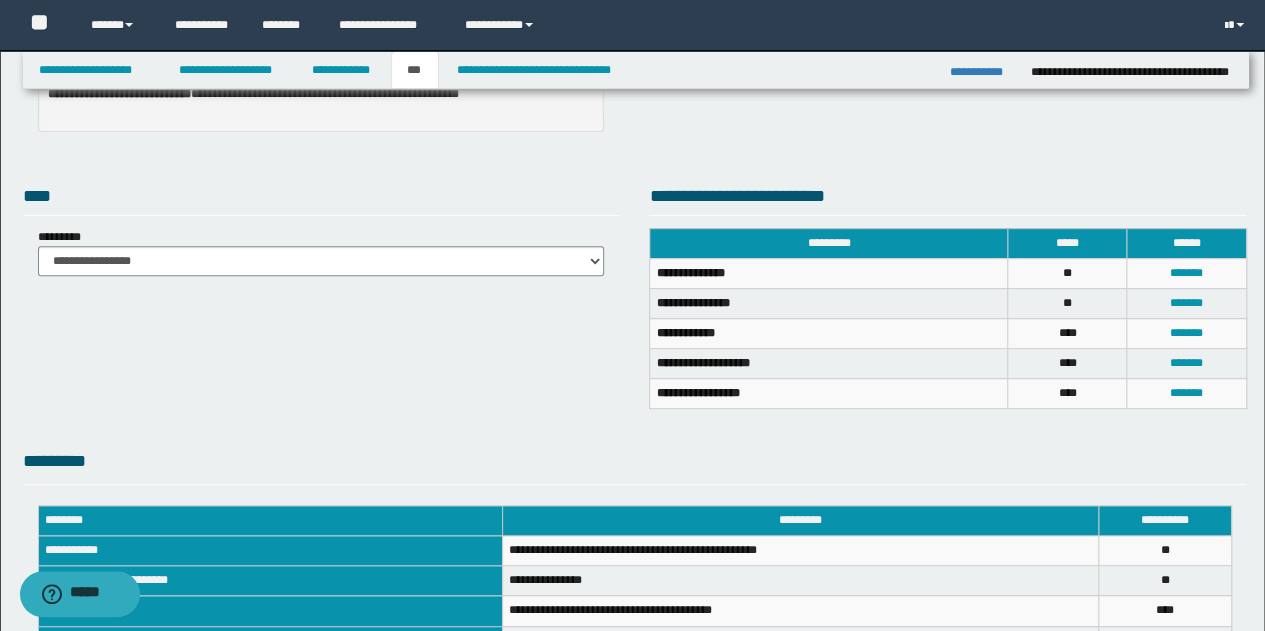 click on "*** *" at bounding box center (1067, 394) 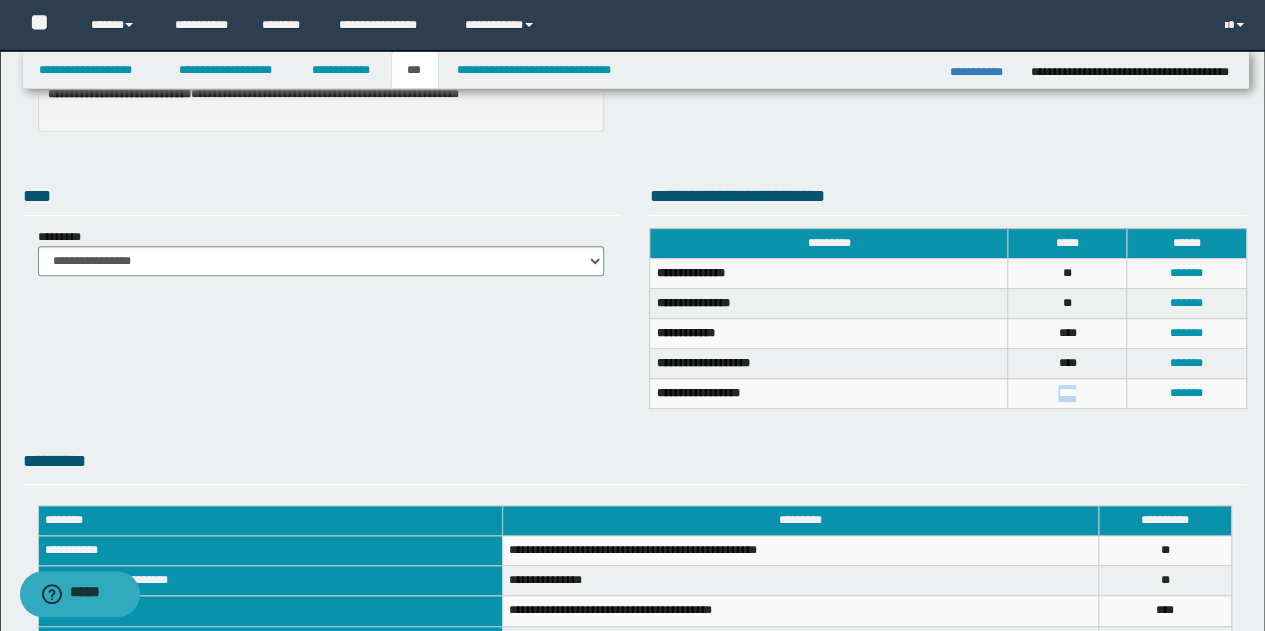 drag, startPoint x: 1096, startPoint y: 385, endPoint x: 1029, endPoint y: 388, distance: 67.06713 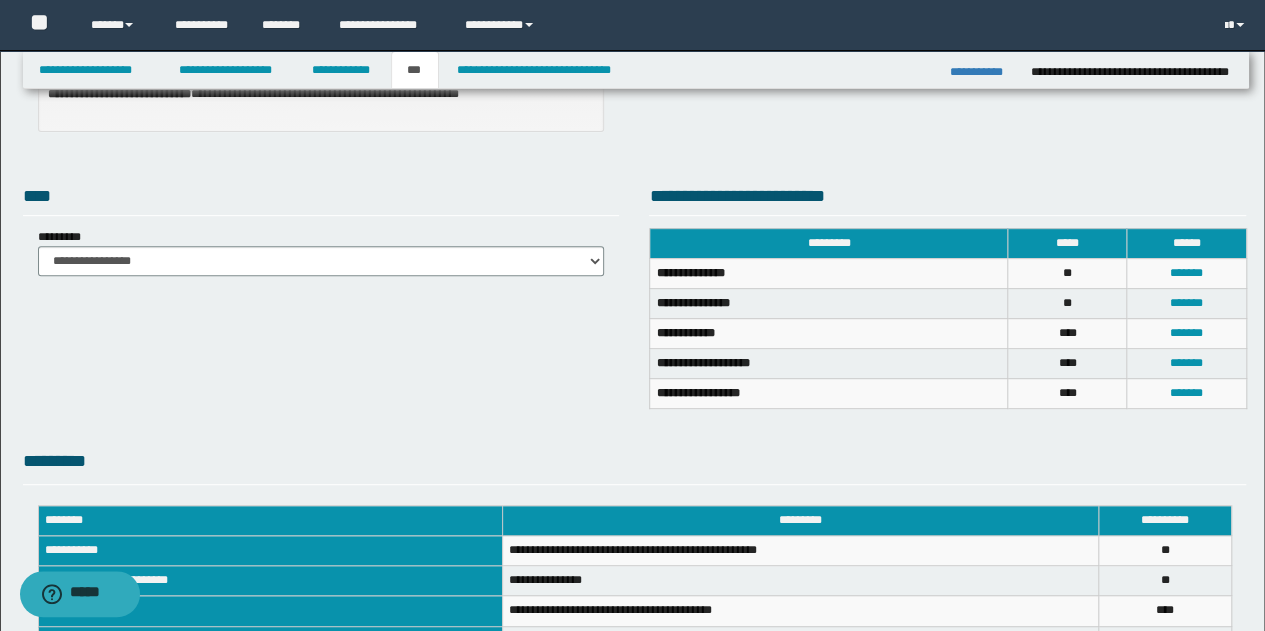 click on "**********" at bounding box center [947, 327] 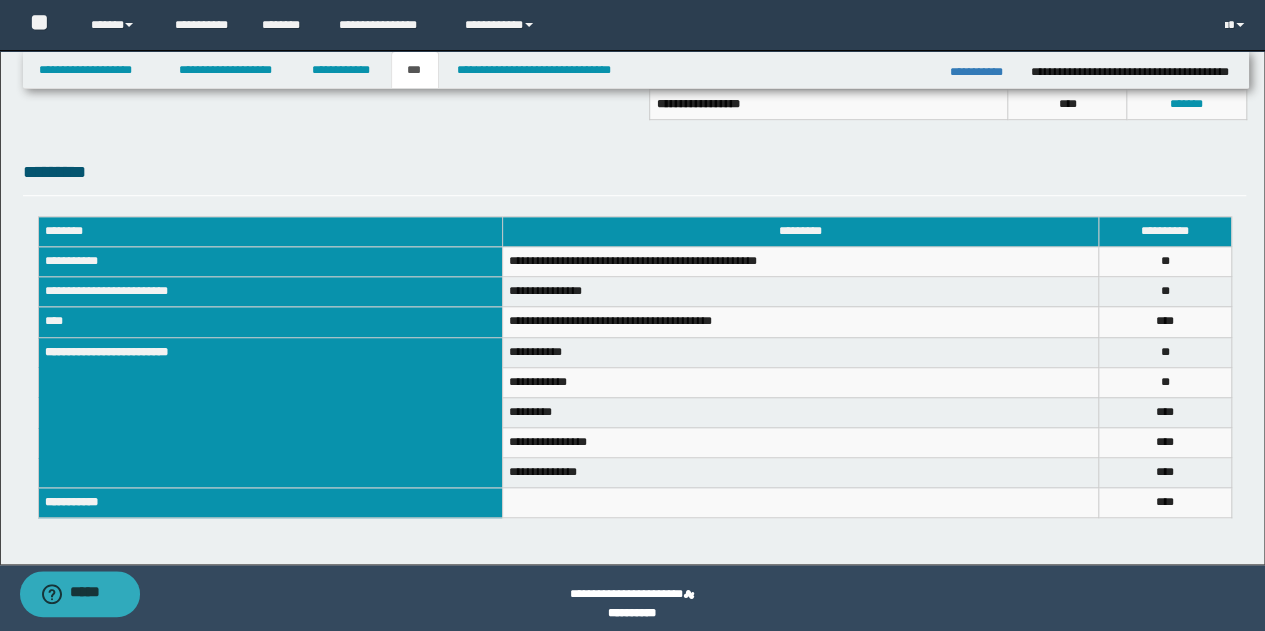 scroll, scrollTop: 629, scrollLeft: 0, axis: vertical 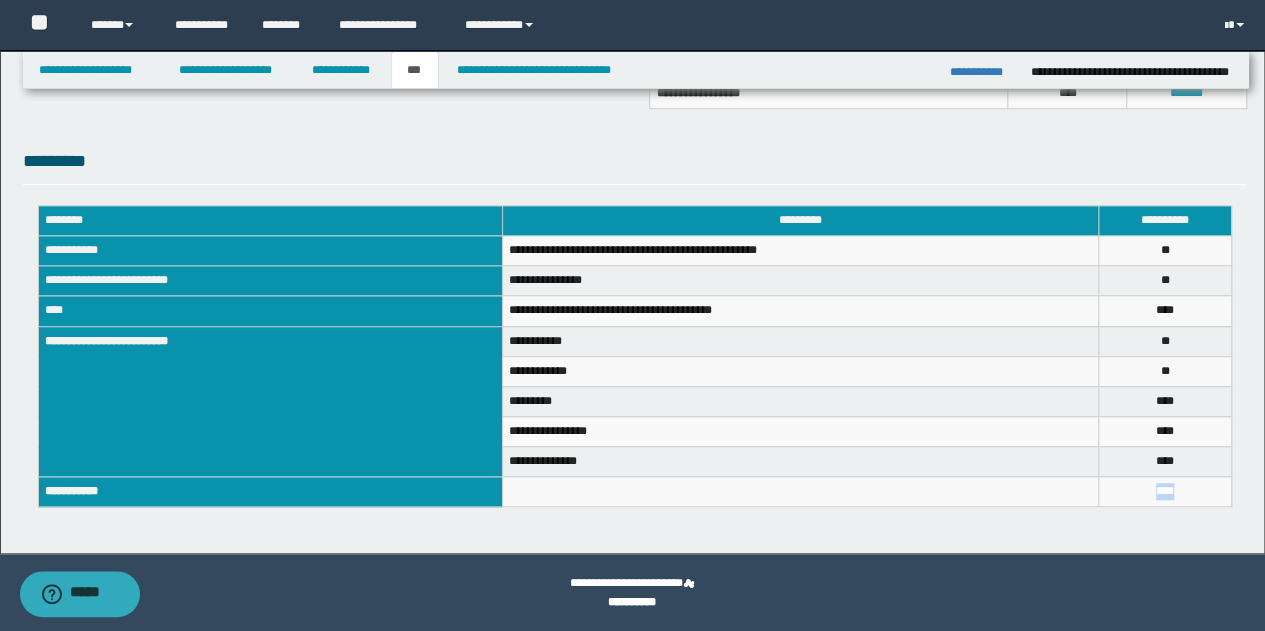drag, startPoint x: 1190, startPoint y: 486, endPoint x: 1147, endPoint y: 487, distance: 43.011627 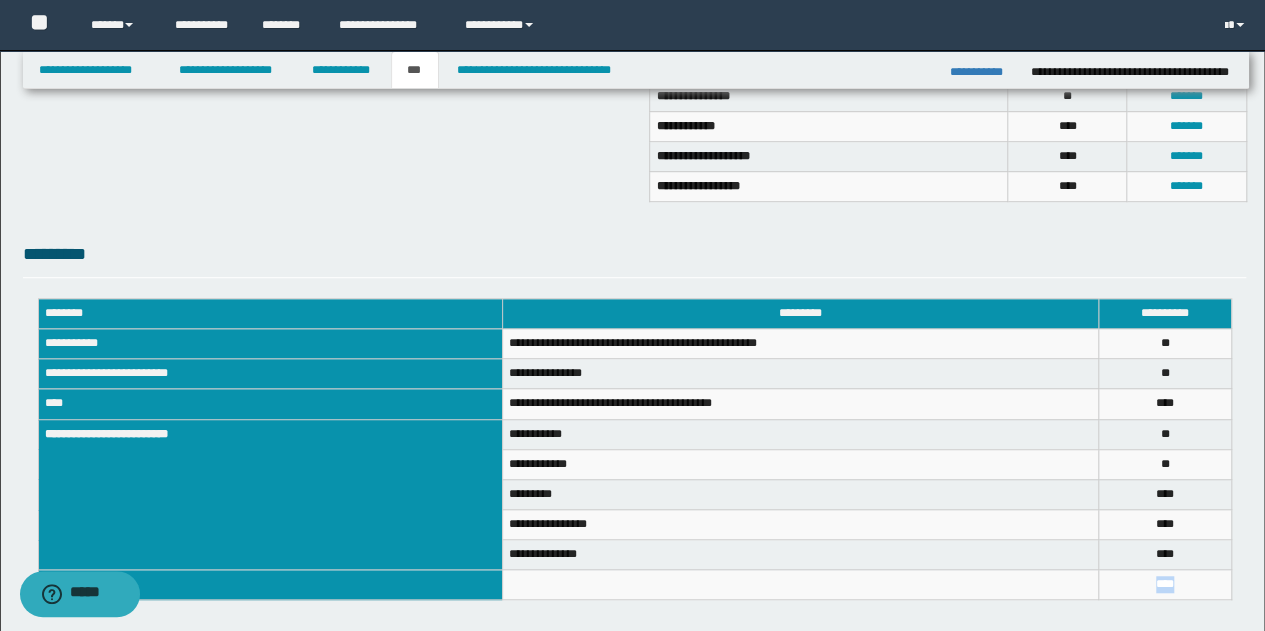 scroll, scrollTop: 329, scrollLeft: 0, axis: vertical 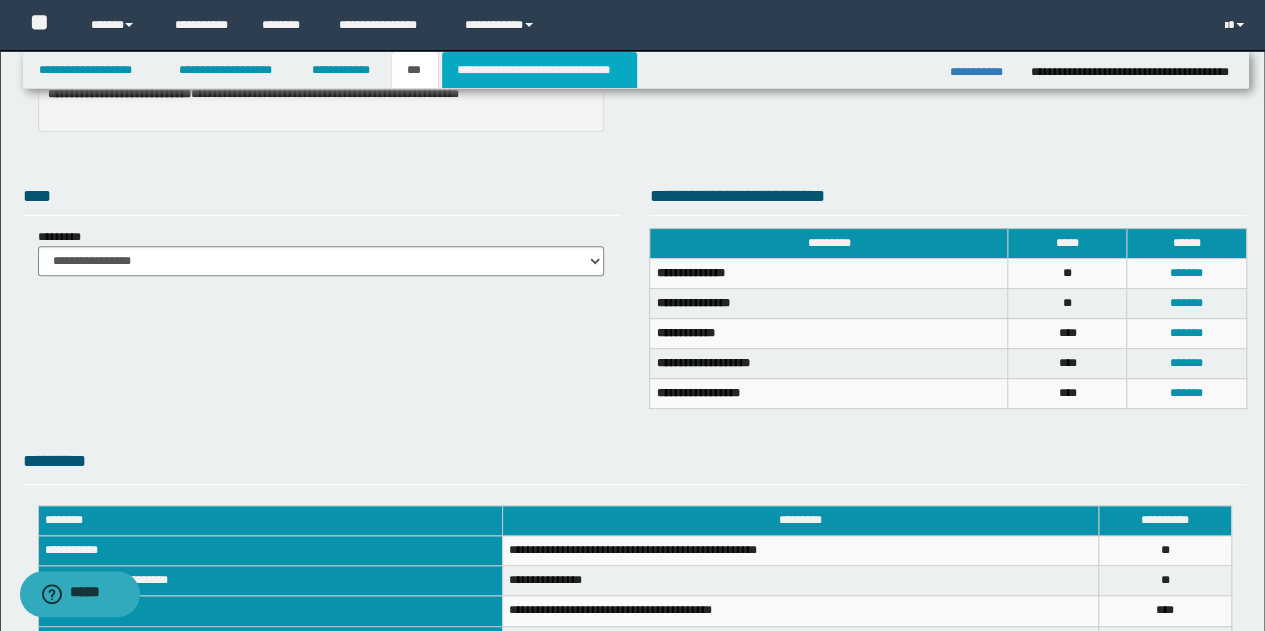 click on "**********" at bounding box center [539, 70] 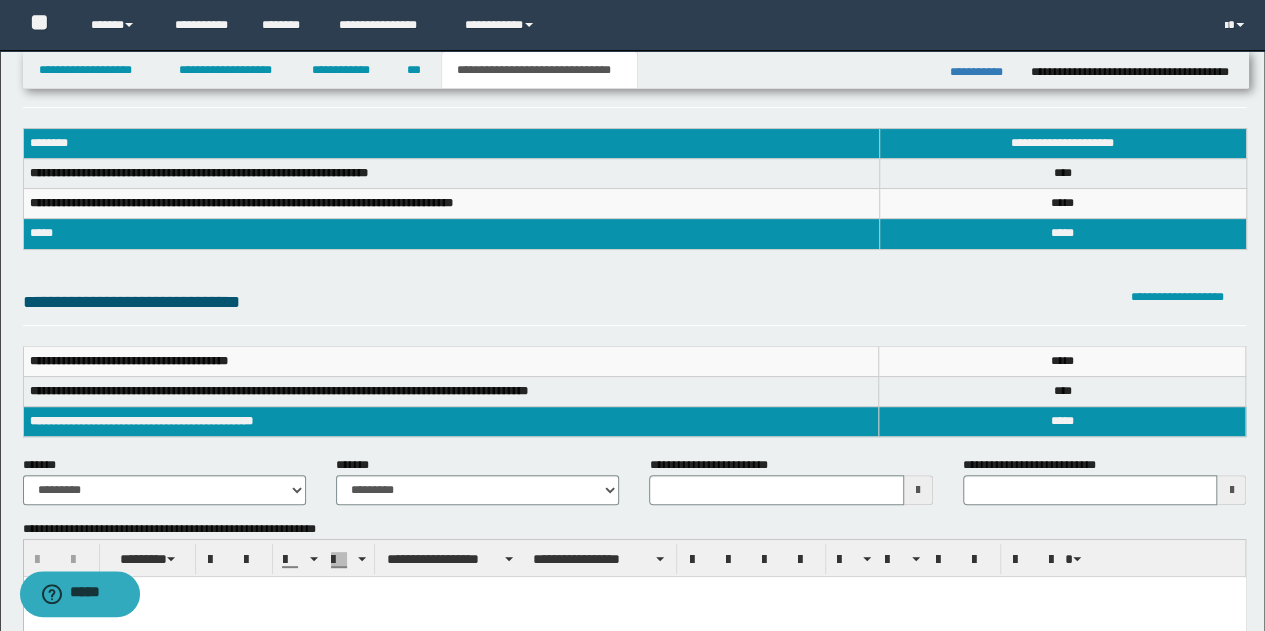 scroll, scrollTop: 29, scrollLeft: 0, axis: vertical 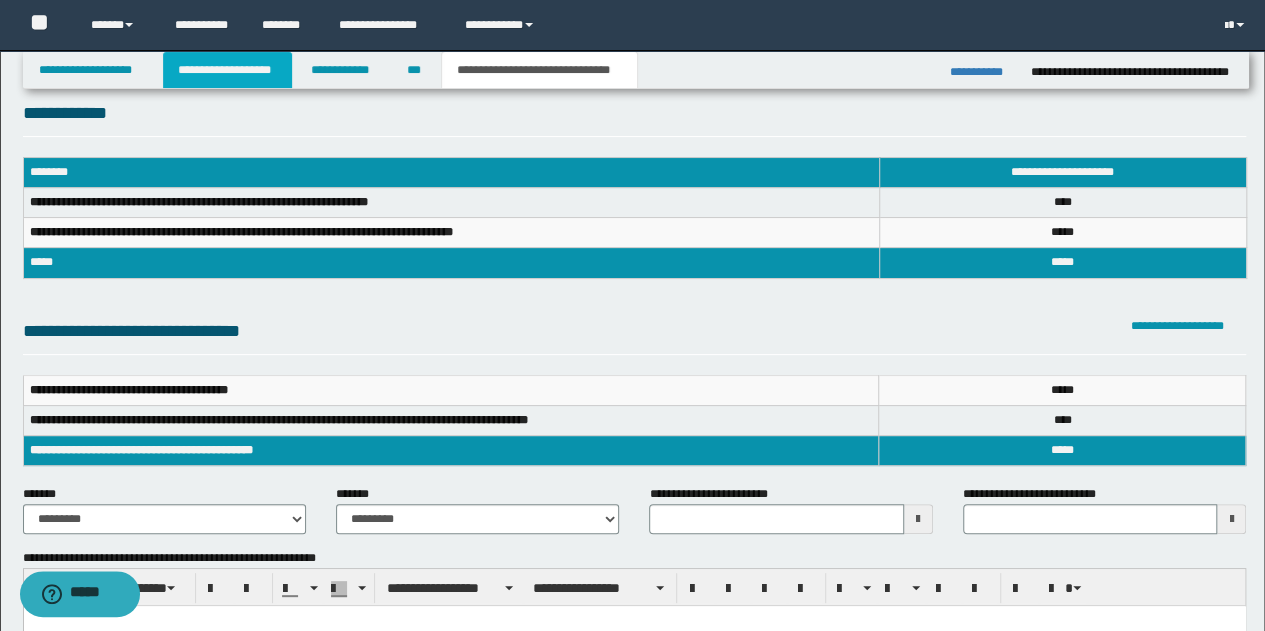 click on "**********" at bounding box center (227, 70) 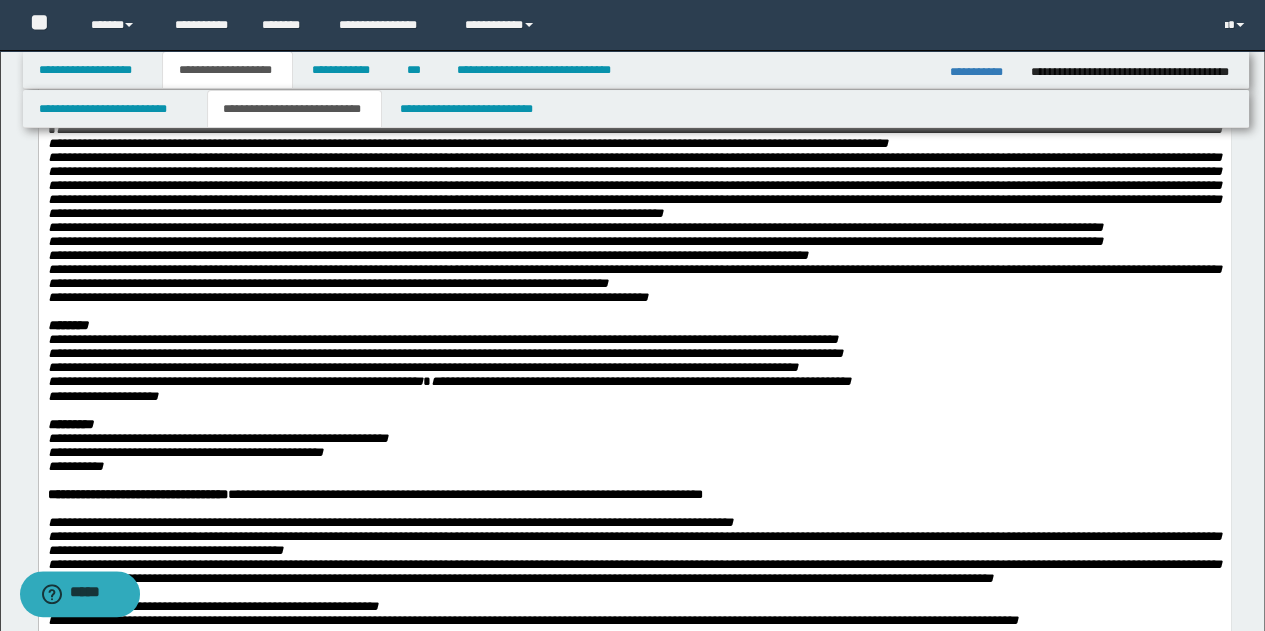 scroll, scrollTop: 260, scrollLeft: 0, axis: vertical 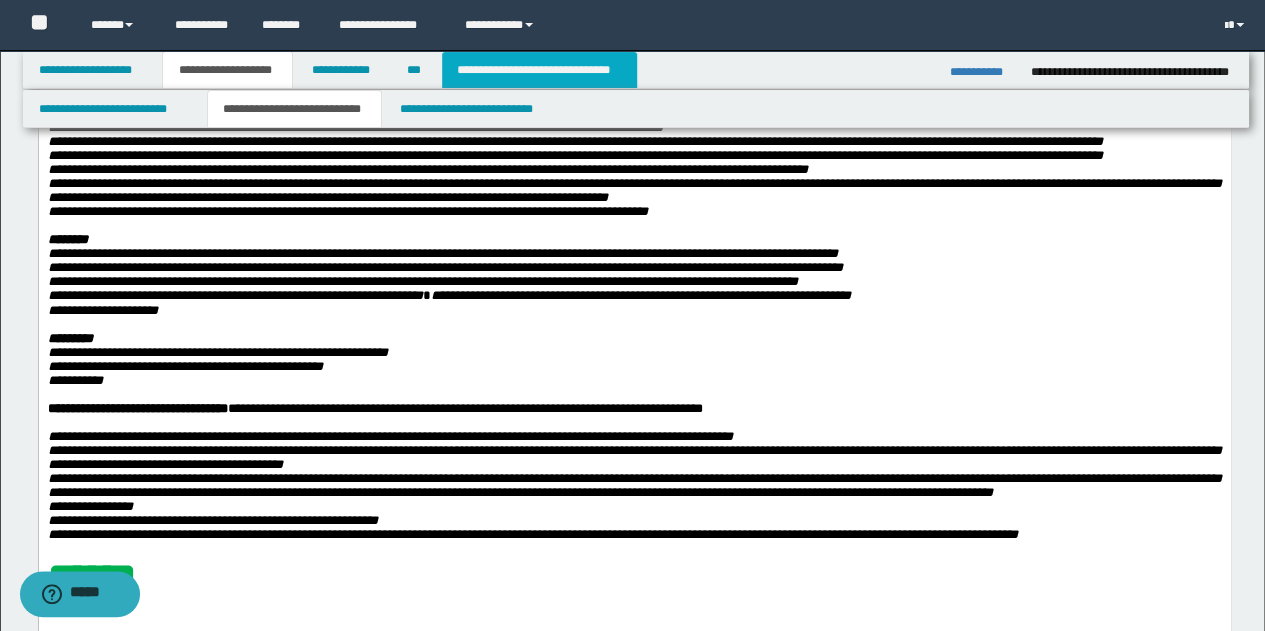 click on "**********" at bounding box center [539, 70] 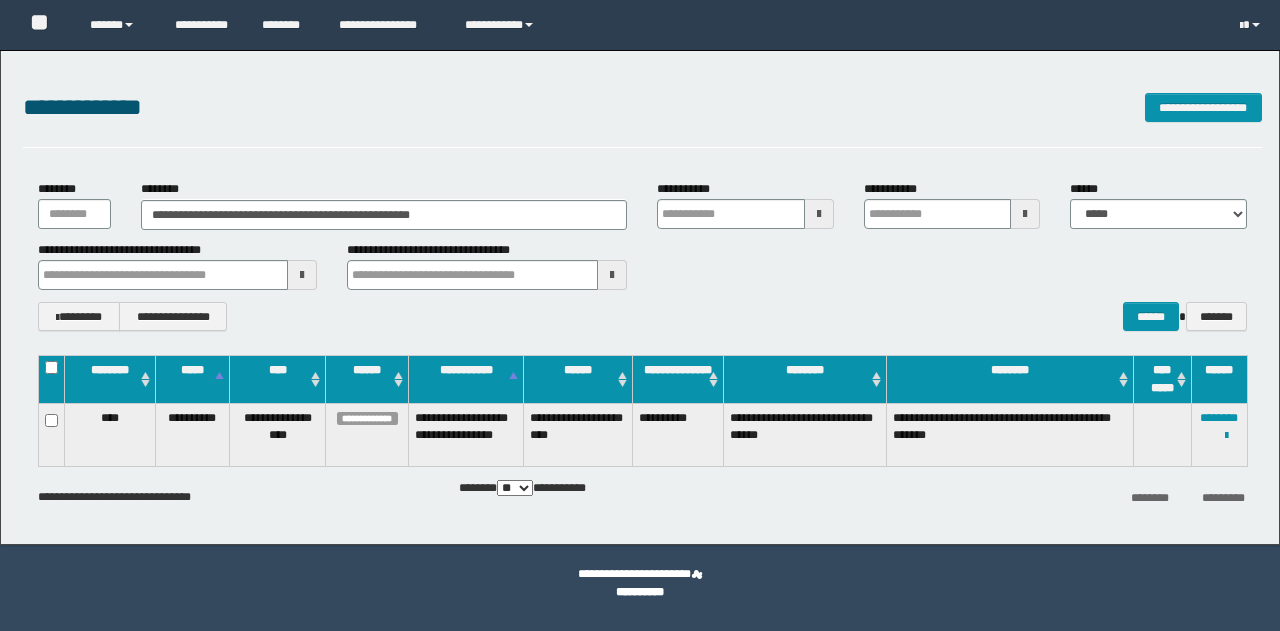 scroll, scrollTop: 0, scrollLeft: 0, axis: both 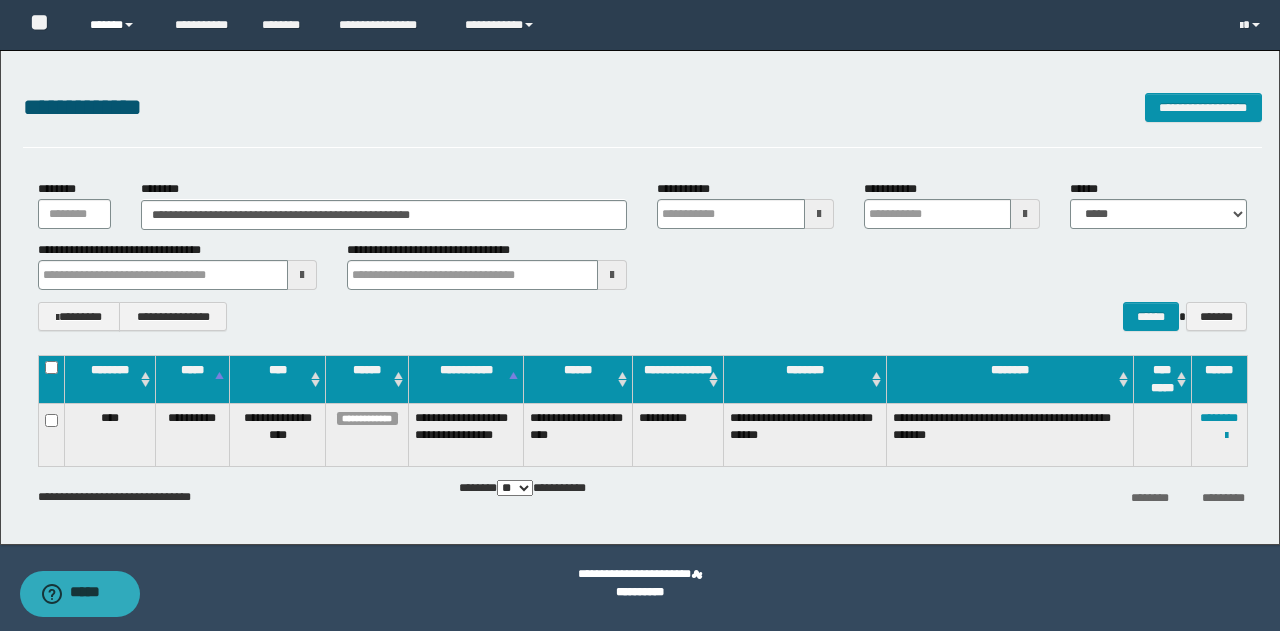 click on "******" at bounding box center (117, 25) 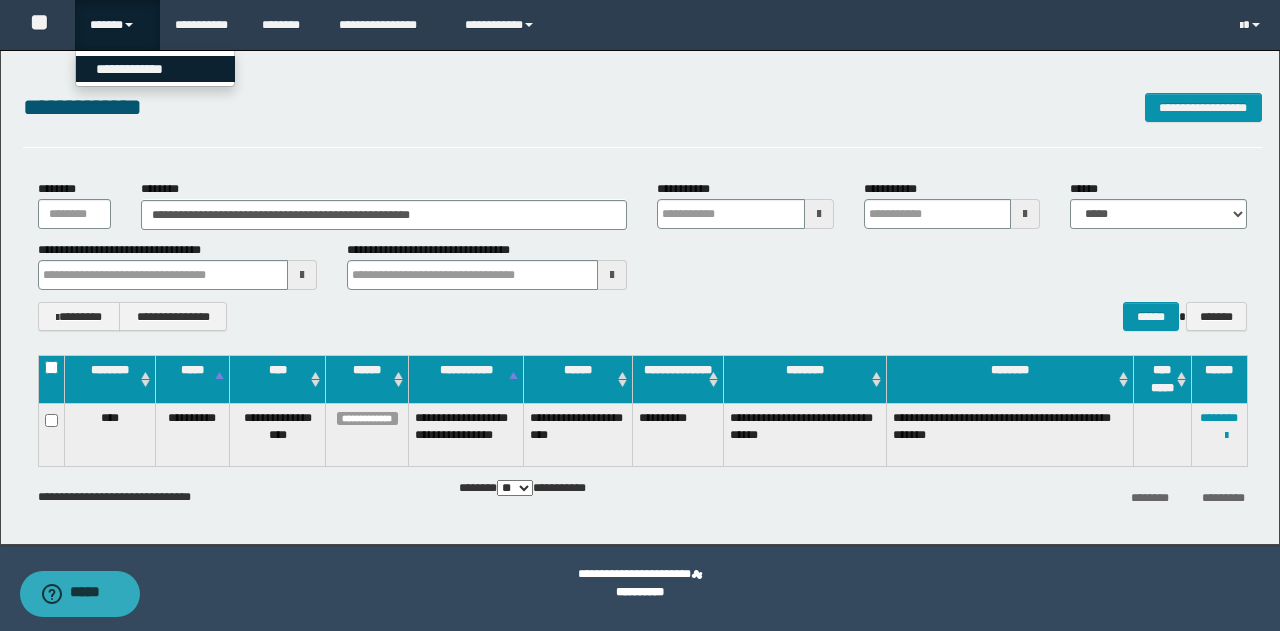 click on "**********" at bounding box center [155, 69] 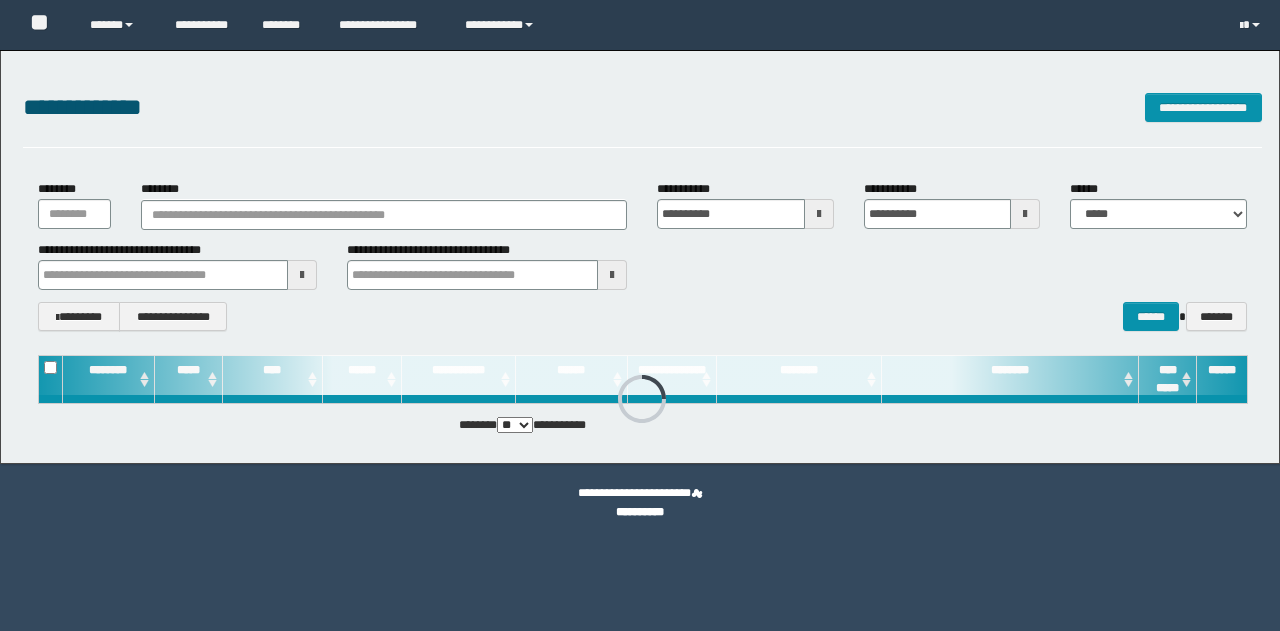 scroll, scrollTop: 0, scrollLeft: 0, axis: both 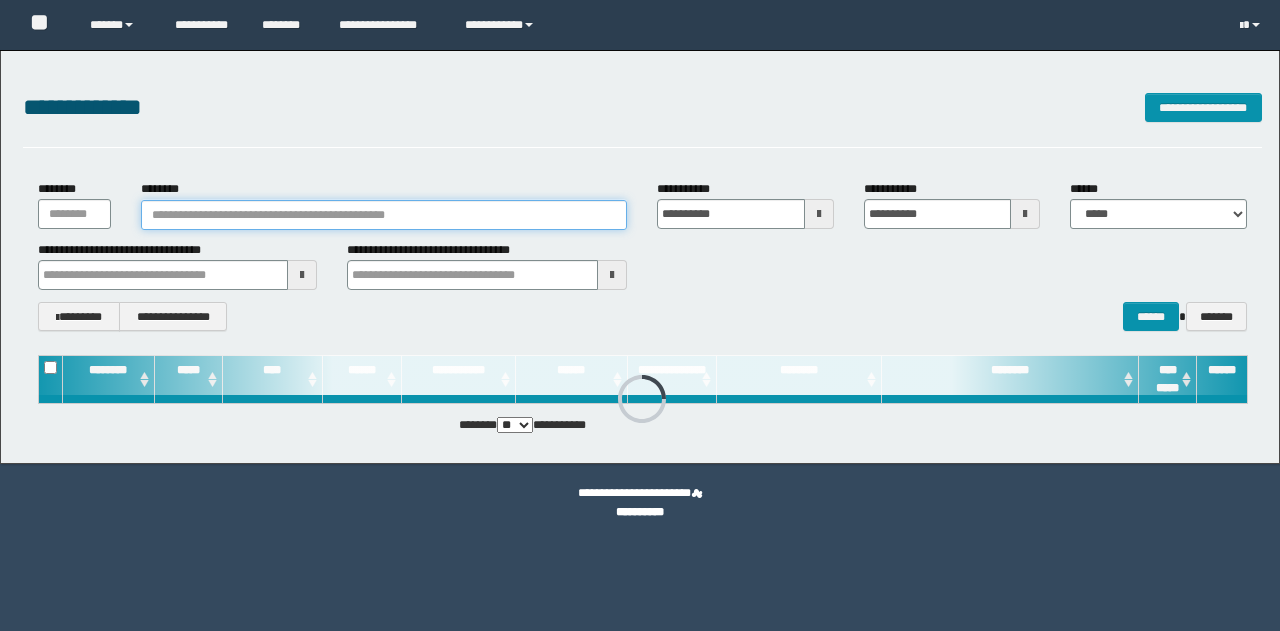 click on "********" at bounding box center (384, 215) 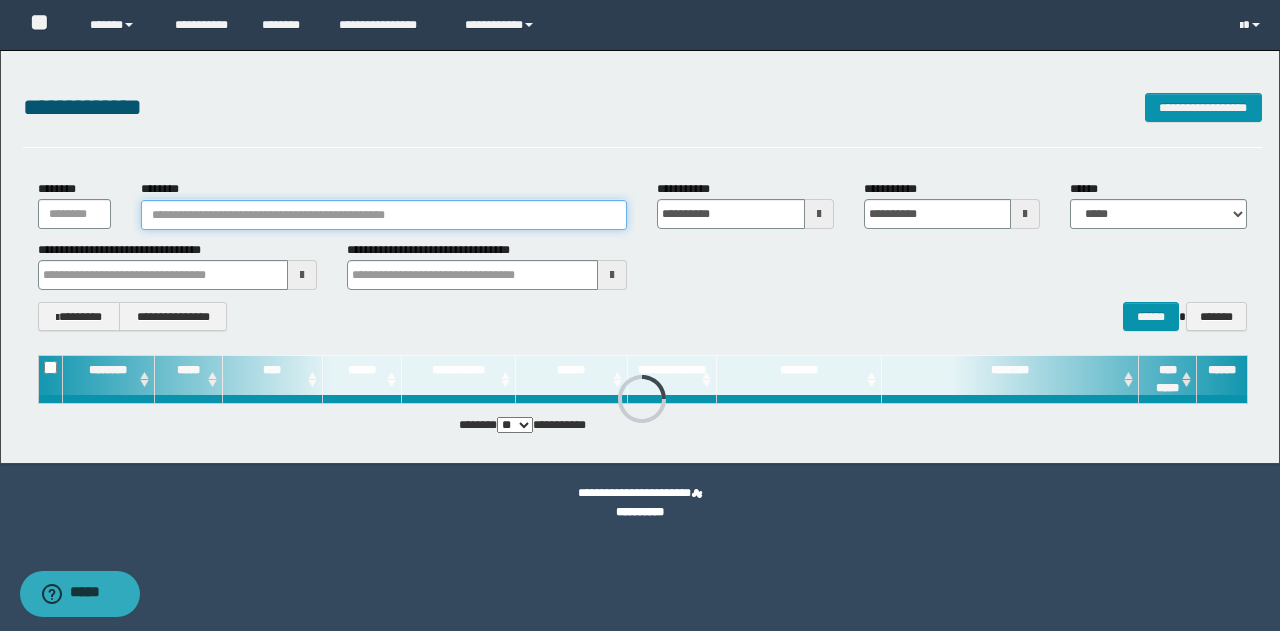 paste on "**********" 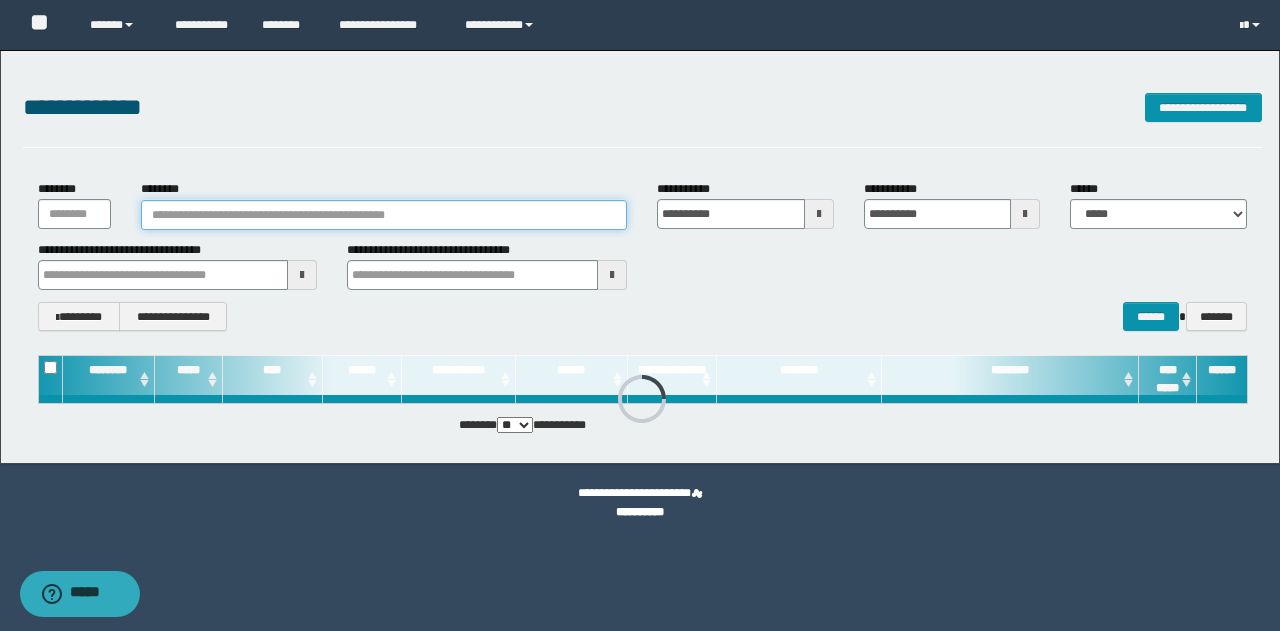 type on "**********" 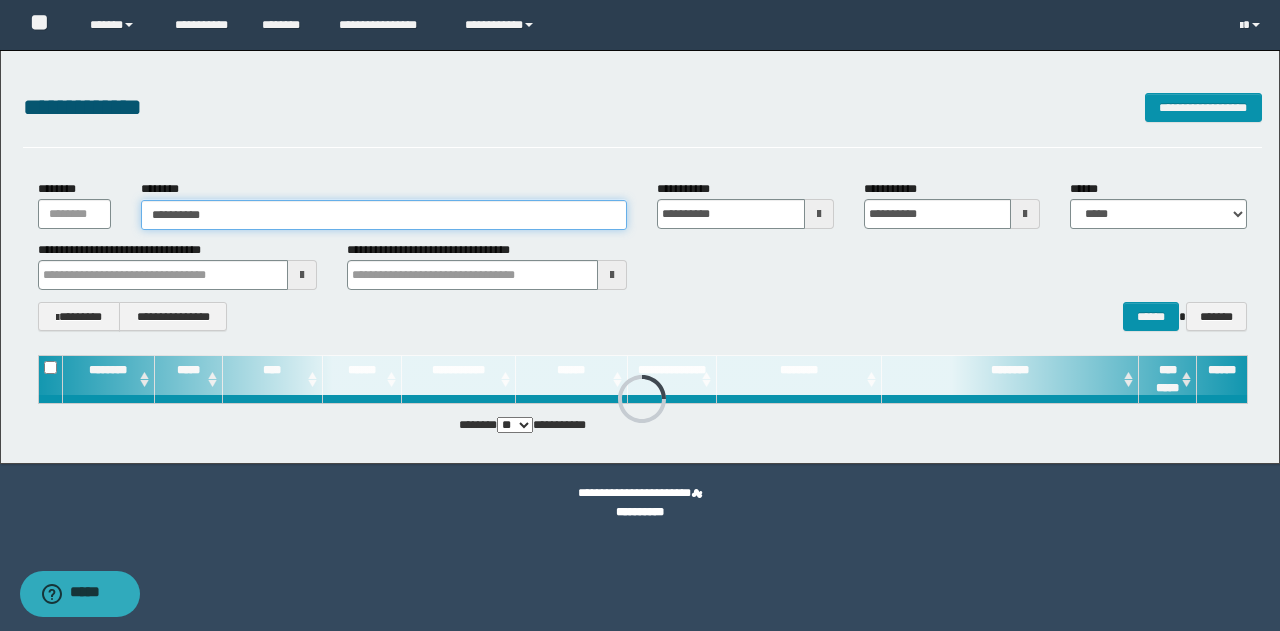type on "**********" 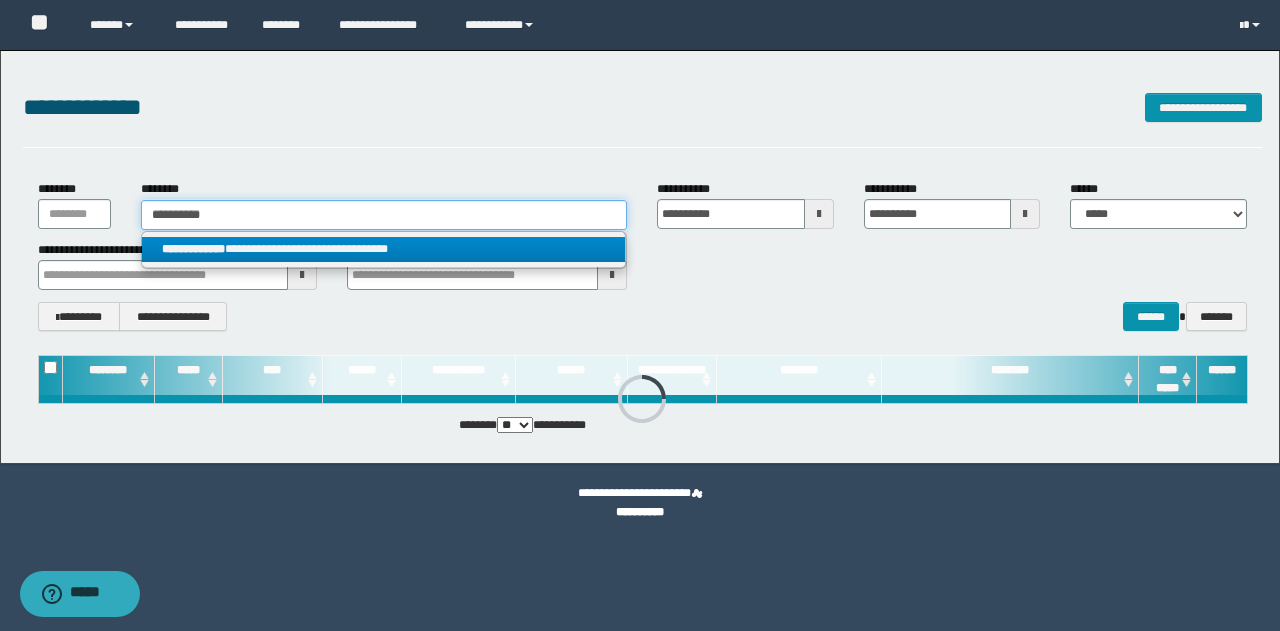 type on "**********" 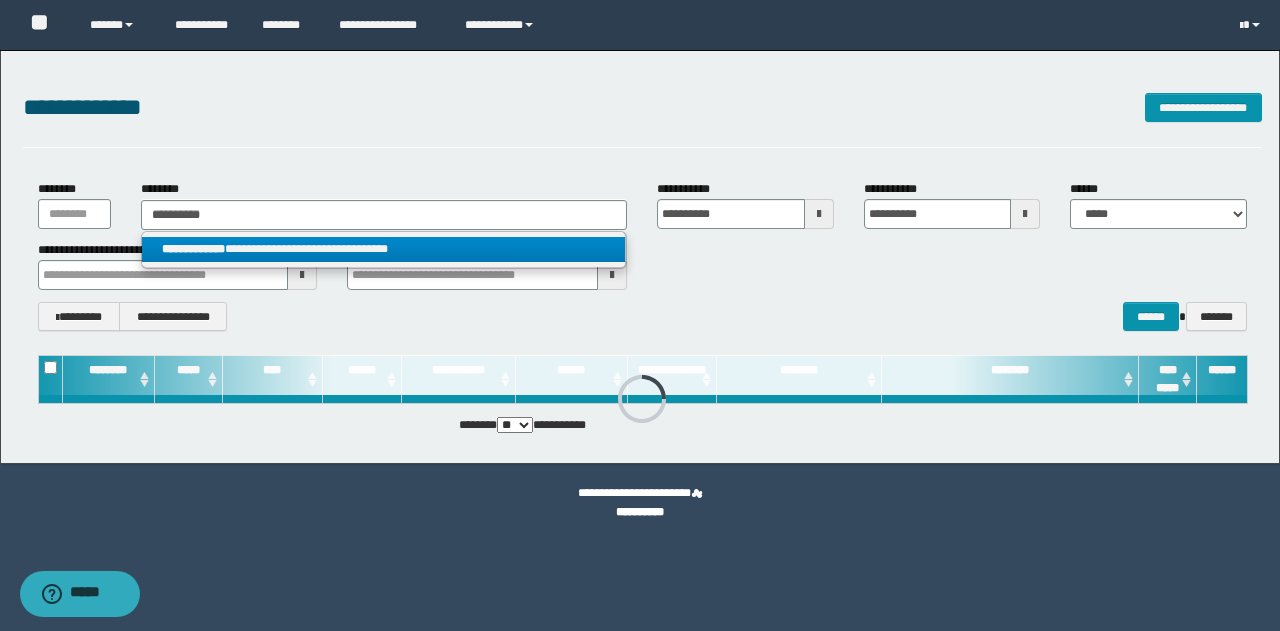 click on "**********" at bounding box center [384, 249] 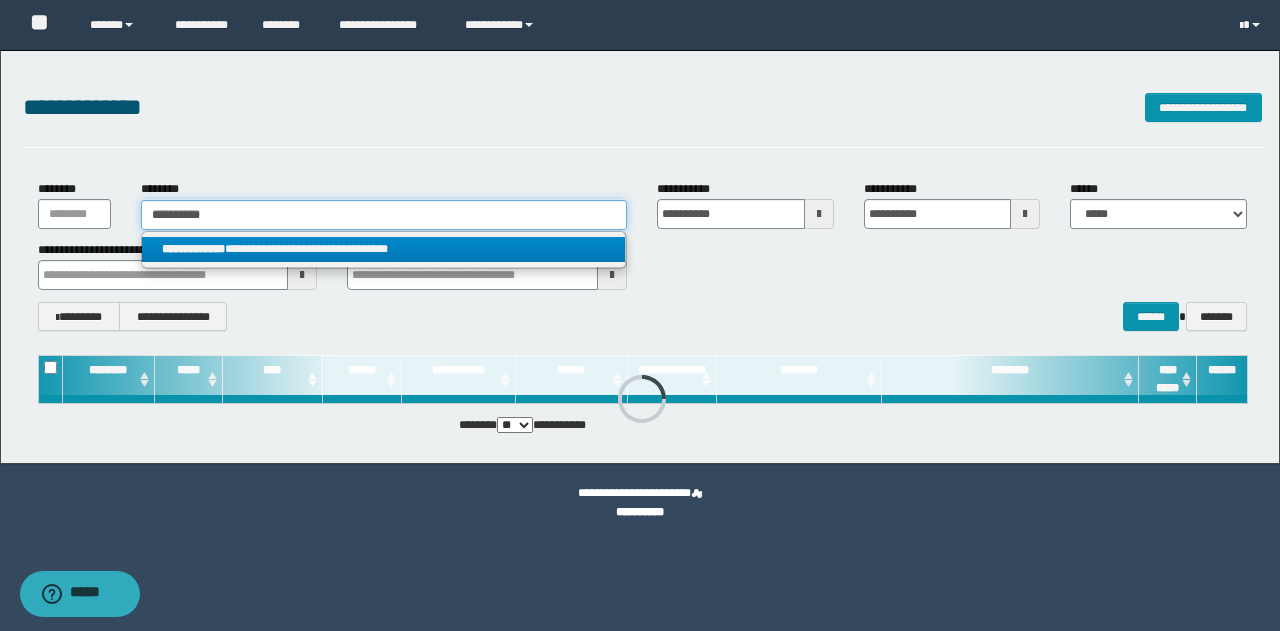 type 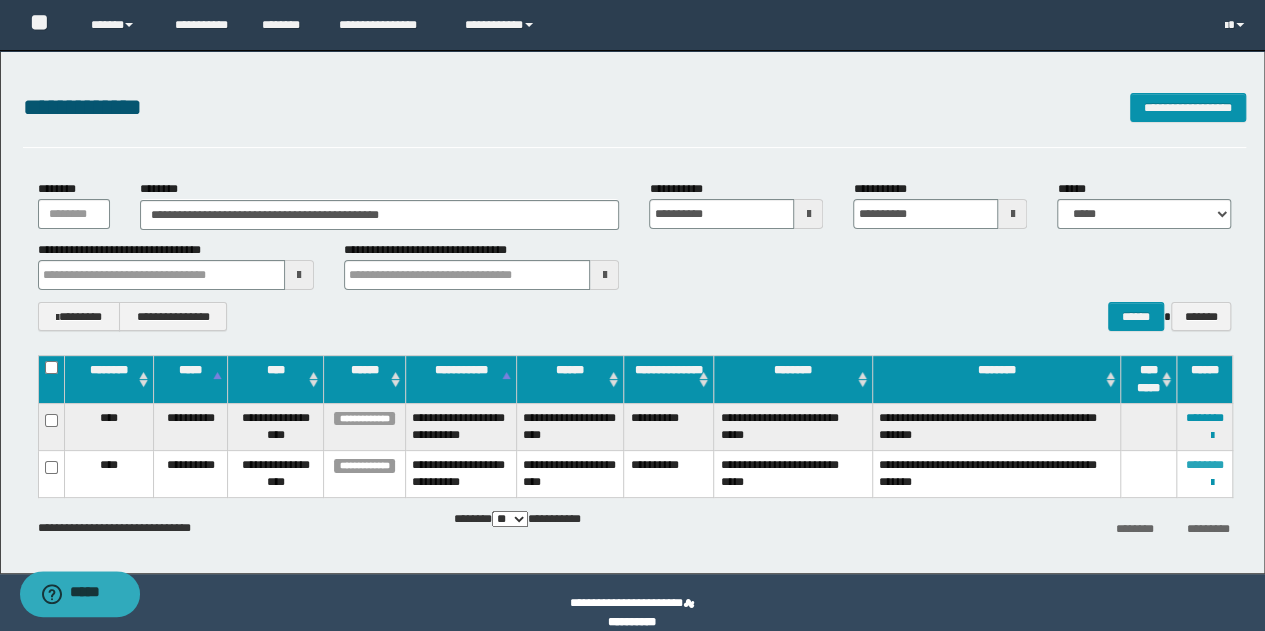 click on "********" at bounding box center (1205, 465) 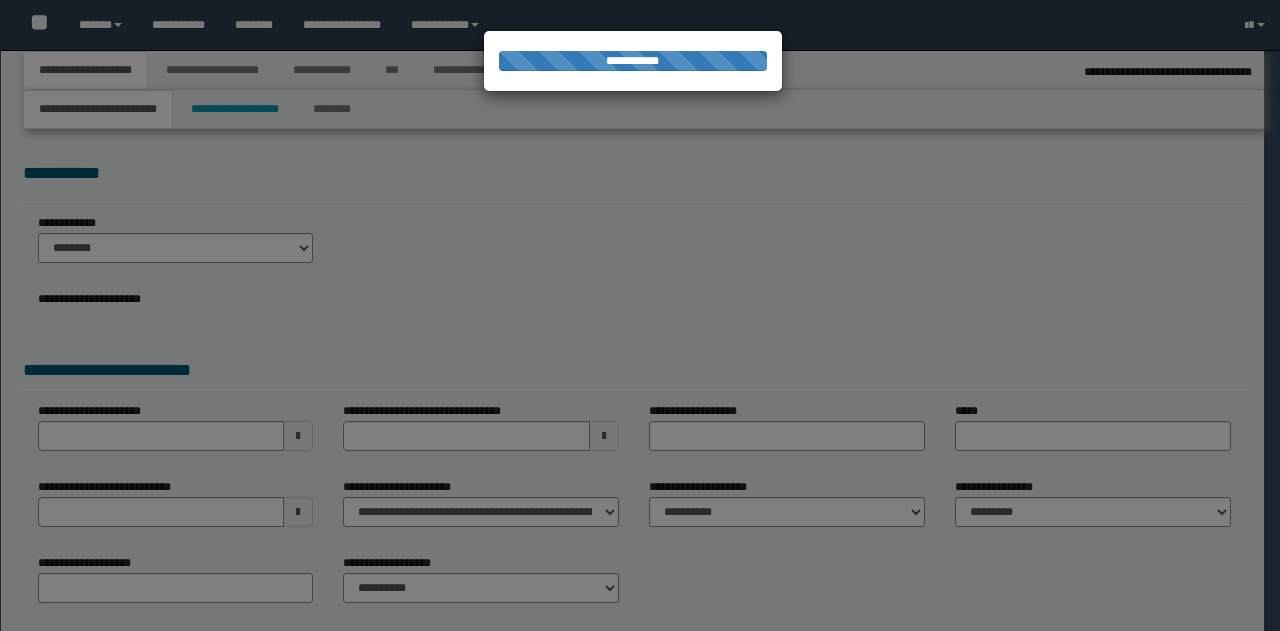 scroll, scrollTop: 0, scrollLeft: 0, axis: both 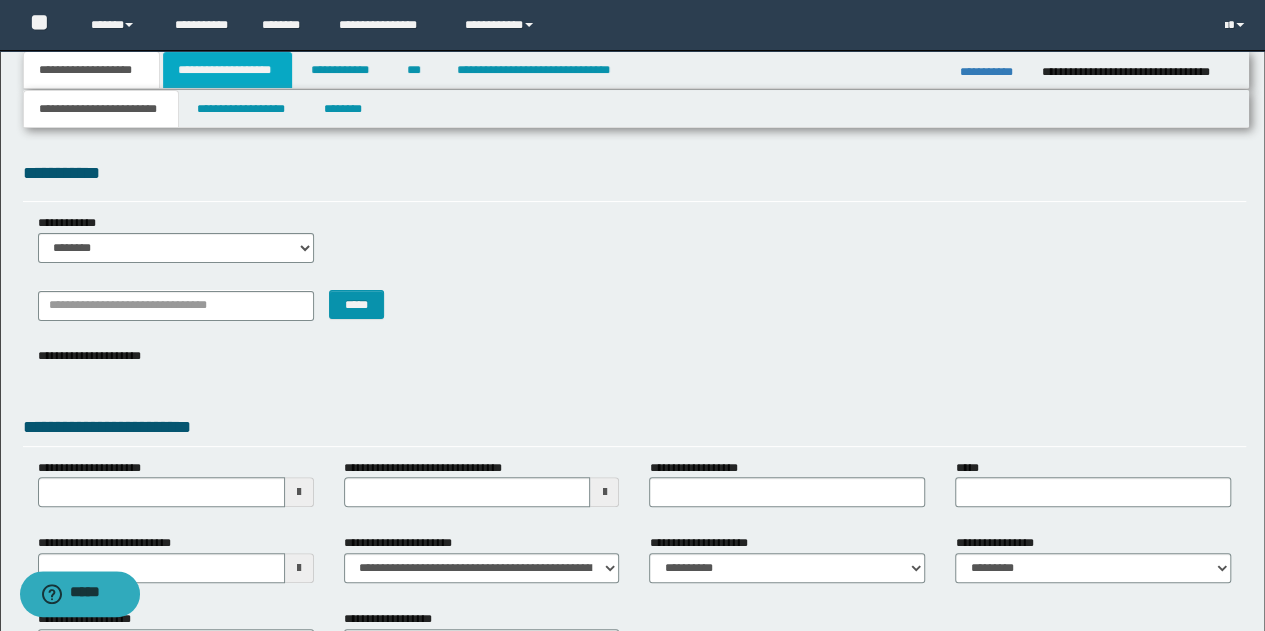 click on "**********" at bounding box center (227, 70) 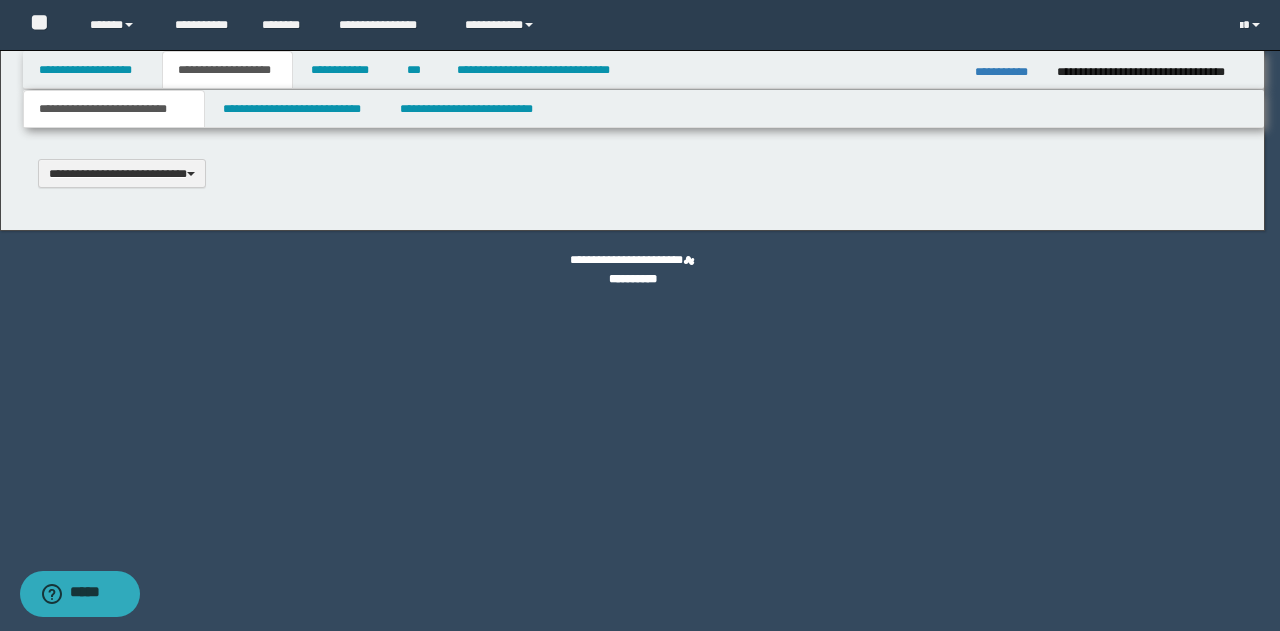 type 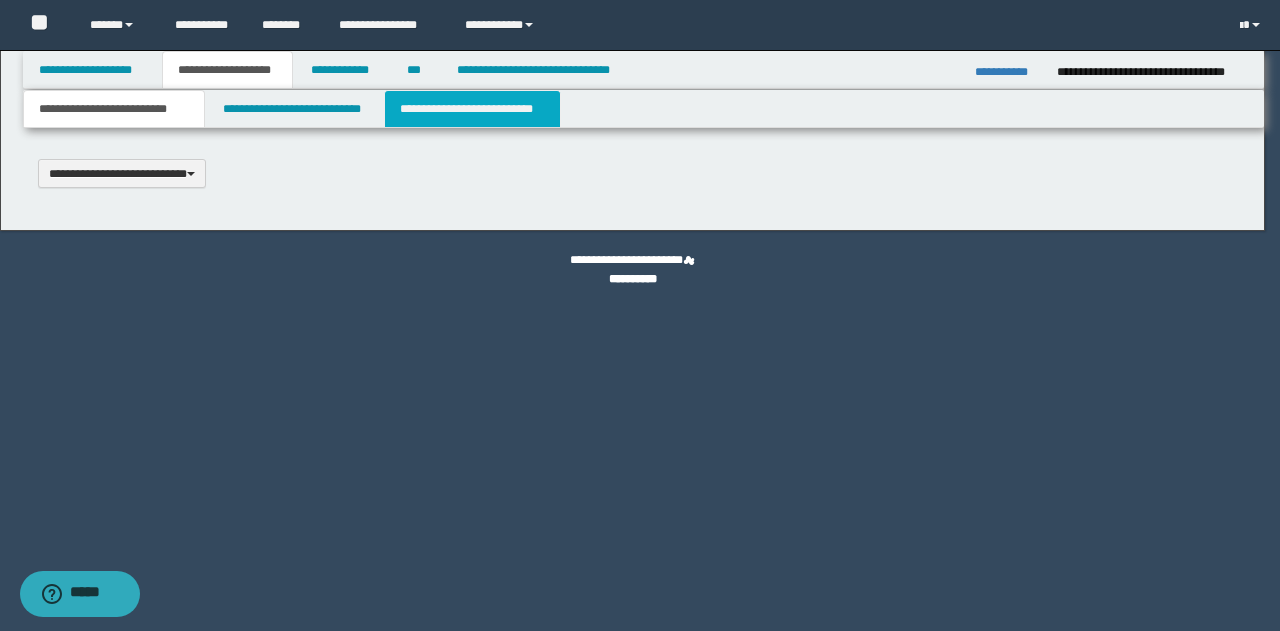 select on "*" 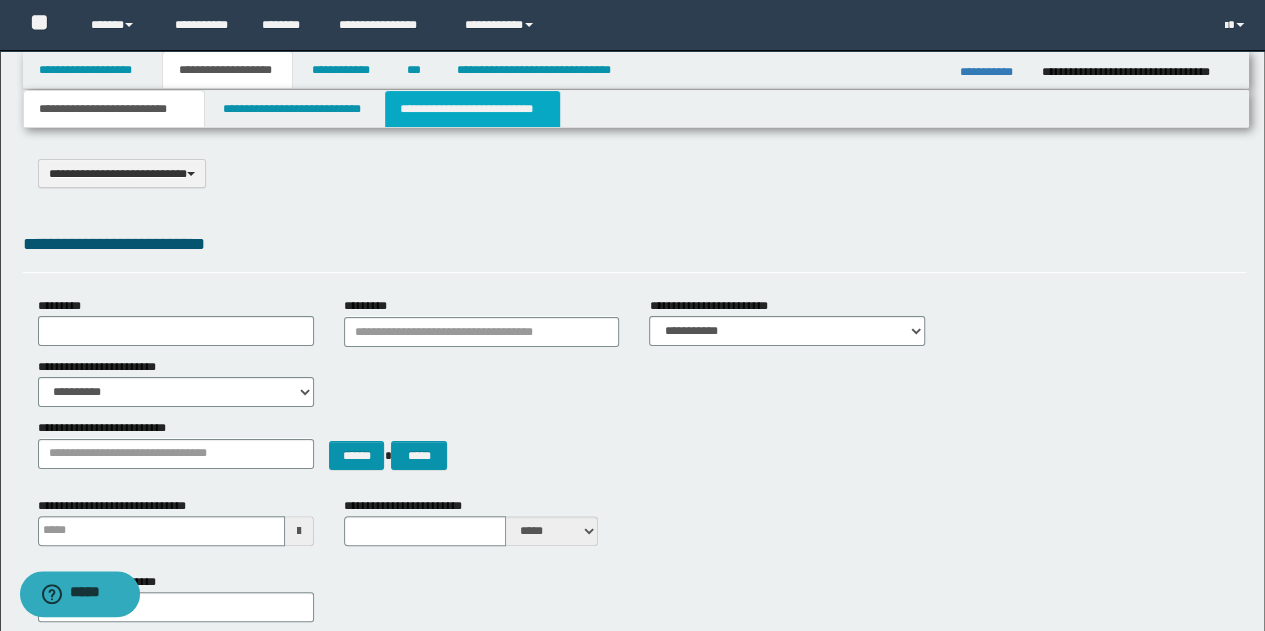 click on "**********" at bounding box center [472, 109] 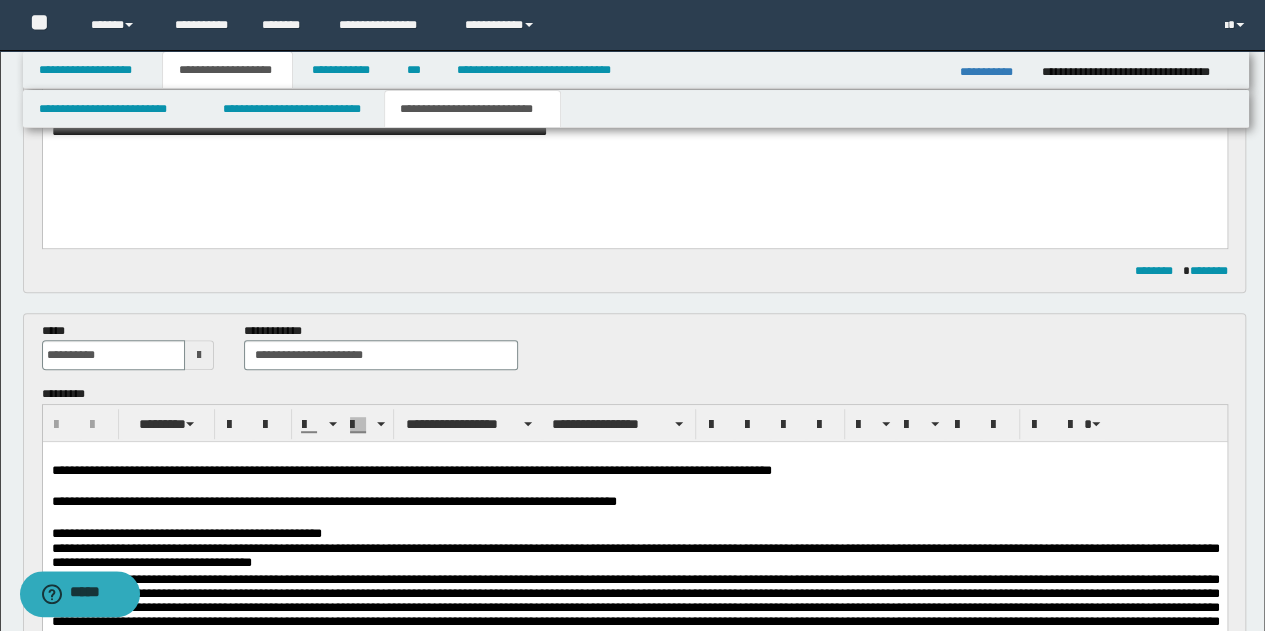 scroll, scrollTop: 400, scrollLeft: 0, axis: vertical 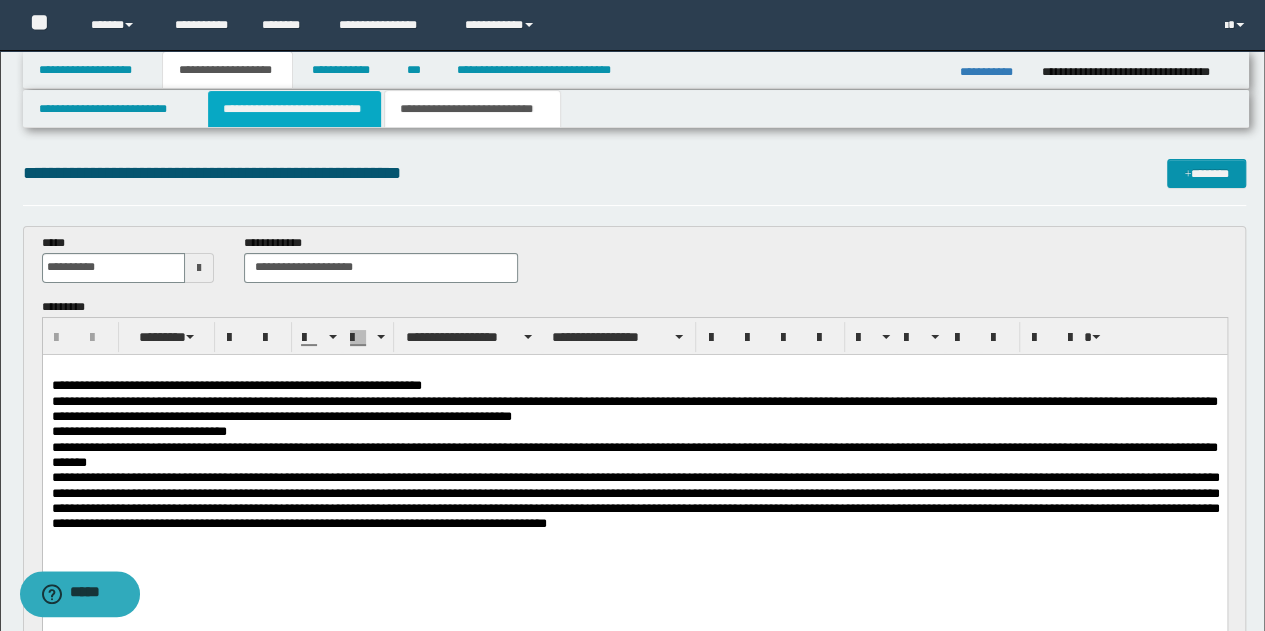 click on "**********" at bounding box center [294, 109] 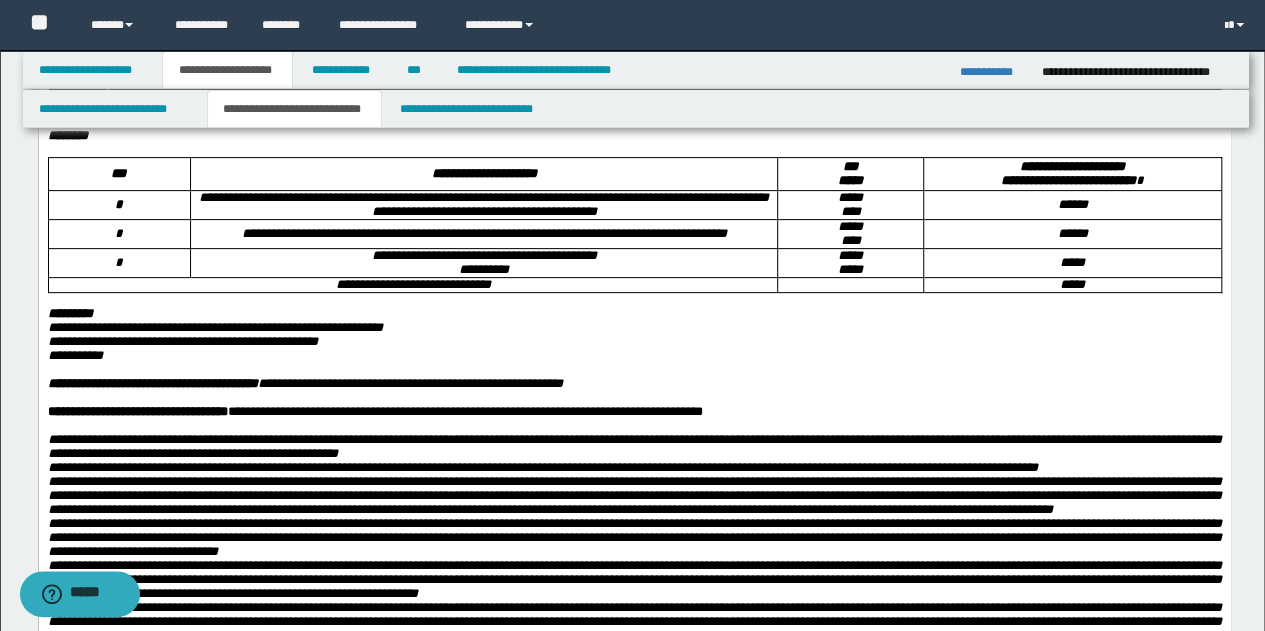 scroll, scrollTop: 200, scrollLeft: 0, axis: vertical 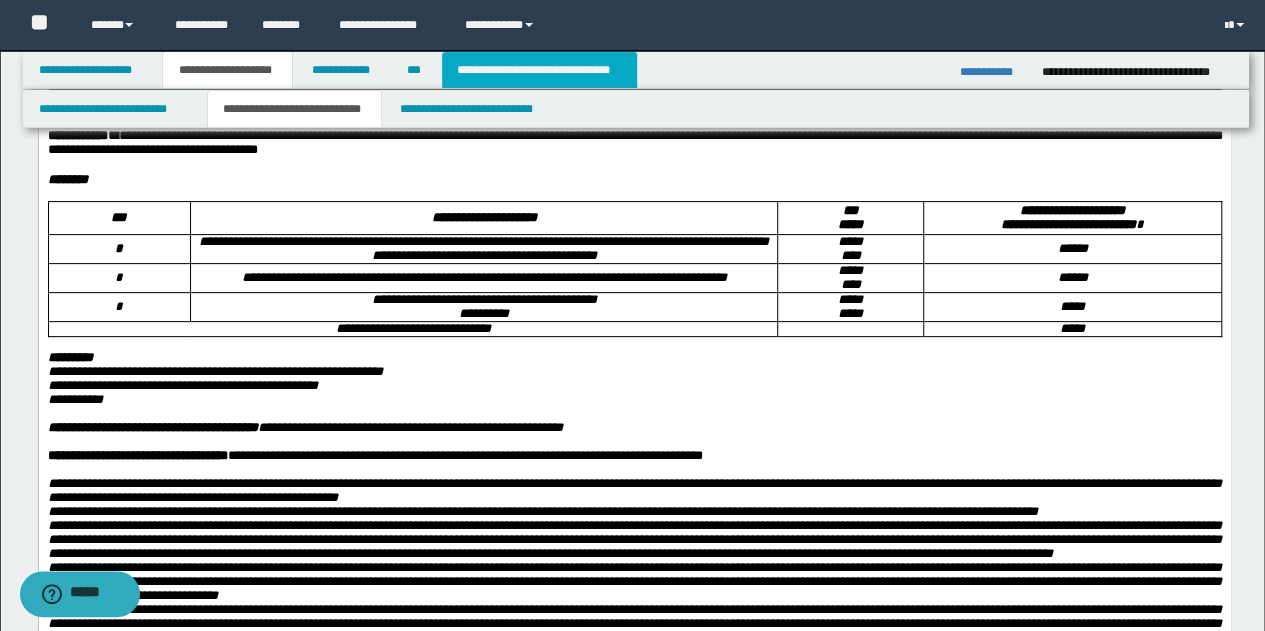 click on "**********" at bounding box center (539, 70) 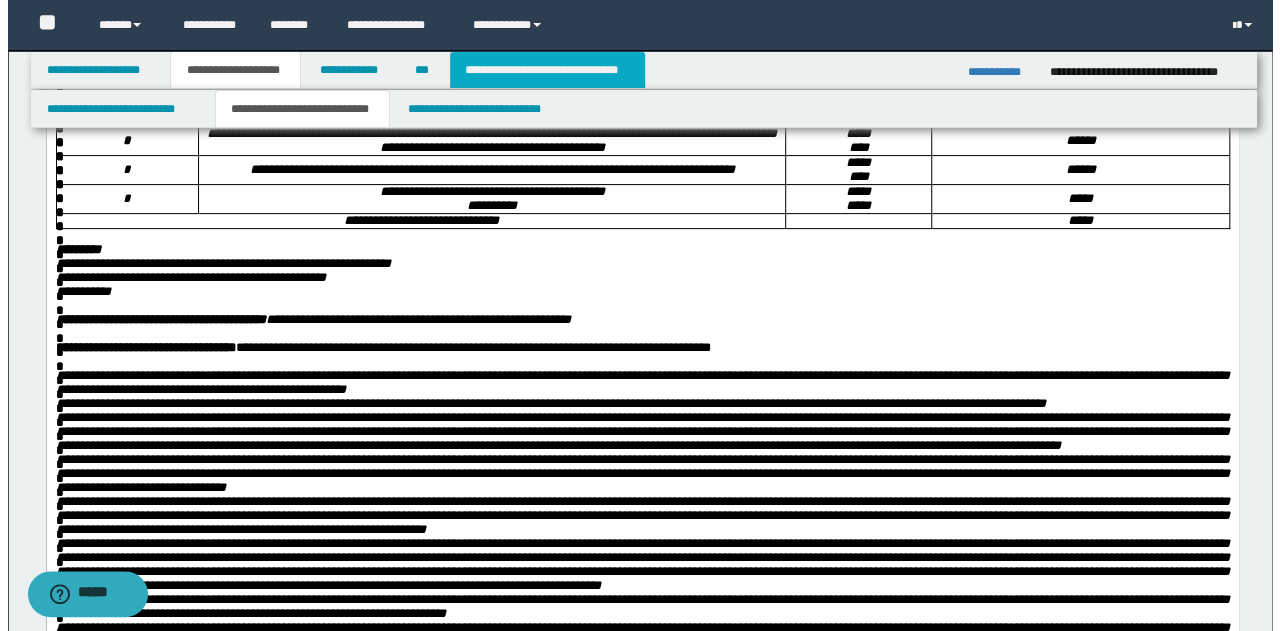 scroll, scrollTop: 0, scrollLeft: 0, axis: both 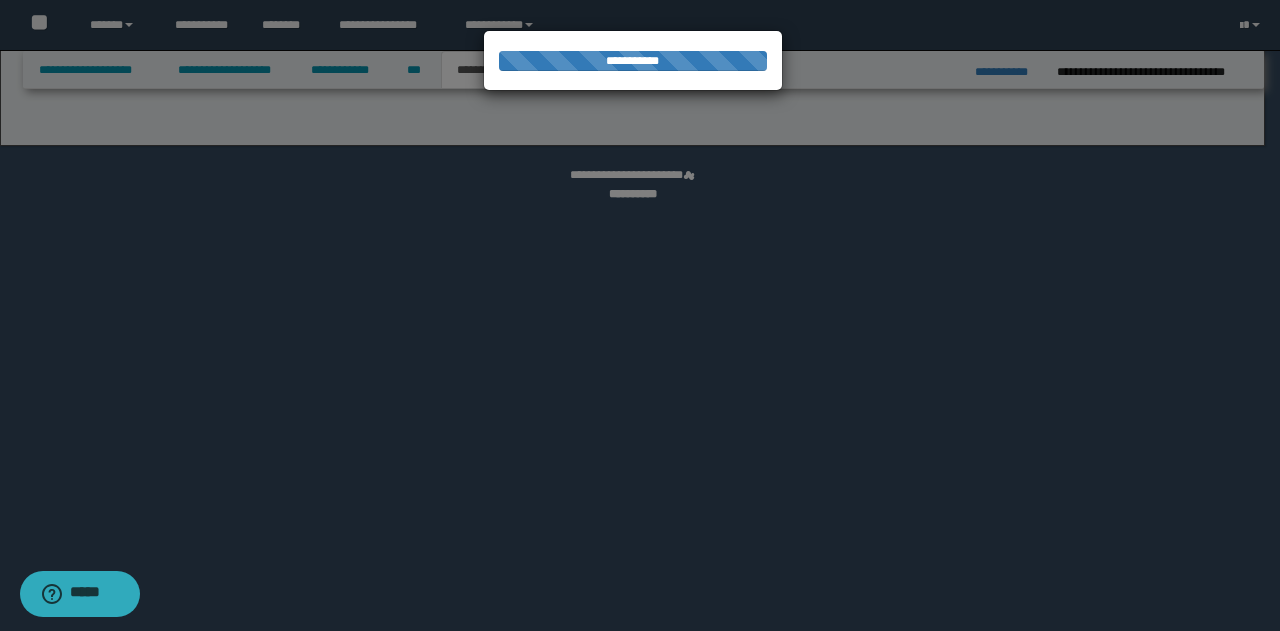 select on "*" 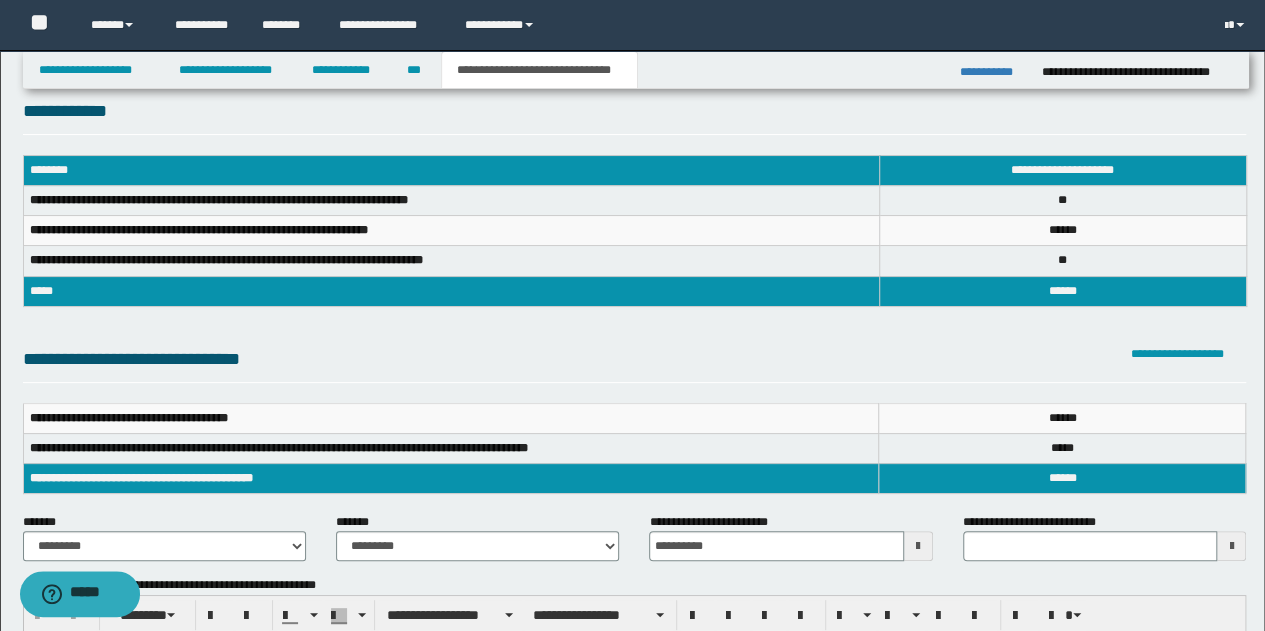 scroll, scrollTop: 0, scrollLeft: 0, axis: both 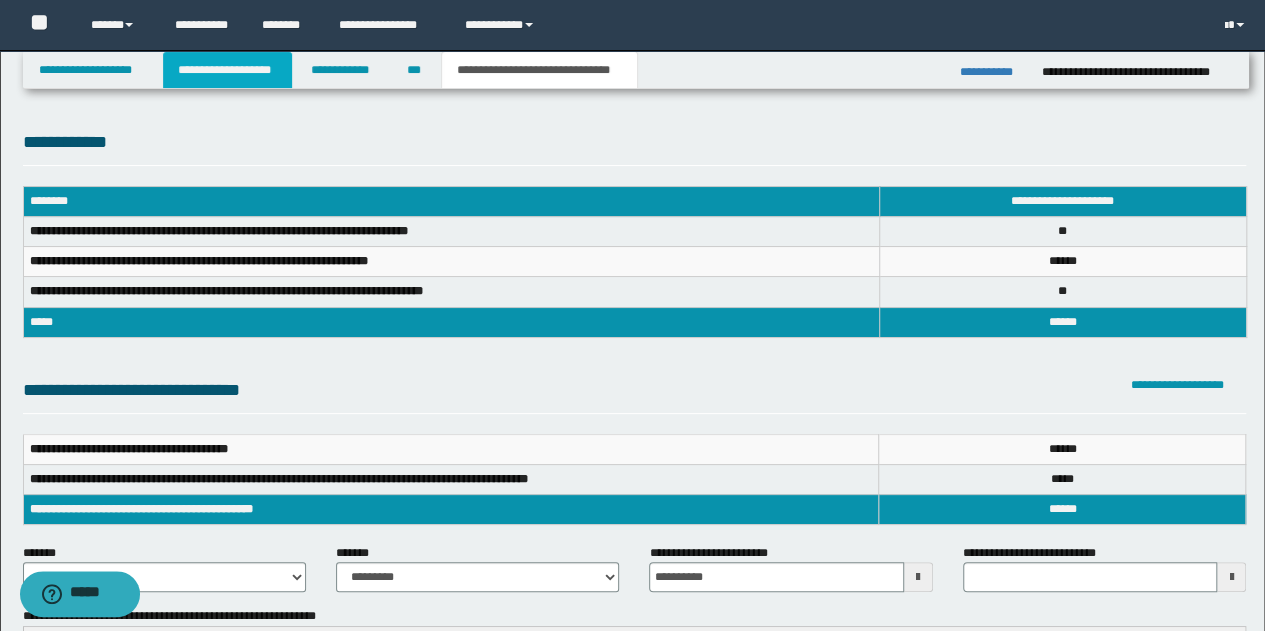 click on "**********" at bounding box center [227, 70] 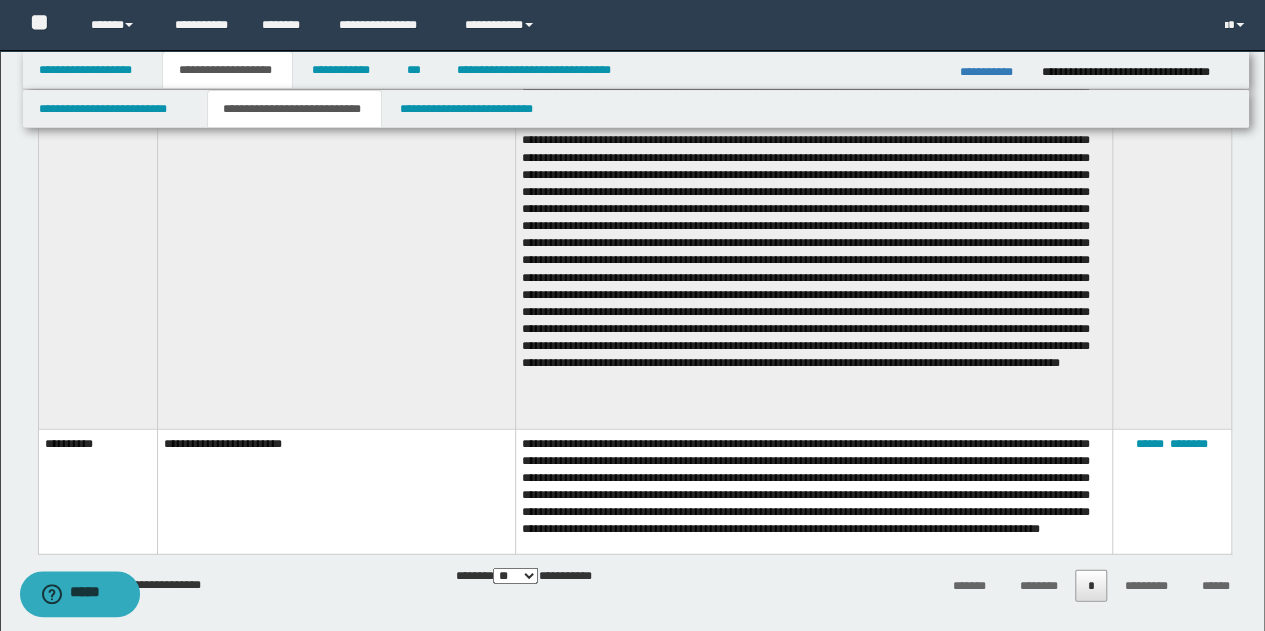 scroll, scrollTop: 6300, scrollLeft: 0, axis: vertical 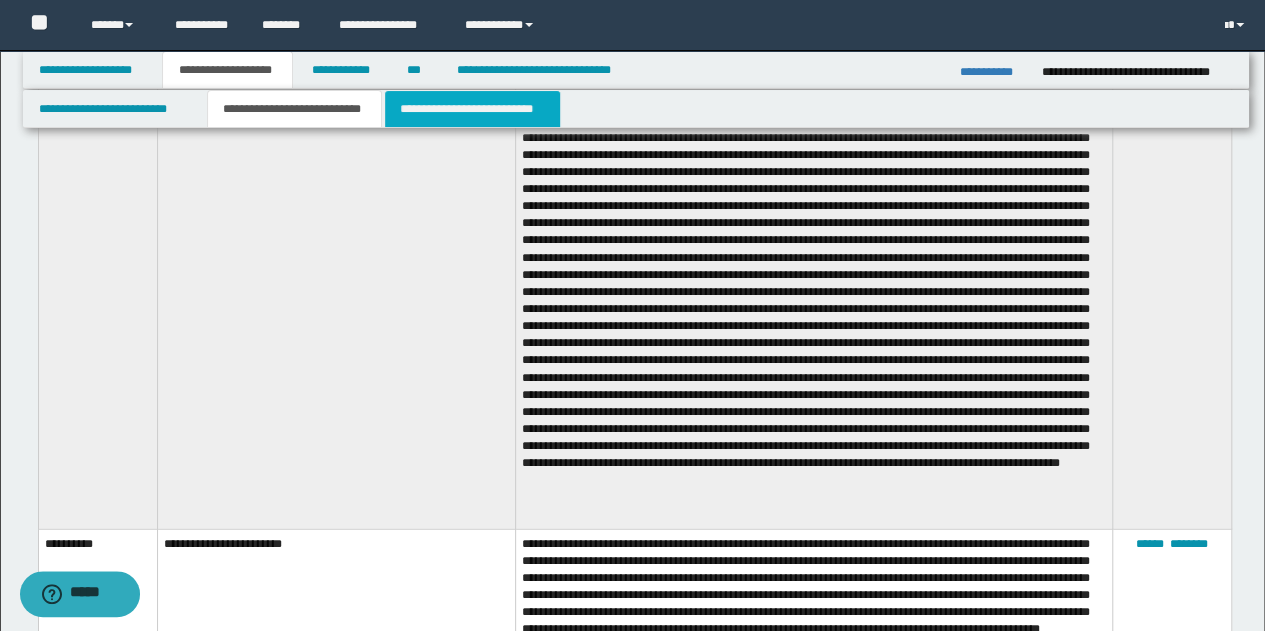 click on "**********" at bounding box center [472, 109] 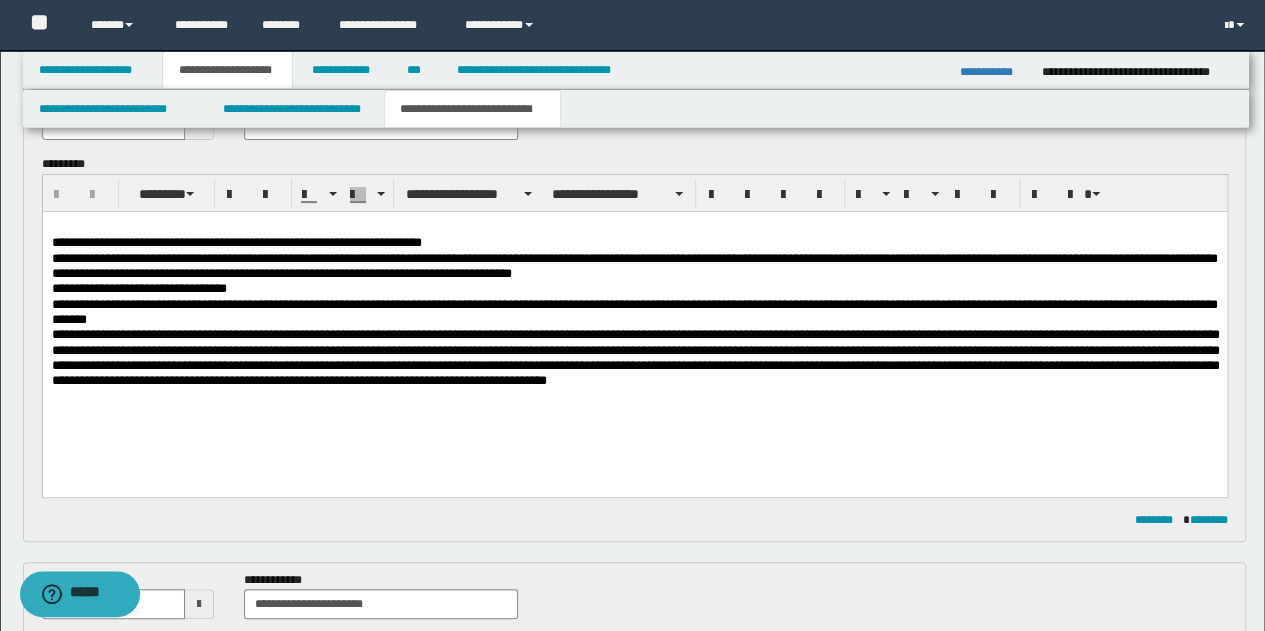 scroll, scrollTop: 142, scrollLeft: 0, axis: vertical 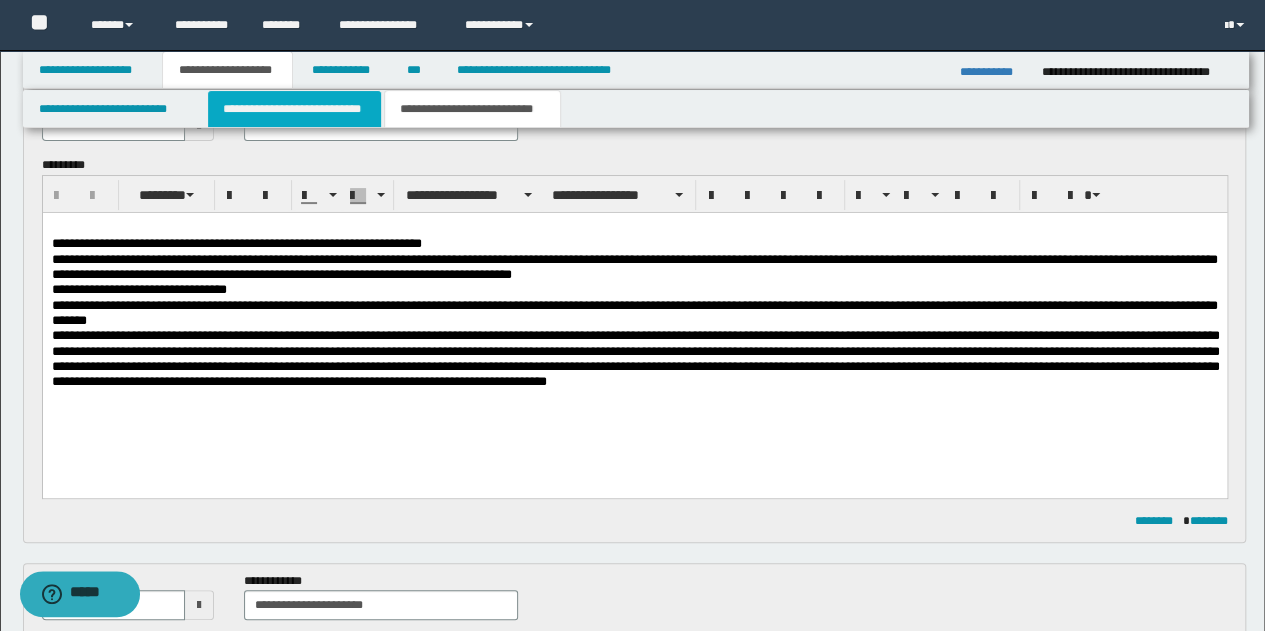 click on "**********" at bounding box center [294, 109] 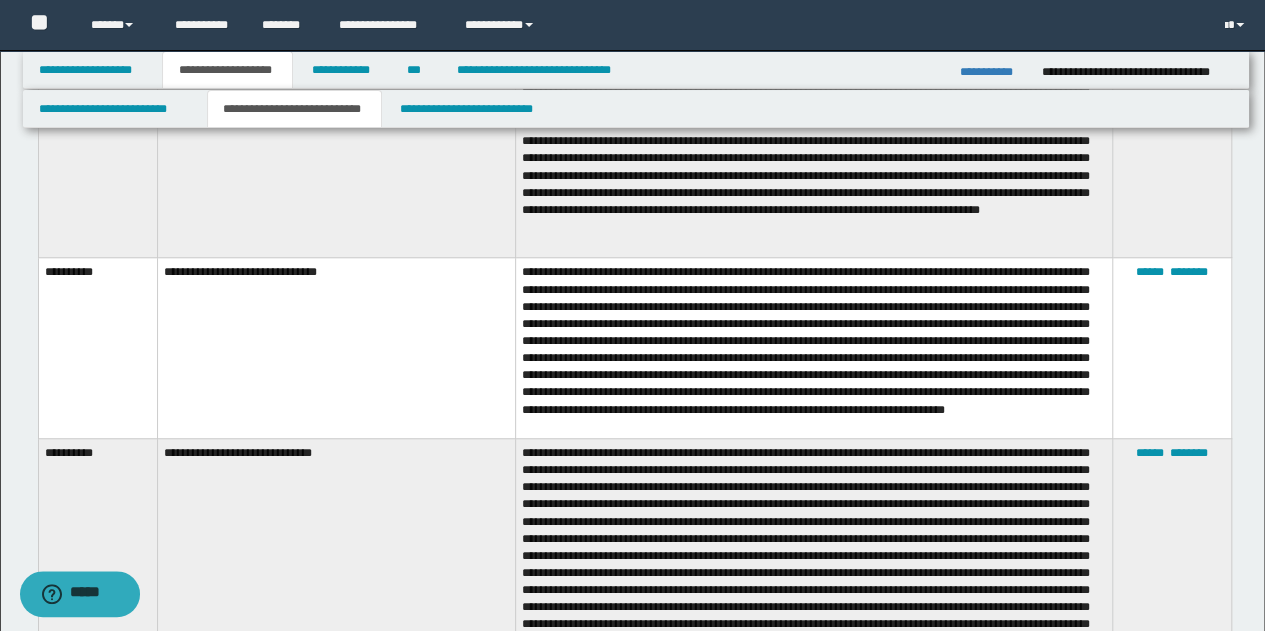 scroll, scrollTop: 4342, scrollLeft: 0, axis: vertical 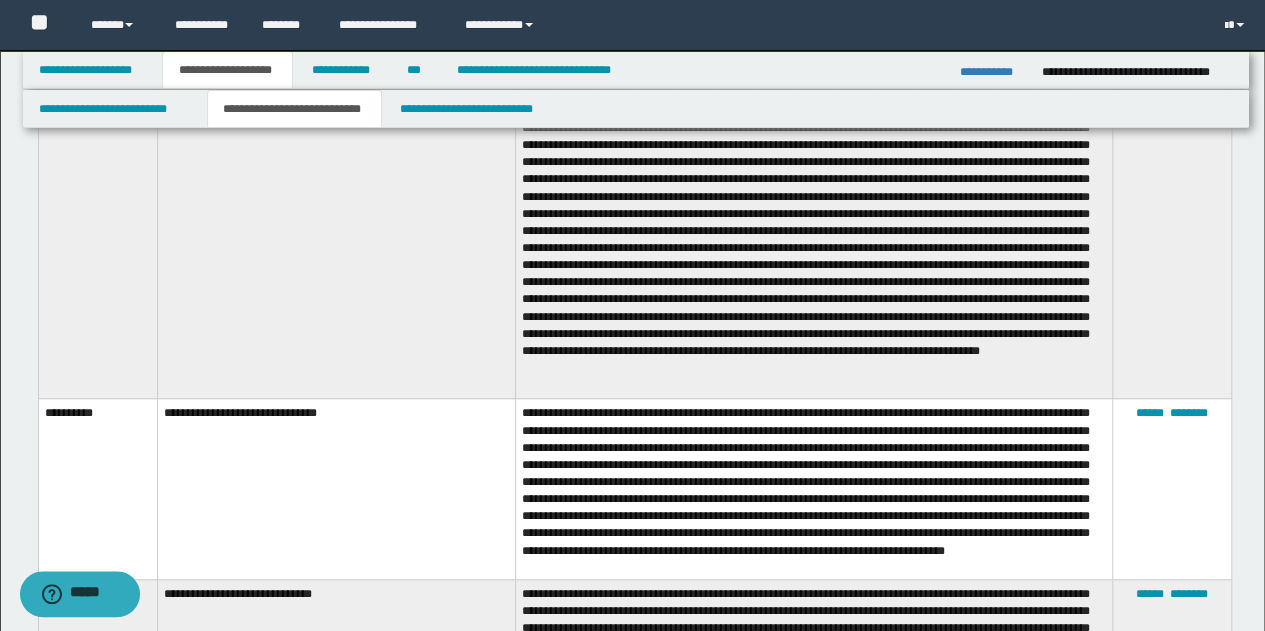 click on "**********" at bounding box center [813, 489] 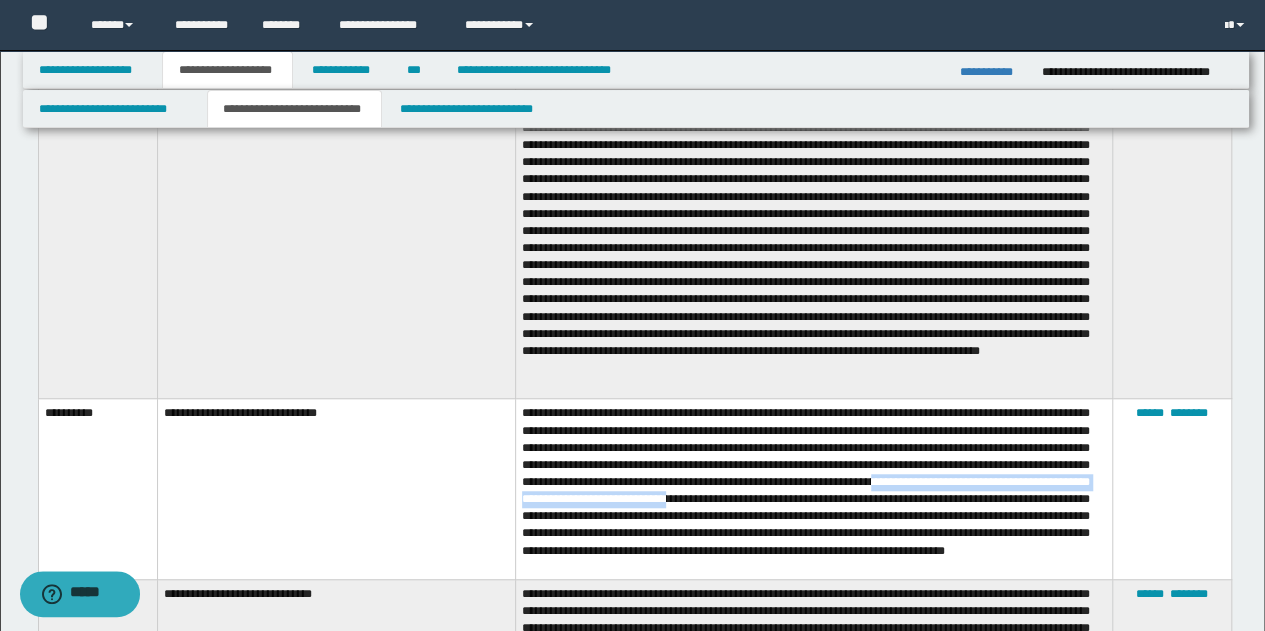 drag, startPoint x: 521, startPoint y: 478, endPoint x: 926, endPoint y: 479, distance: 405.00122 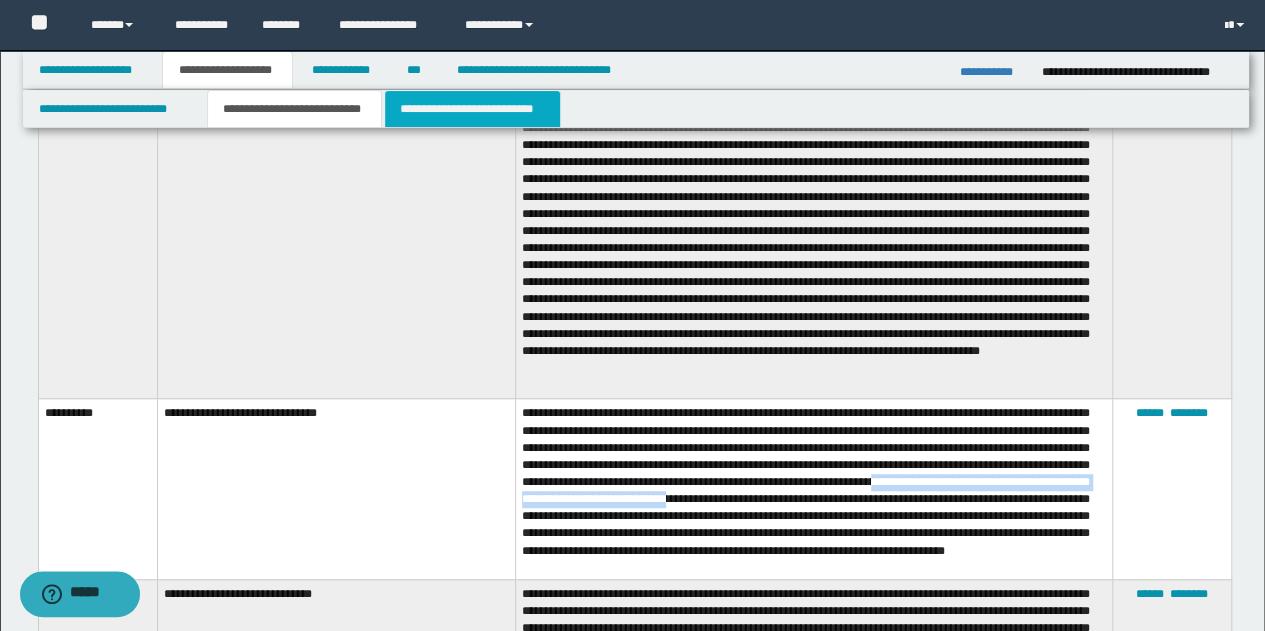 click on "**********" at bounding box center [472, 109] 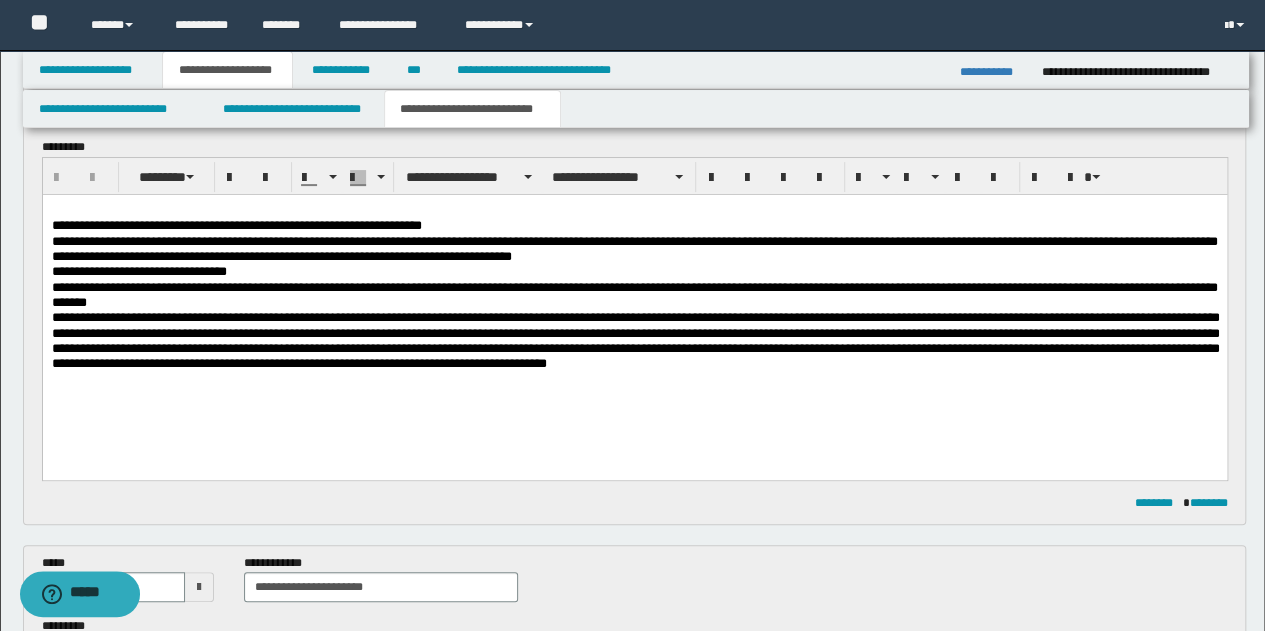 scroll, scrollTop: 0, scrollLeft: 0, axis: both 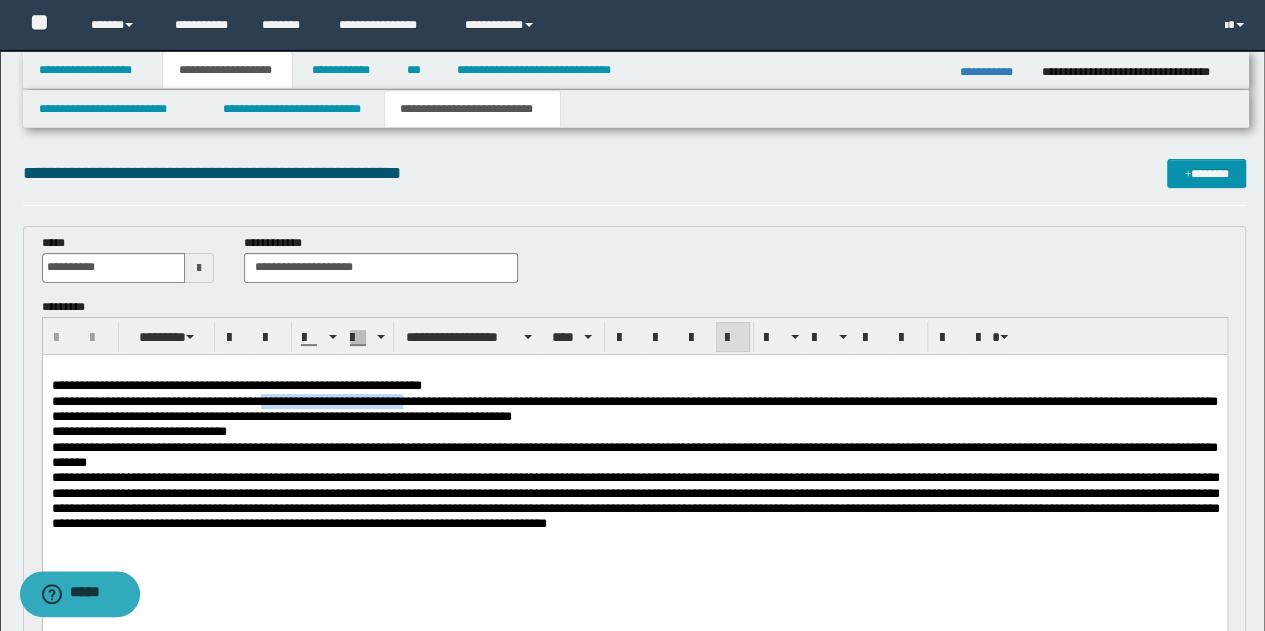 drag, startPoint x: 282, startPoint y: 404, endPoint x: 423, endPoint y: 400, distance: 141.05673 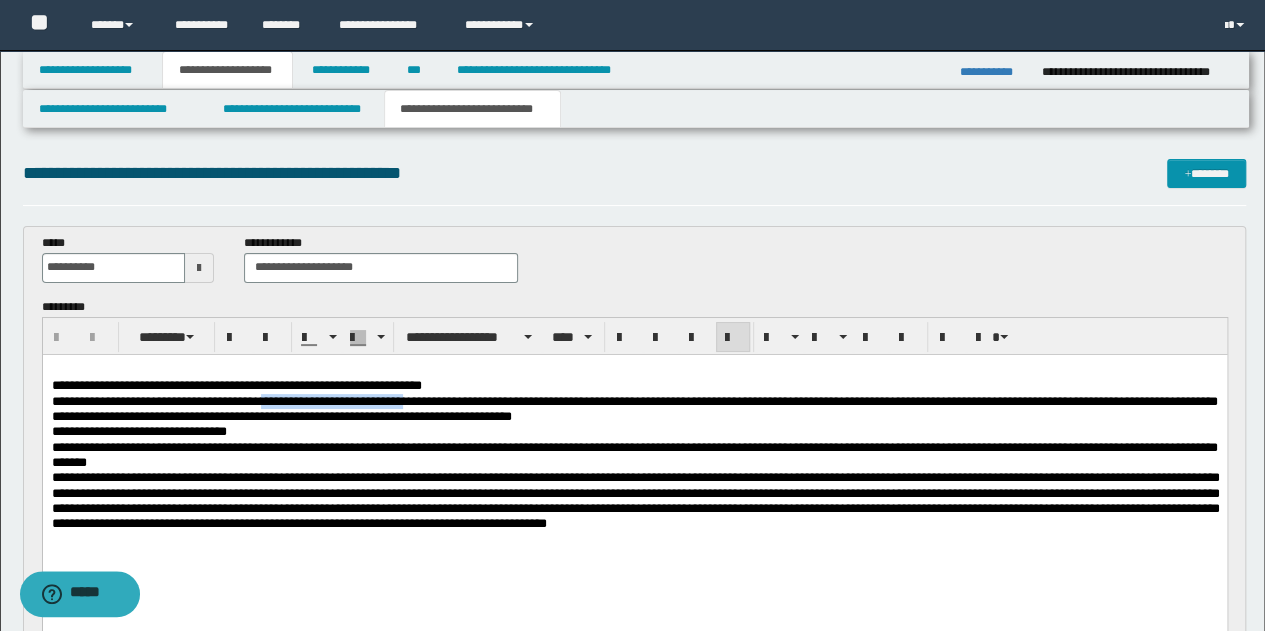 click on "**********" at bounding box center [634, 408] 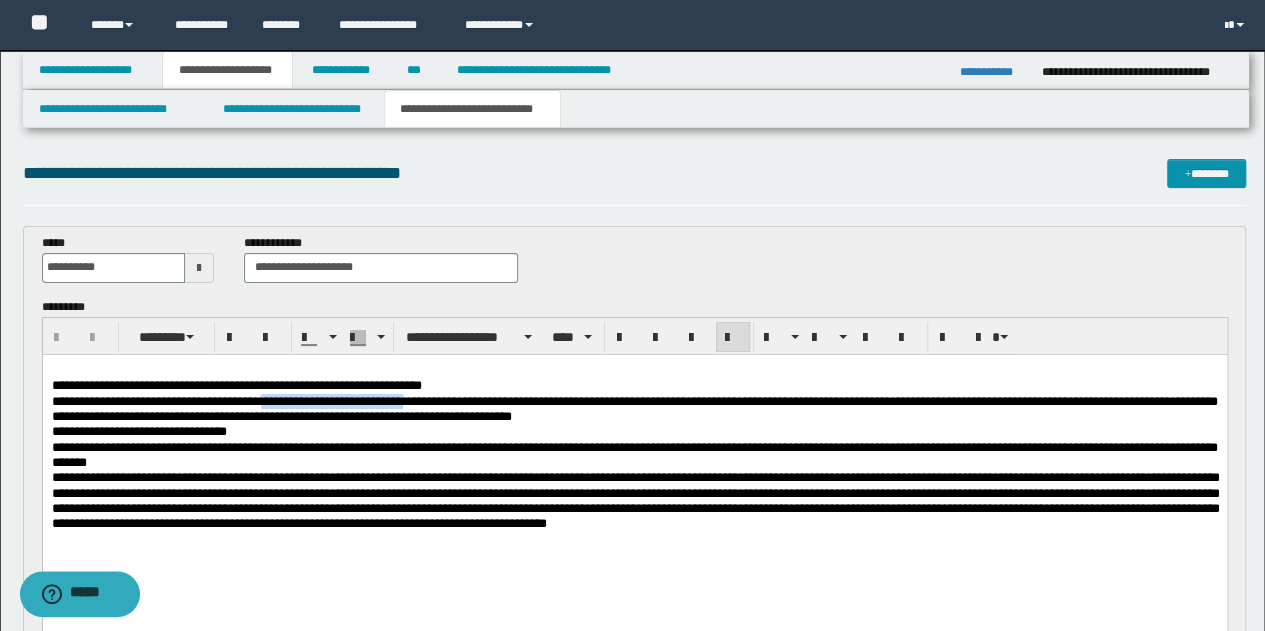 copy on "**********" 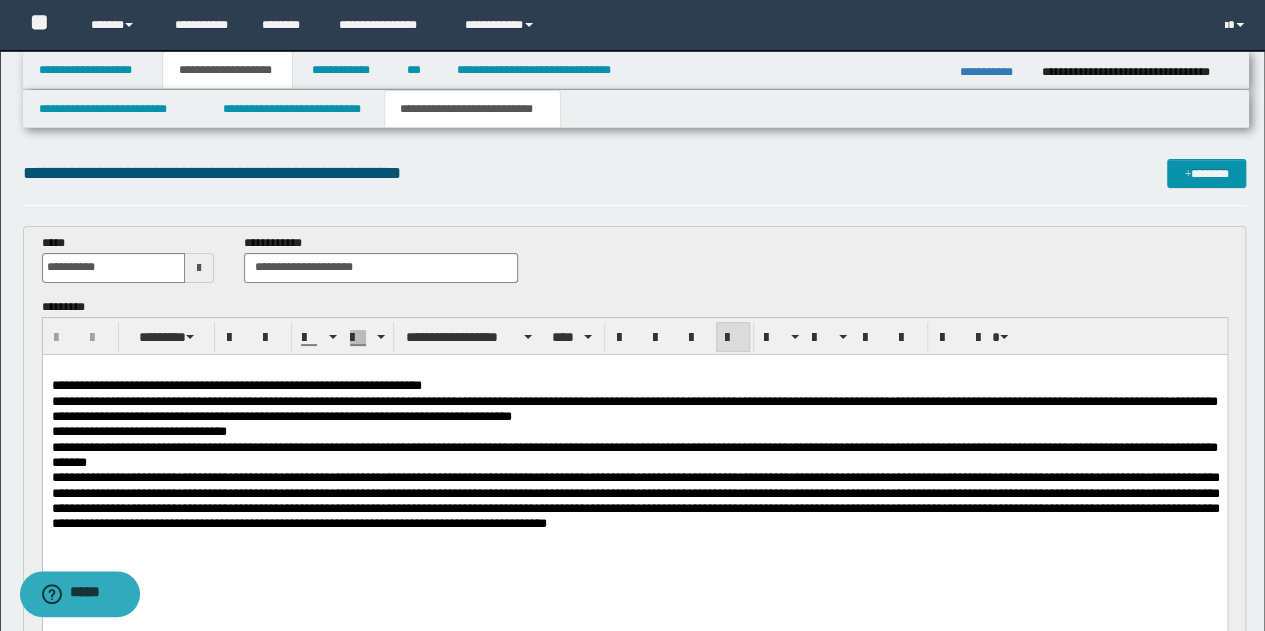 click on "**********" at bounding box center [634, 471] 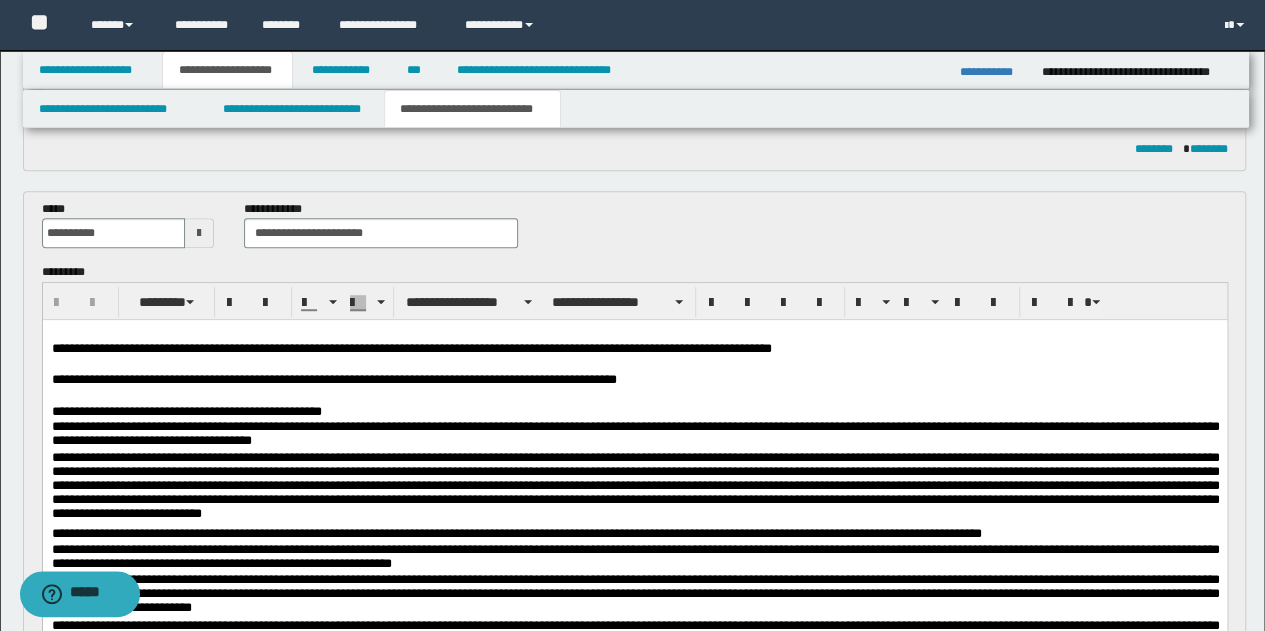 scroll, scrollTop: 600, scrollLeft: 0, axis: vertical 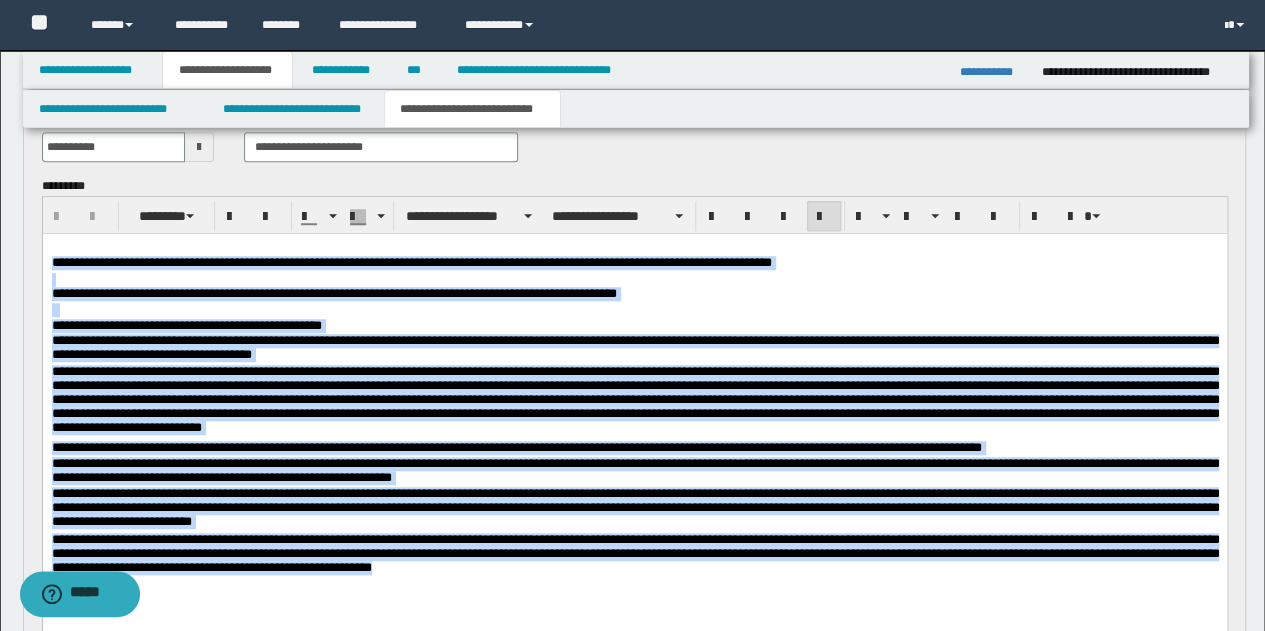 drag, startPoint x: 51, startPoint y: 262, endPoint x: 590, endPoint y: 573, distance: 622.2877 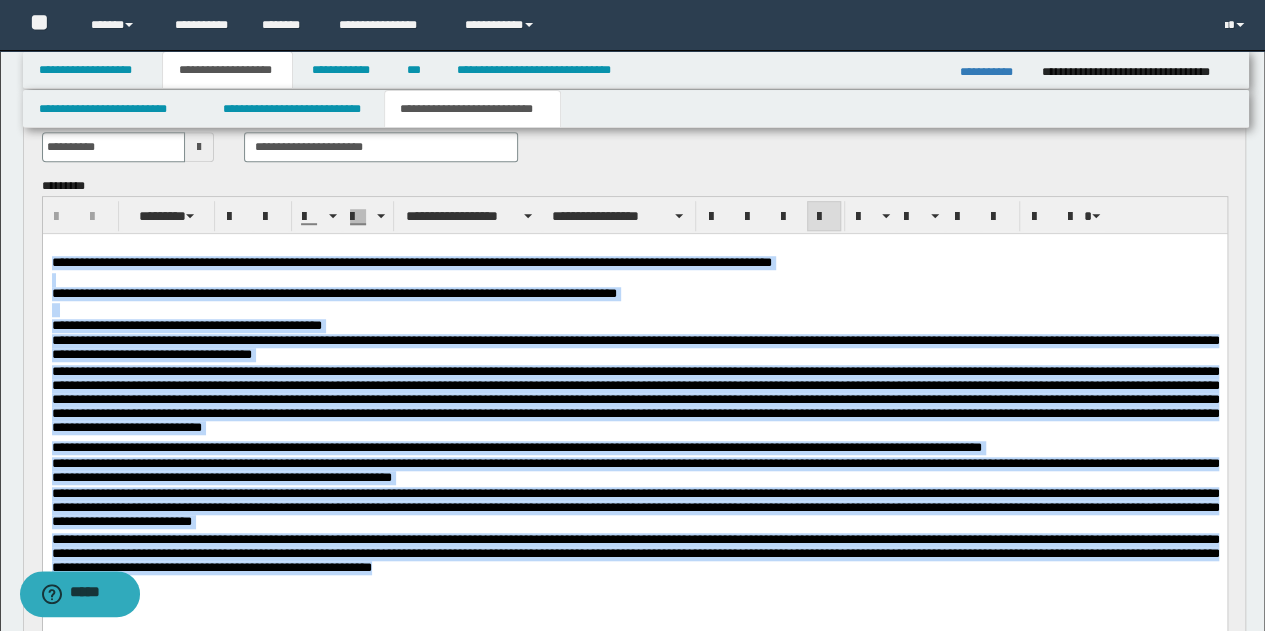 click on "**********" at bounding box center (634, 443) 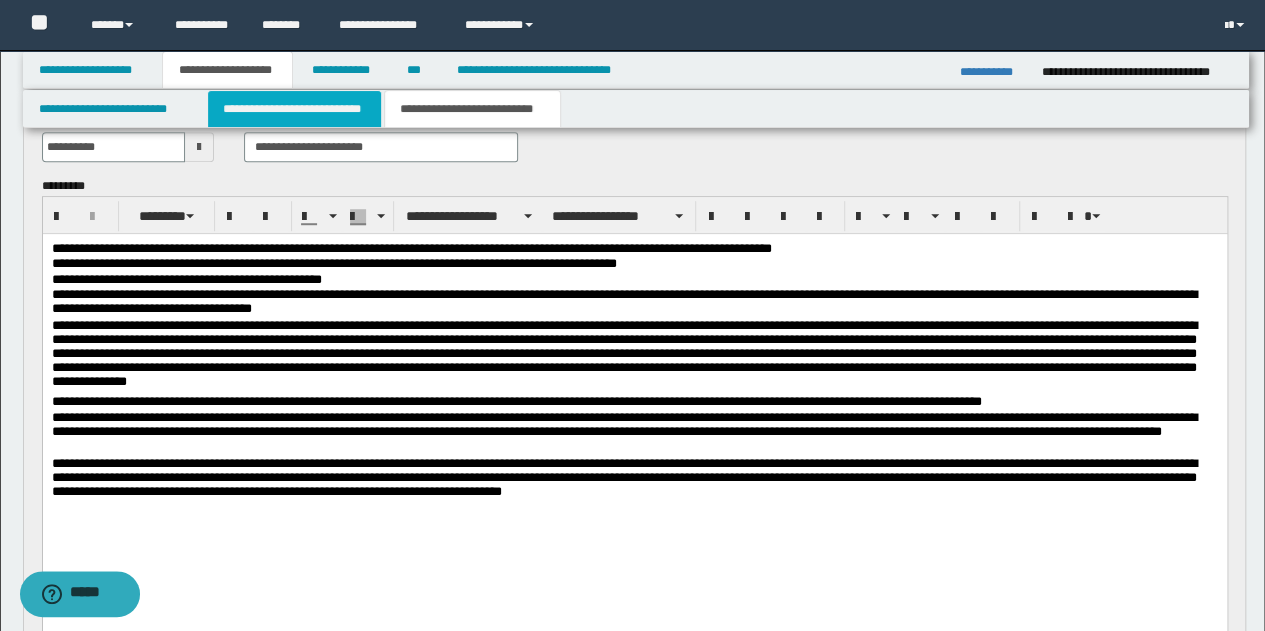 click on "**********" at bounding box center [294, 109] 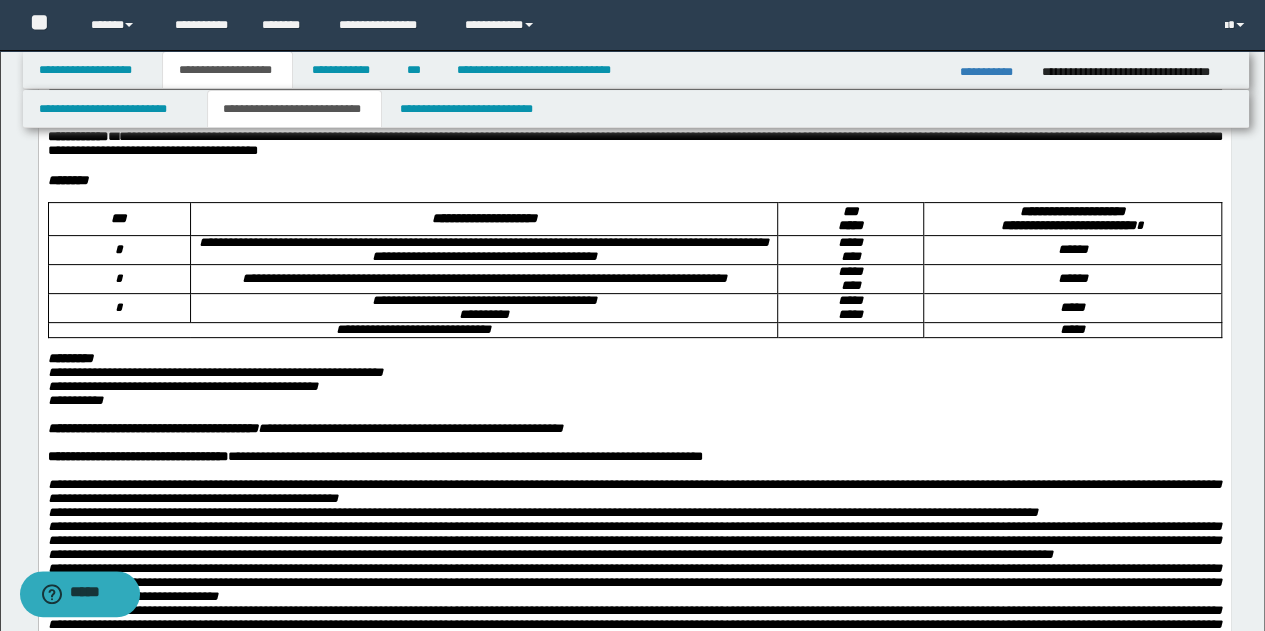 scroll, scrollTop: 200, scrollLeft: 0, axis: vertical 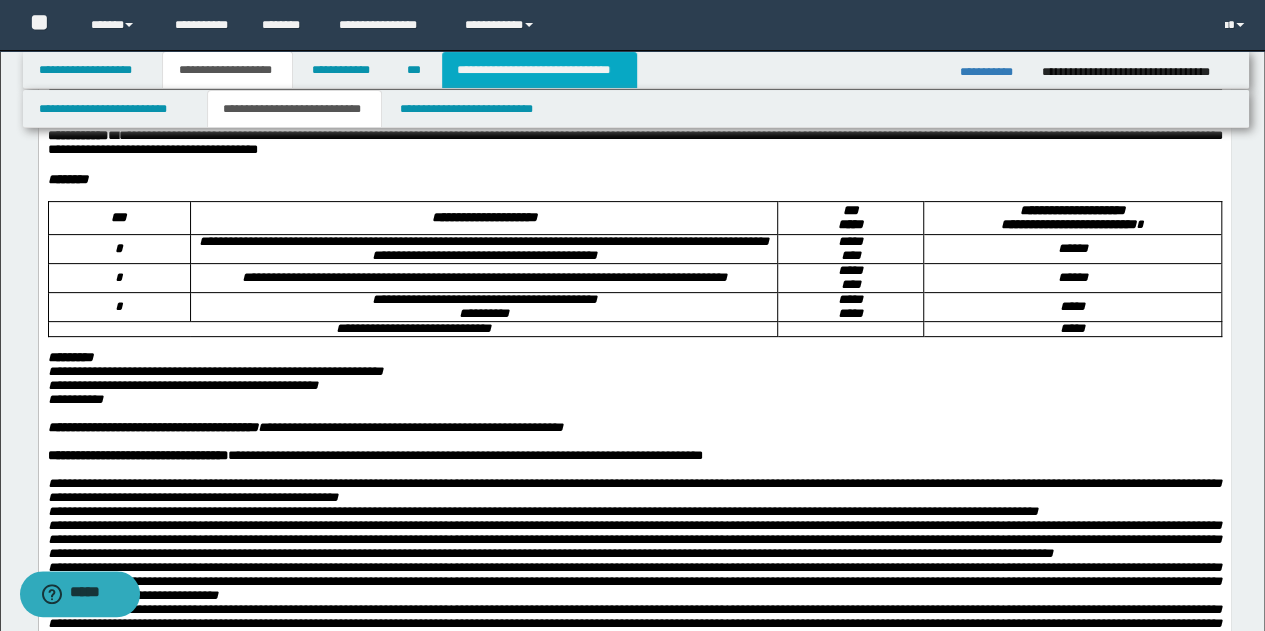 click on "**********" at bounding box center (539, 70) 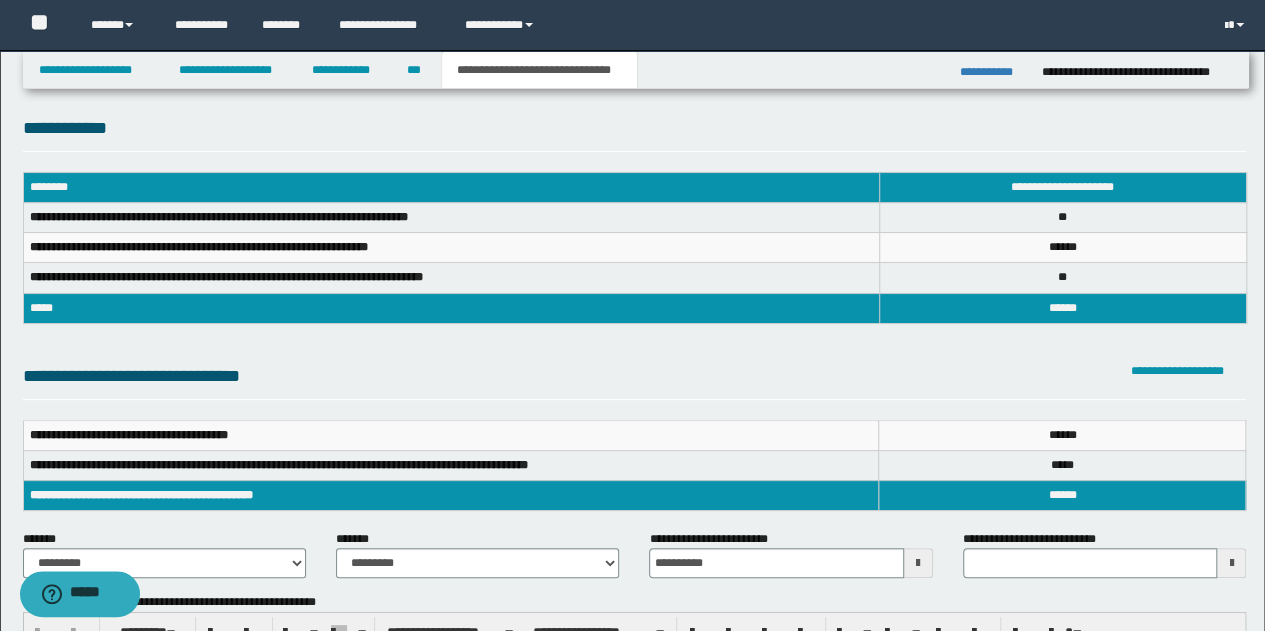 scroll, scrollTop: 0, scrollLeft: 0, axis: both 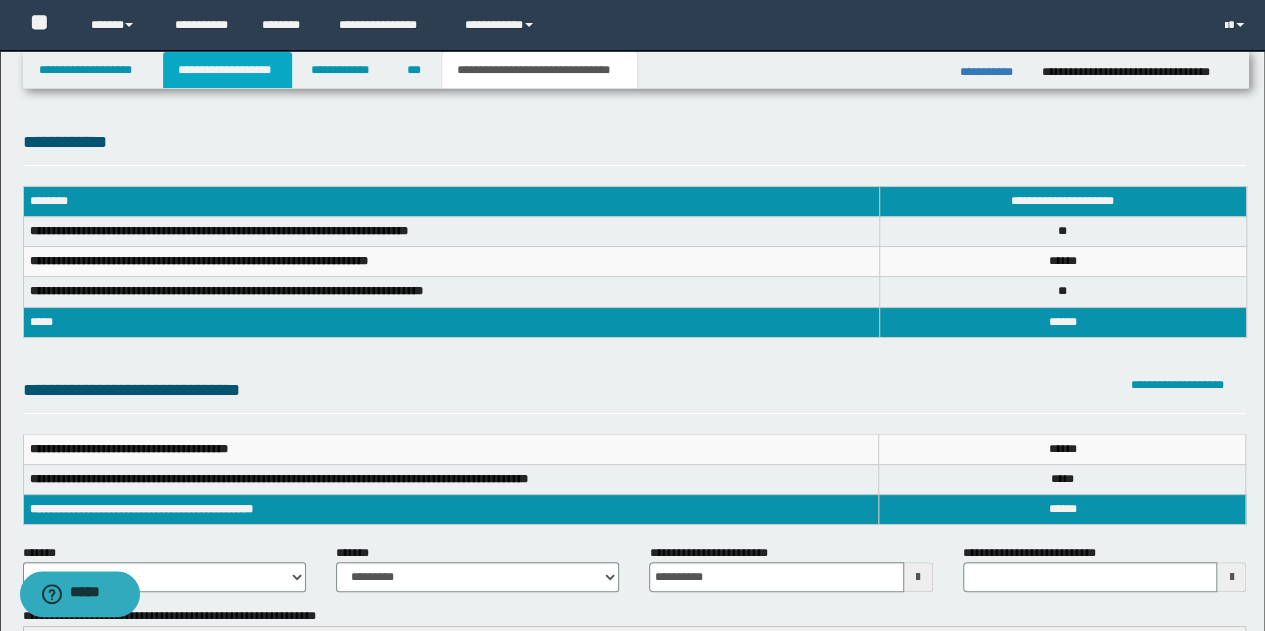 click on "**********" at bounding box center [227, 70] 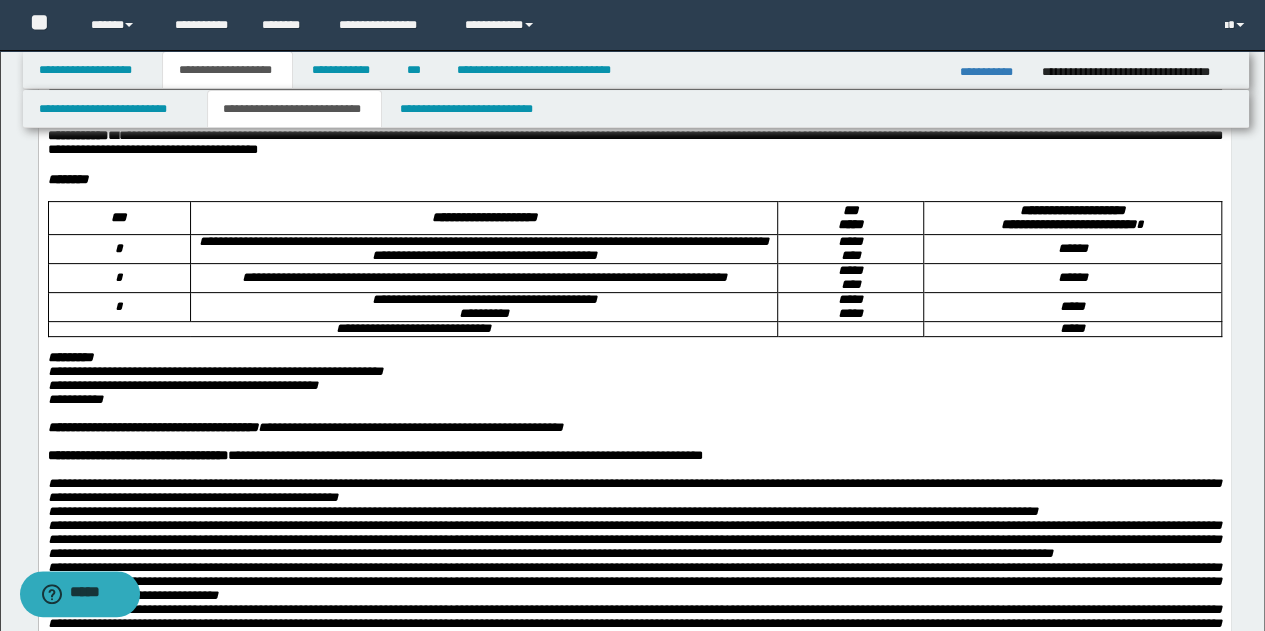 scroll, scrollTop: 0, scrollLeft: 0, axis: both 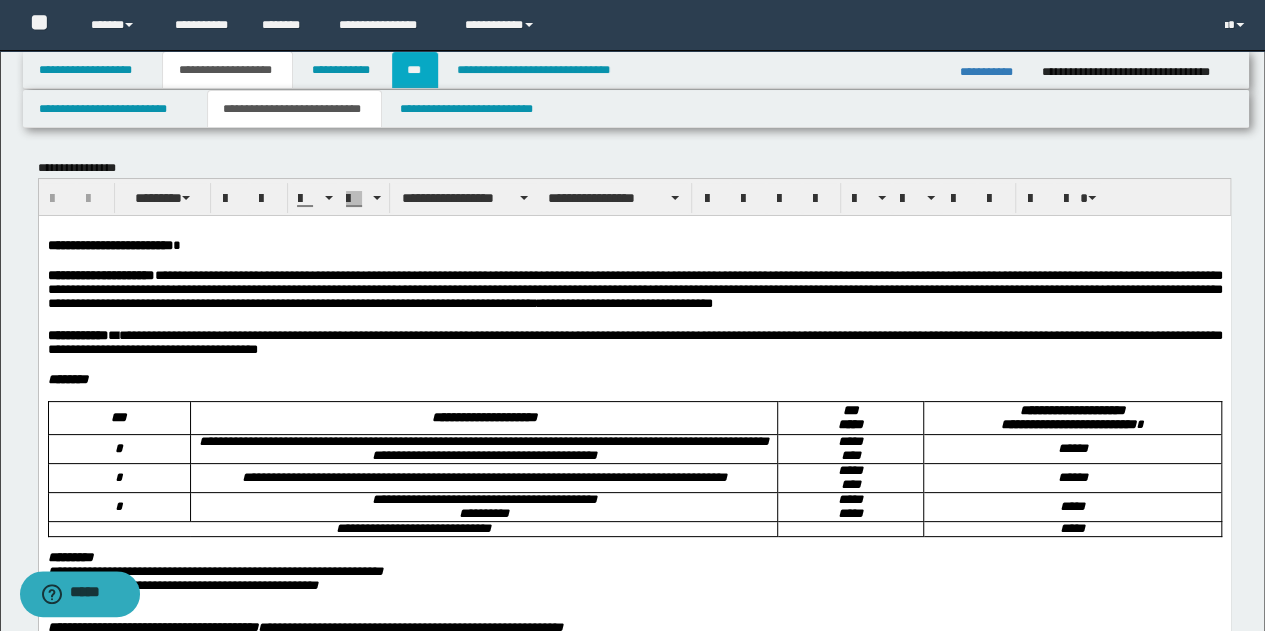 click on "***" at bounding box center [415, 70] 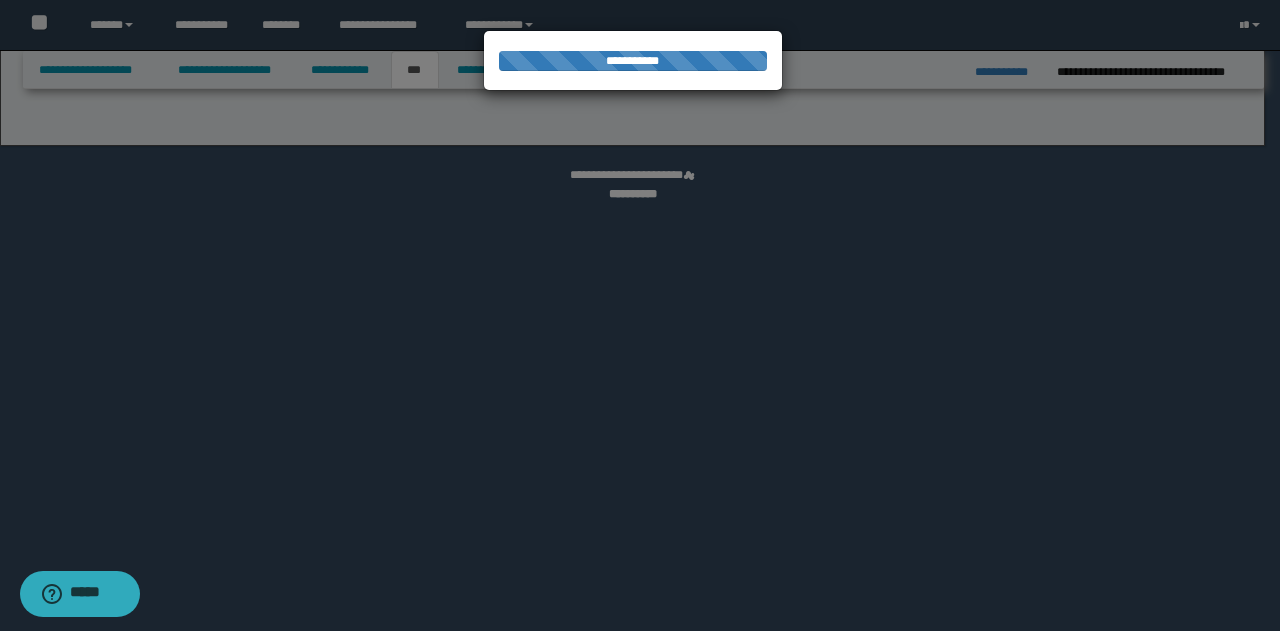 select on "**" 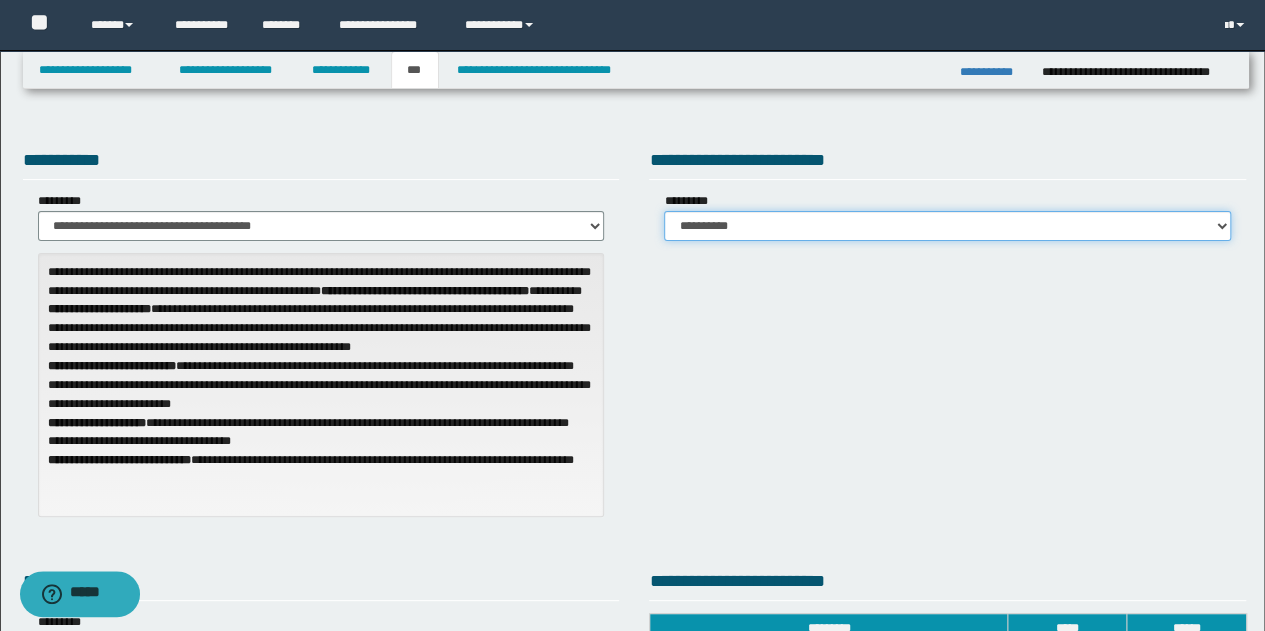 click on "**********" at bounding box center (947, 226) 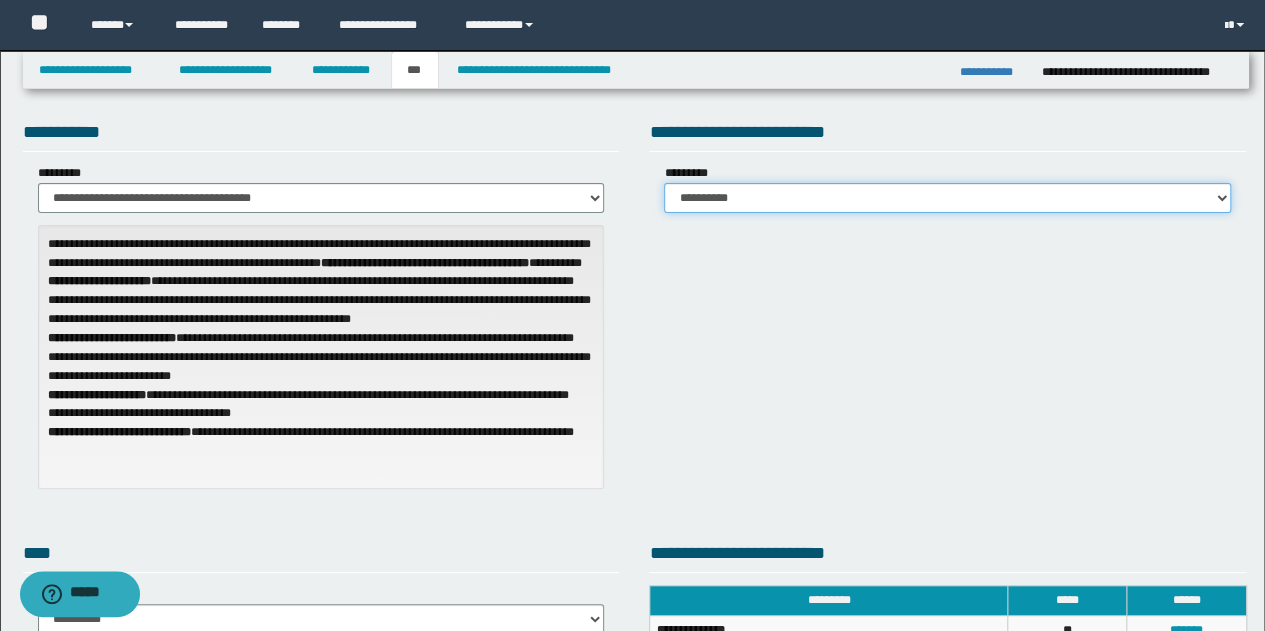 scroll, scrollTop: 0, scrollLeft: 0, axis: both 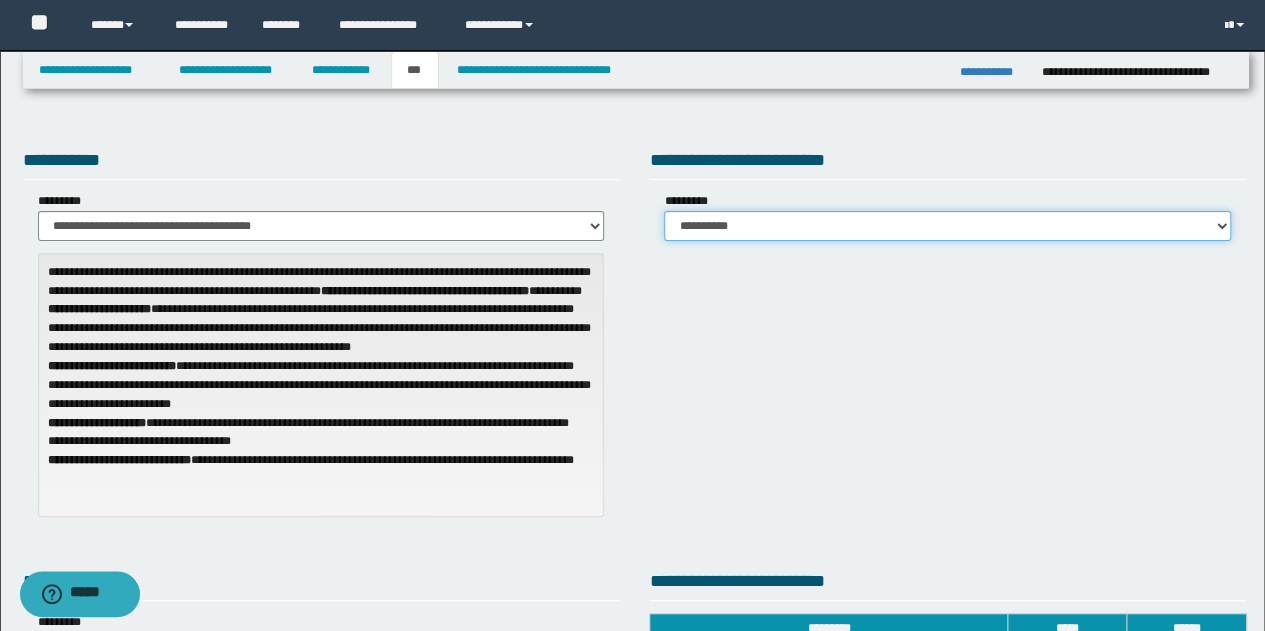 click on "**********" at bounding box center [947, 226] 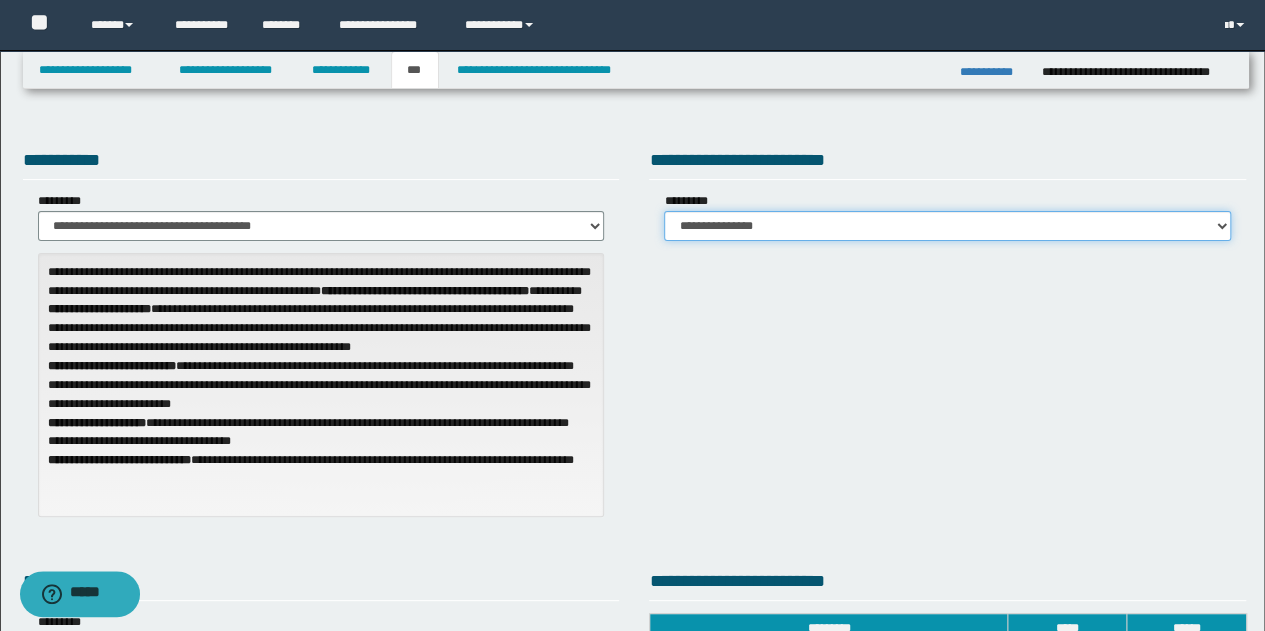 click on "**********" at bounding box center (947, 226) 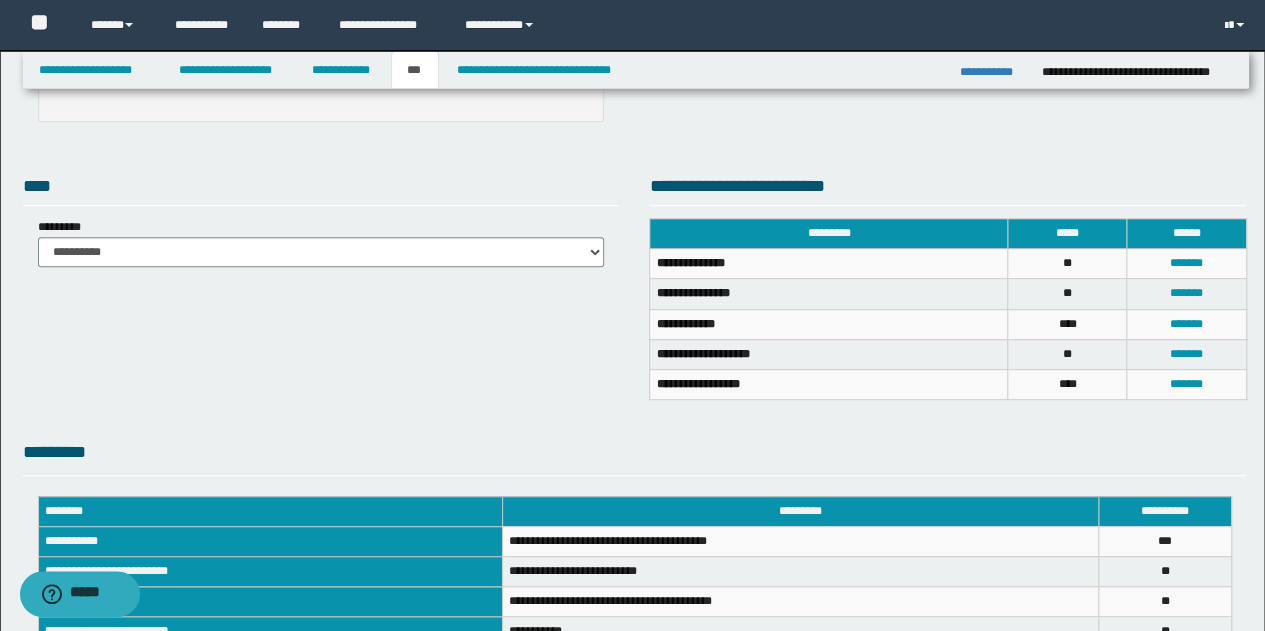 scroll, scrollTop: 386, scrollLeft: 0, axis: vertical 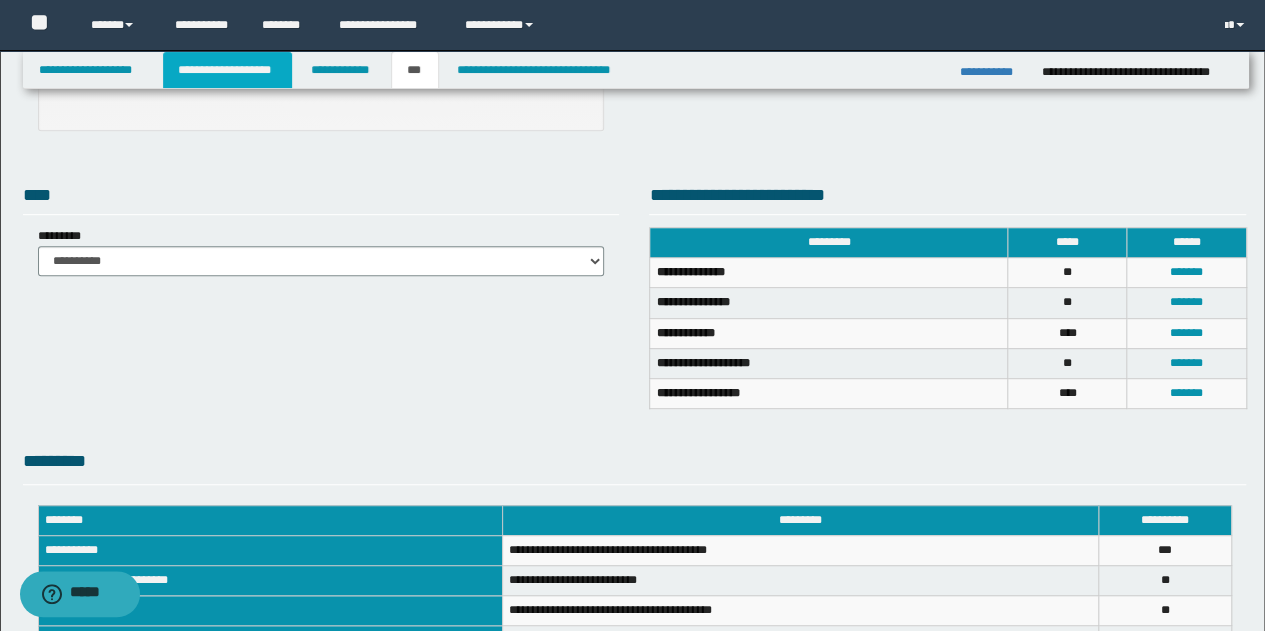click on "**********" at bounding box center (227, 70) 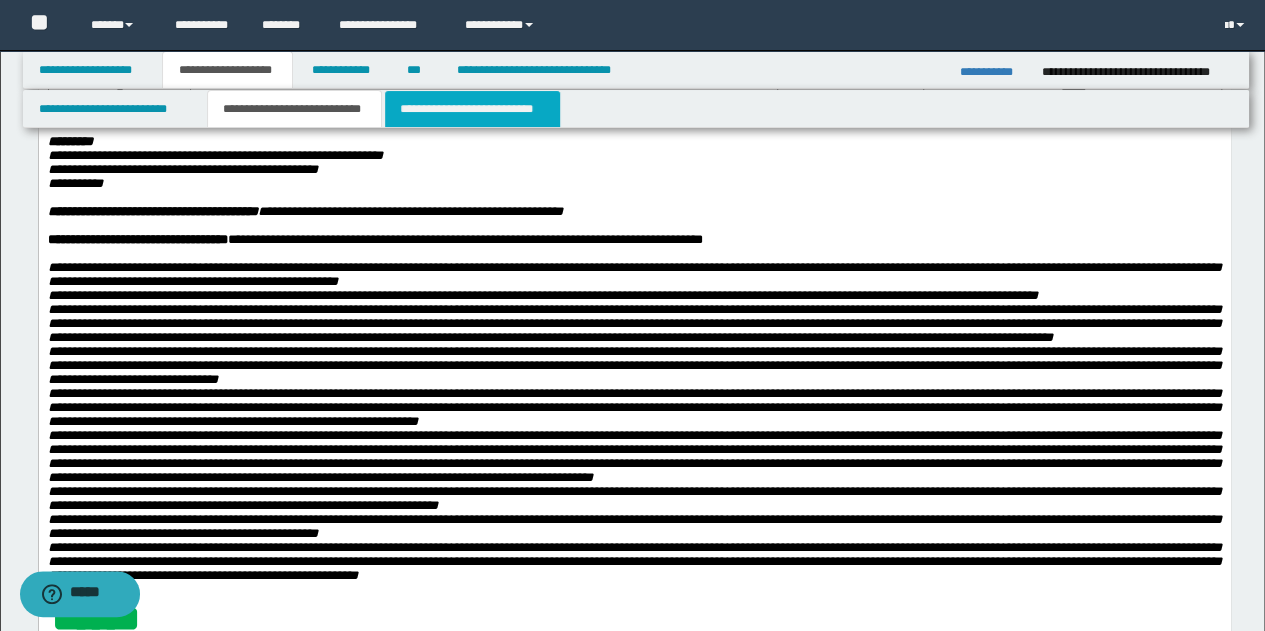 click on "**********" at bounding box center [472, 109] 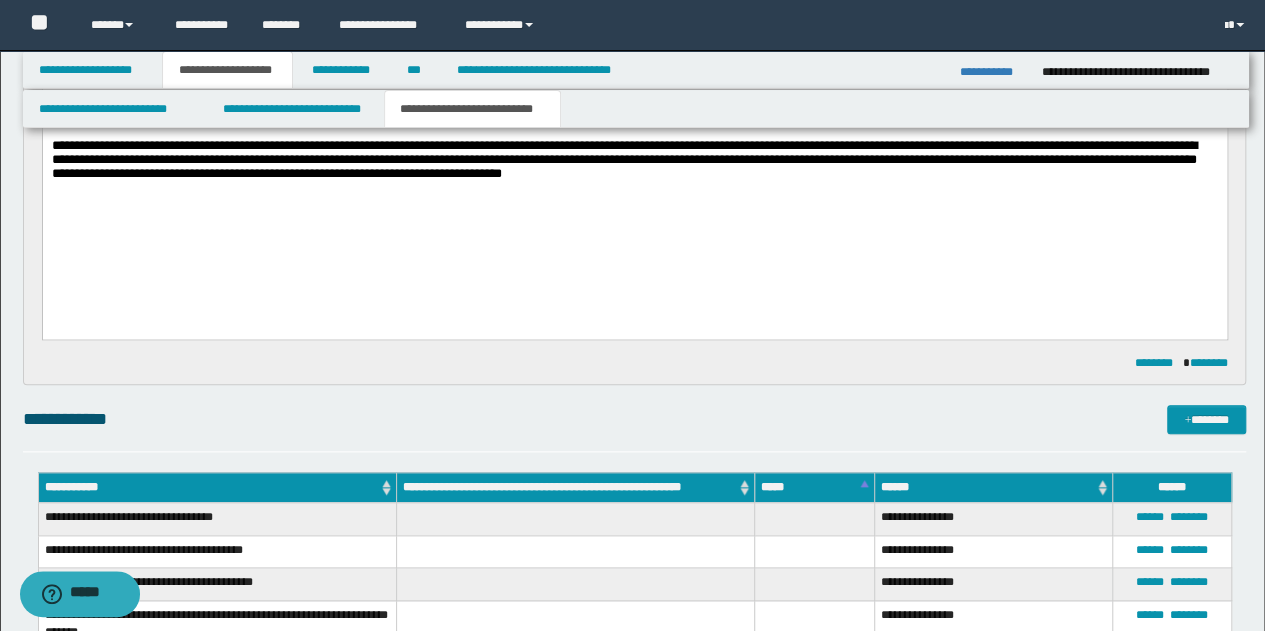scroll, scrollTop: 1116, scrollLeft: 0, axis: vertical 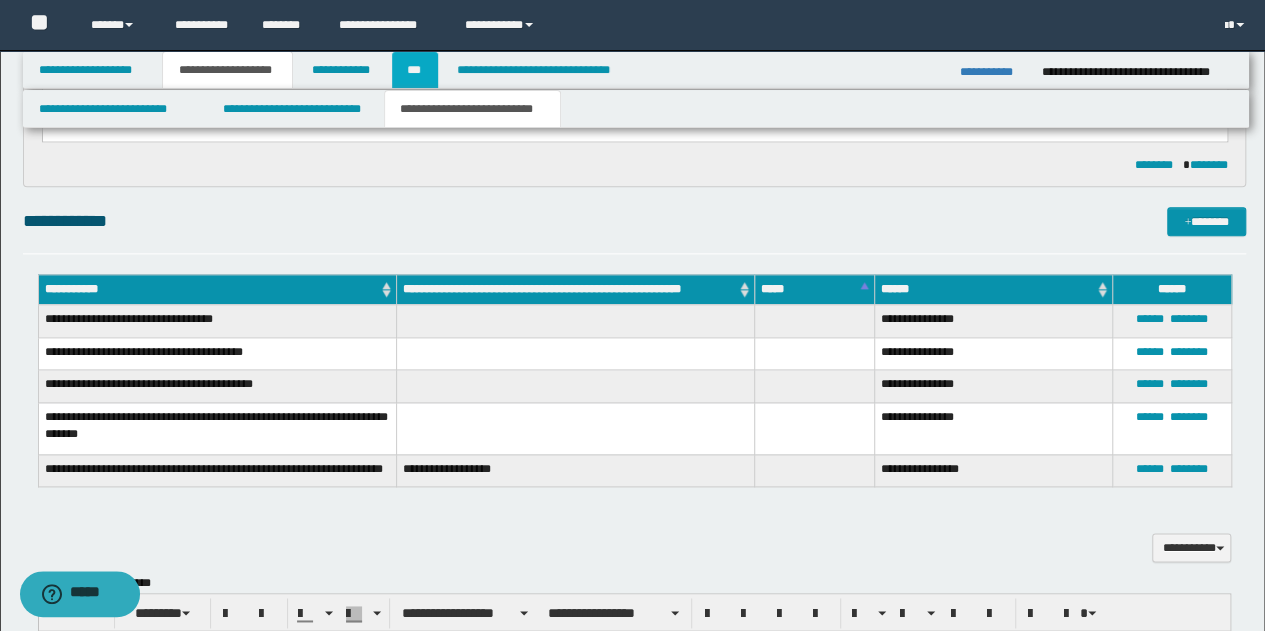 click on "***" at bounding box center [415, 70] 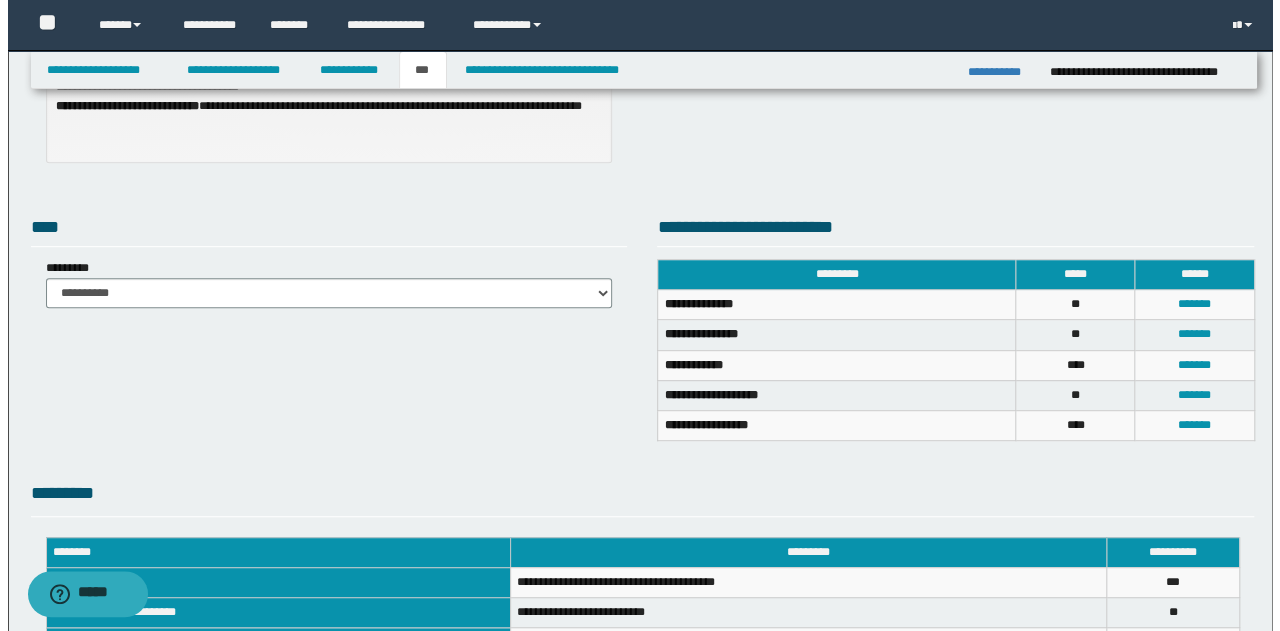 scroll, scrollTop: 386, scrollLeft: 0, axis: vertical 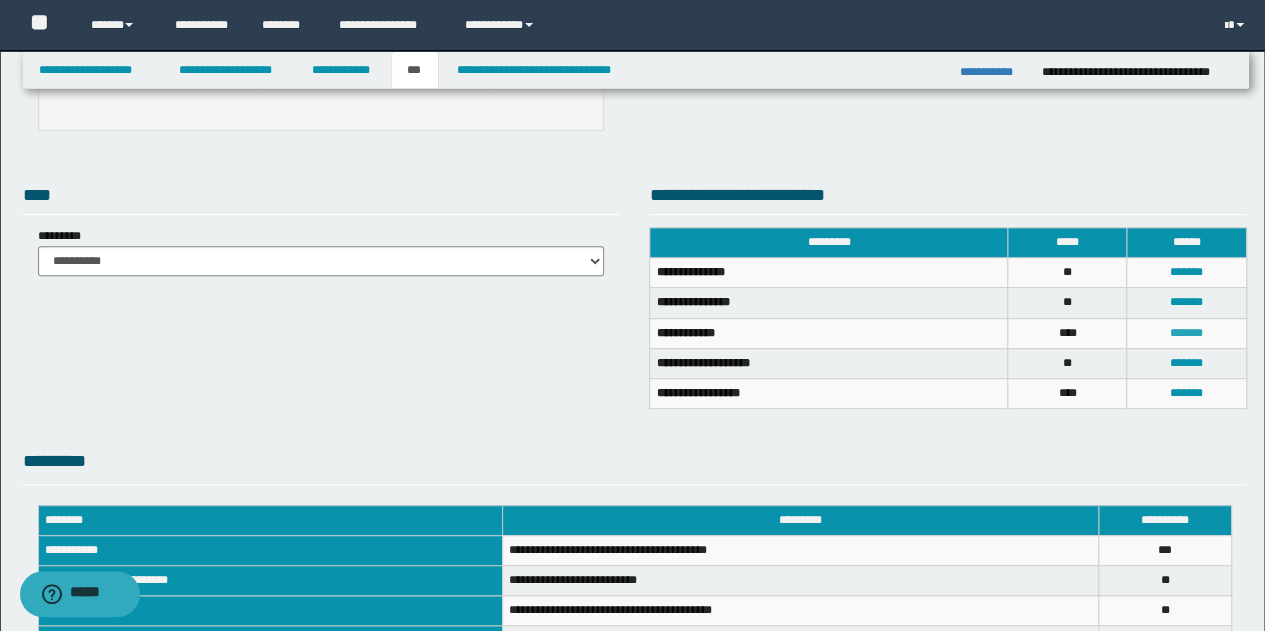 click on "*******" at bounding box center [1186, 333] 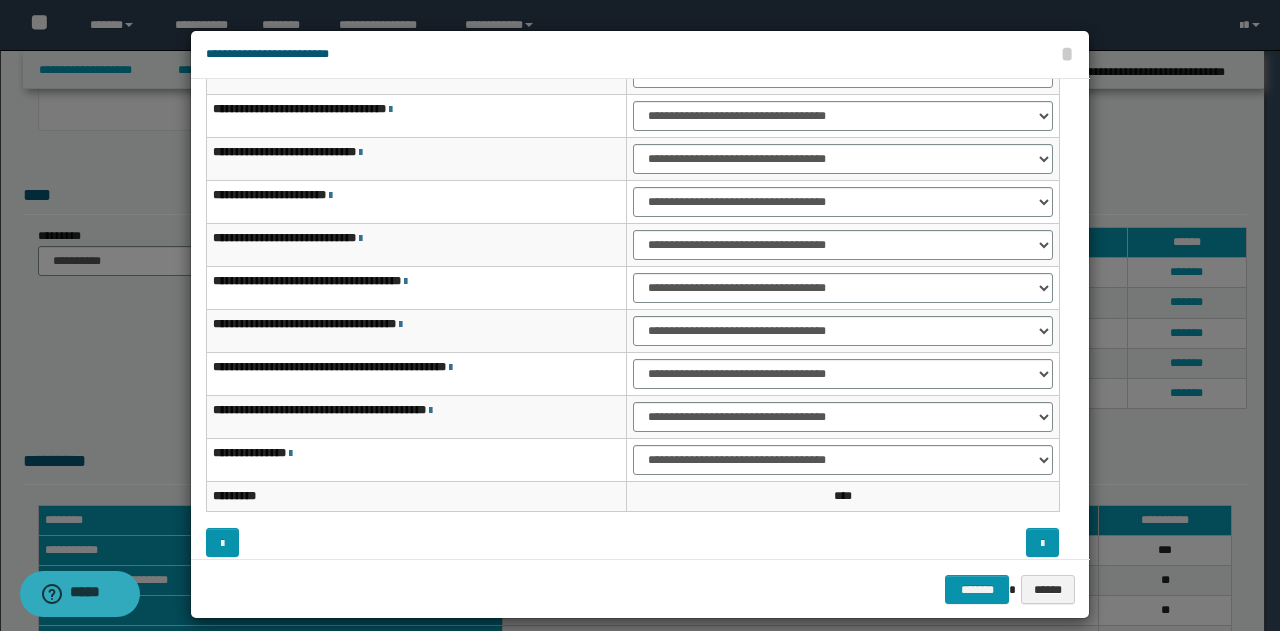 scroll, scrollTop: 112, scrollLeft: 0, axis: vertical 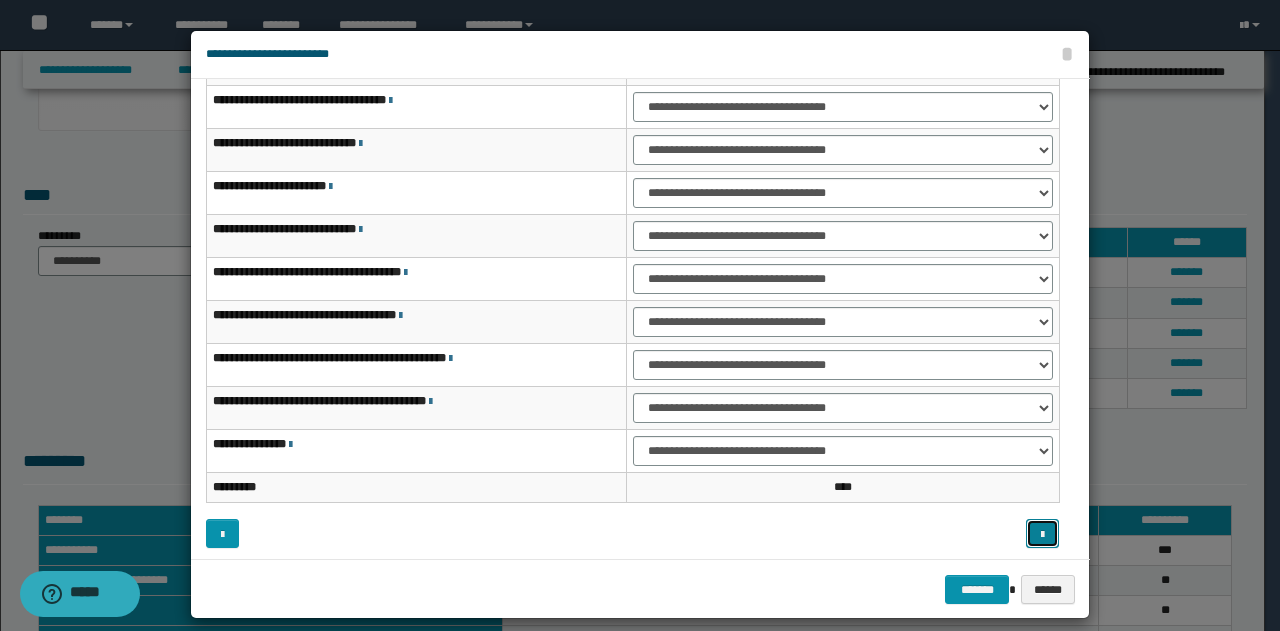 click at bounding box center [1042, 535] 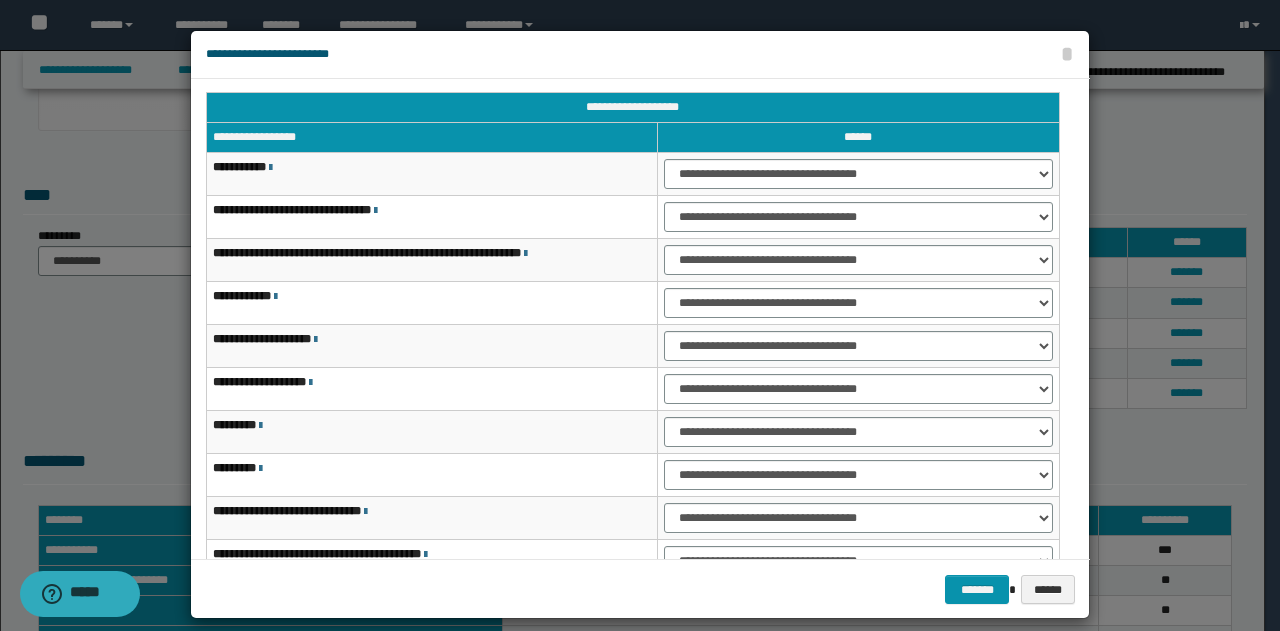 scroll, scrollTop: 0, scrollLeft: 0, axis: both 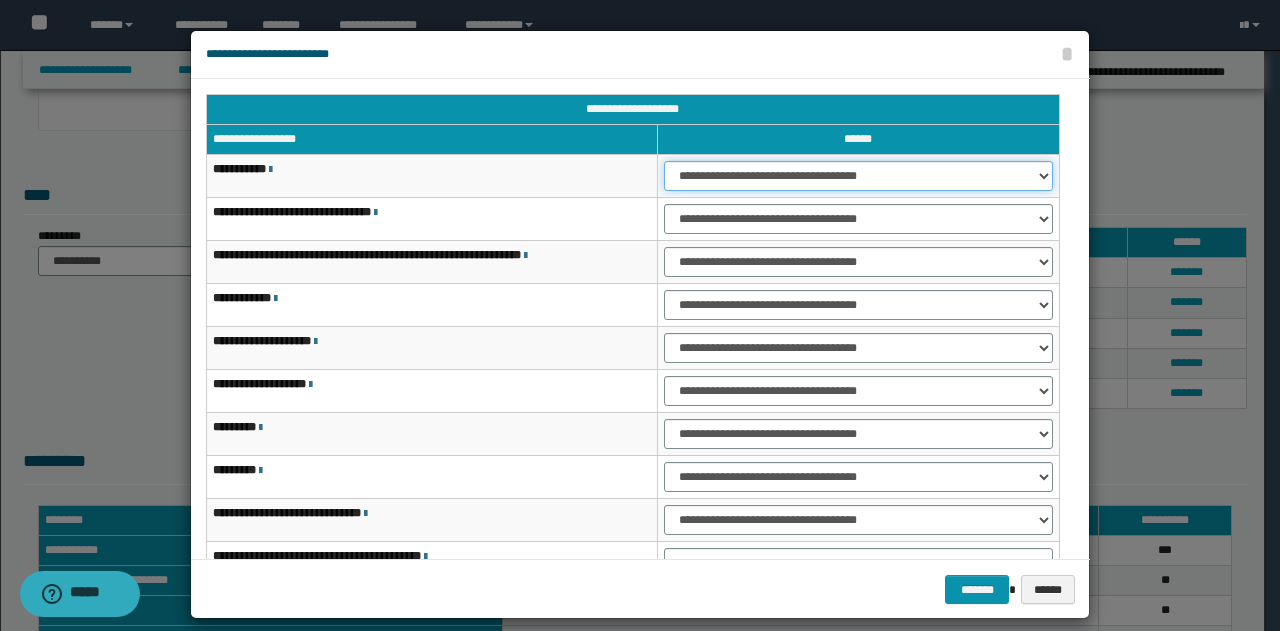 click on "**********" at bounding box center [858, 176] 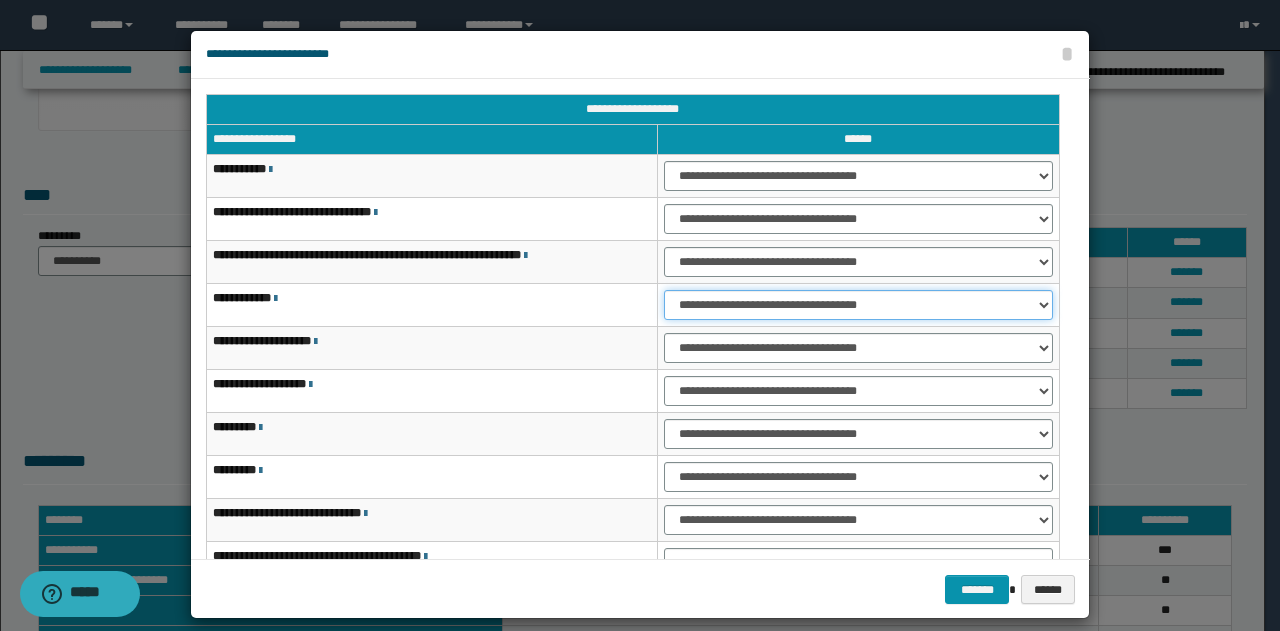 click on "**********" at bounding box center [858, 305] 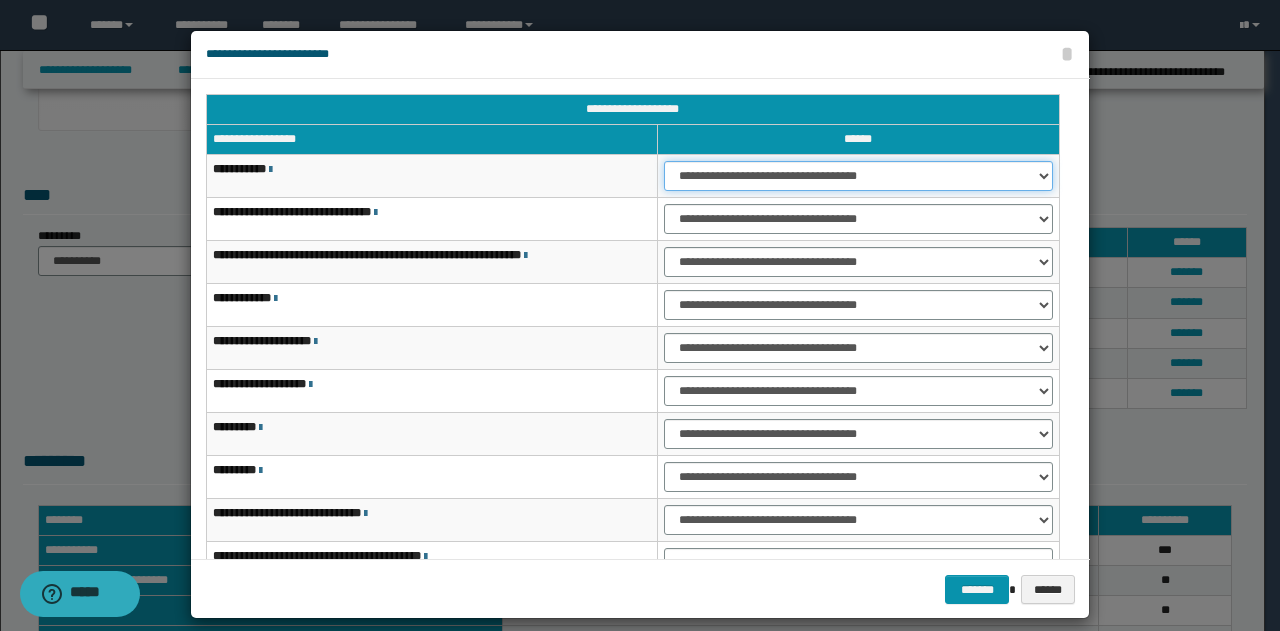 click on "**********" at bounding box center [858, 176] 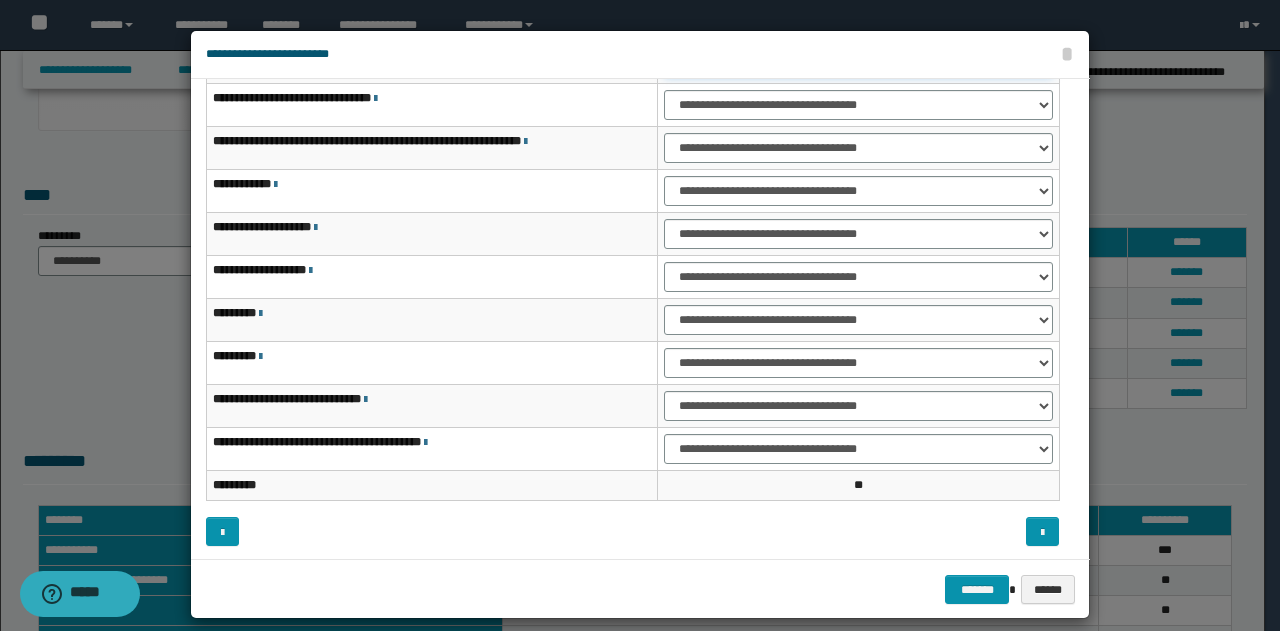 scroll, scrollTop: 116, scrollLeft: 0, axis: vertical 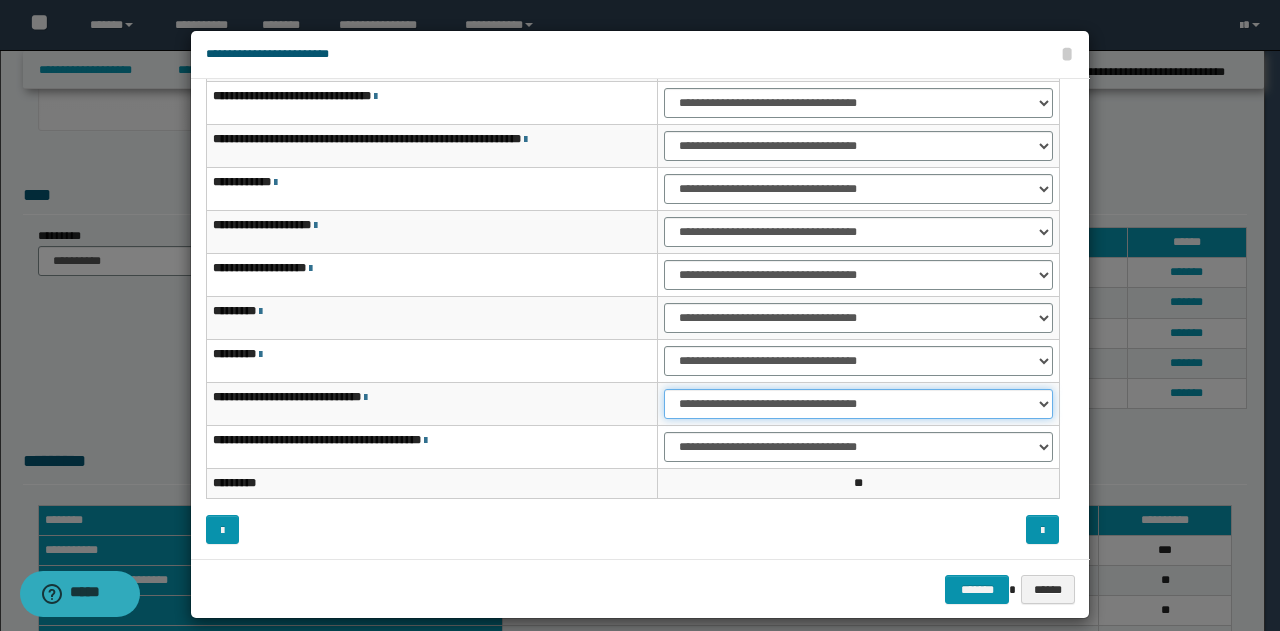 click on "**********" at bounding box center (858, 404) 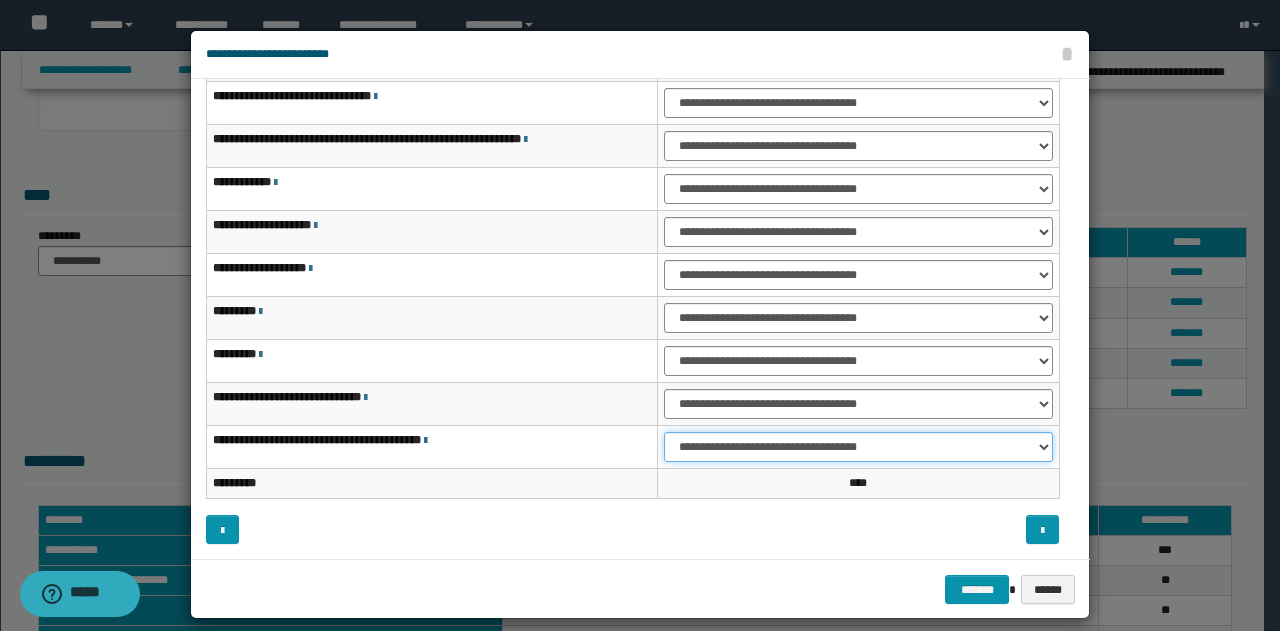 click on "**********" at bounding box center [858, 447] 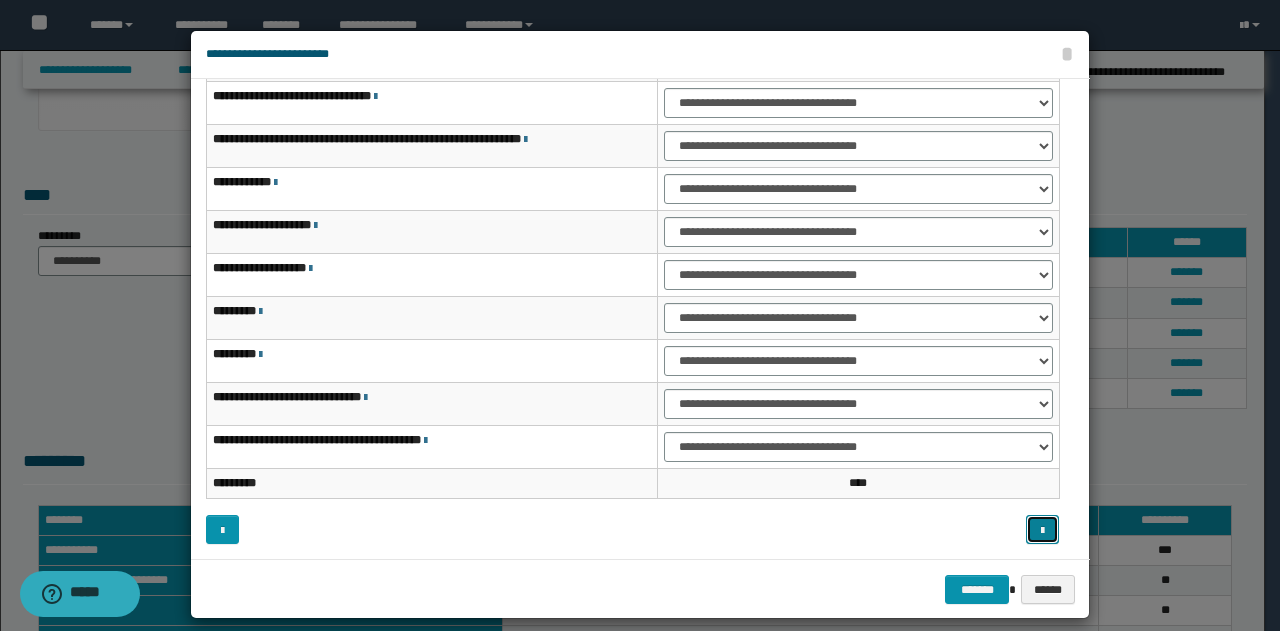 click at bounding box center (1042, 531) 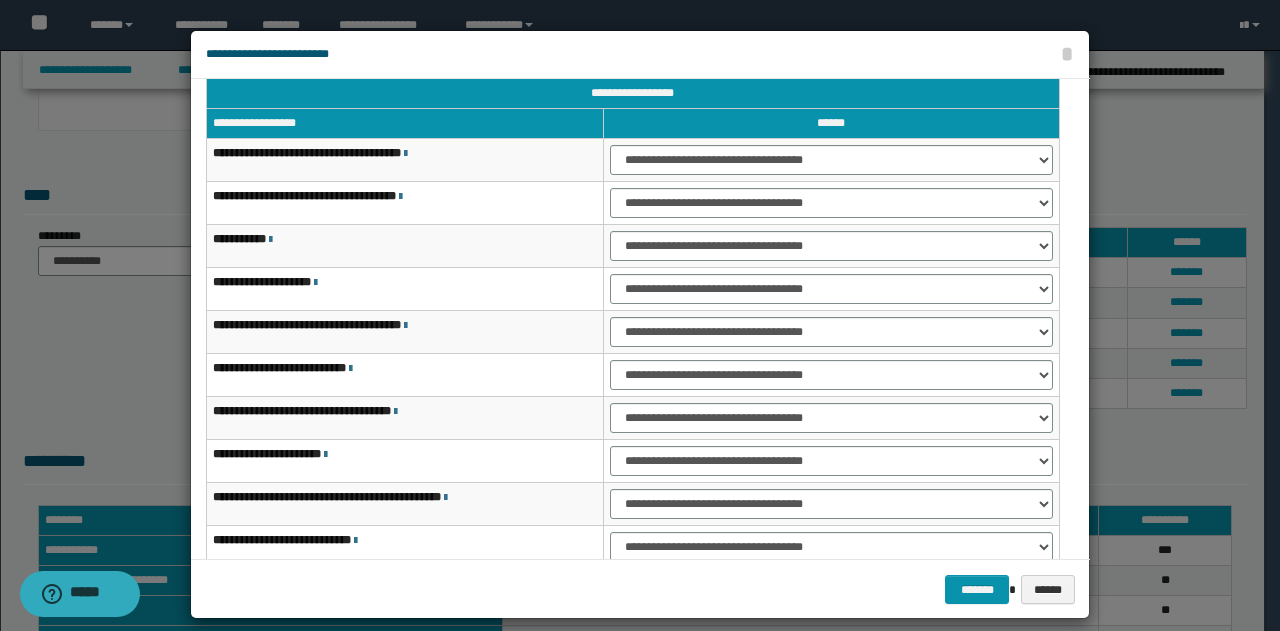 scroll, scrollTop: 116, scrollLeft: 0, axis: vertical 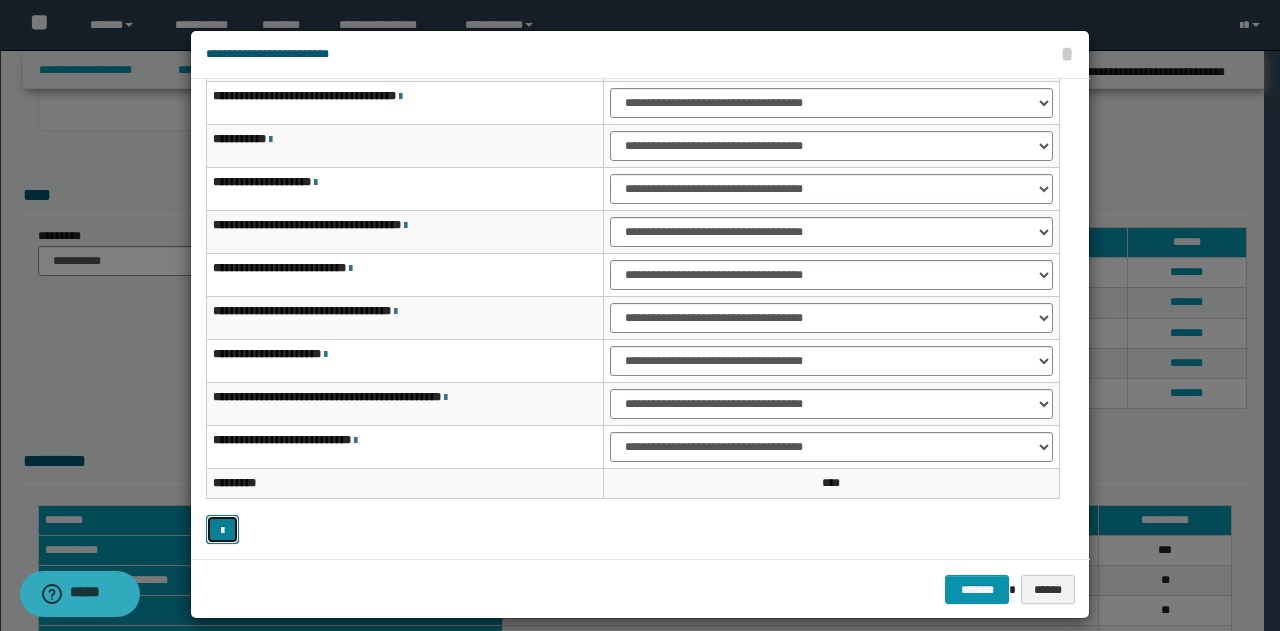 click at bounding box center [222, 531] 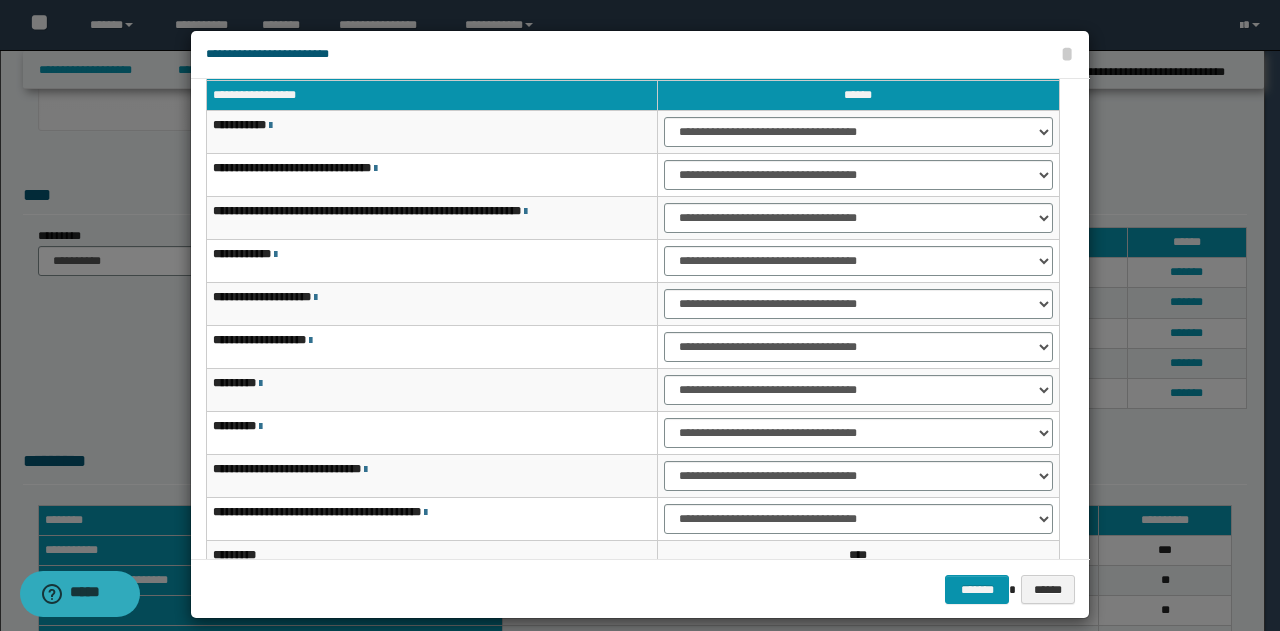 scroll, scrollTop: 16, scrollLeft: 0, axis: vertical 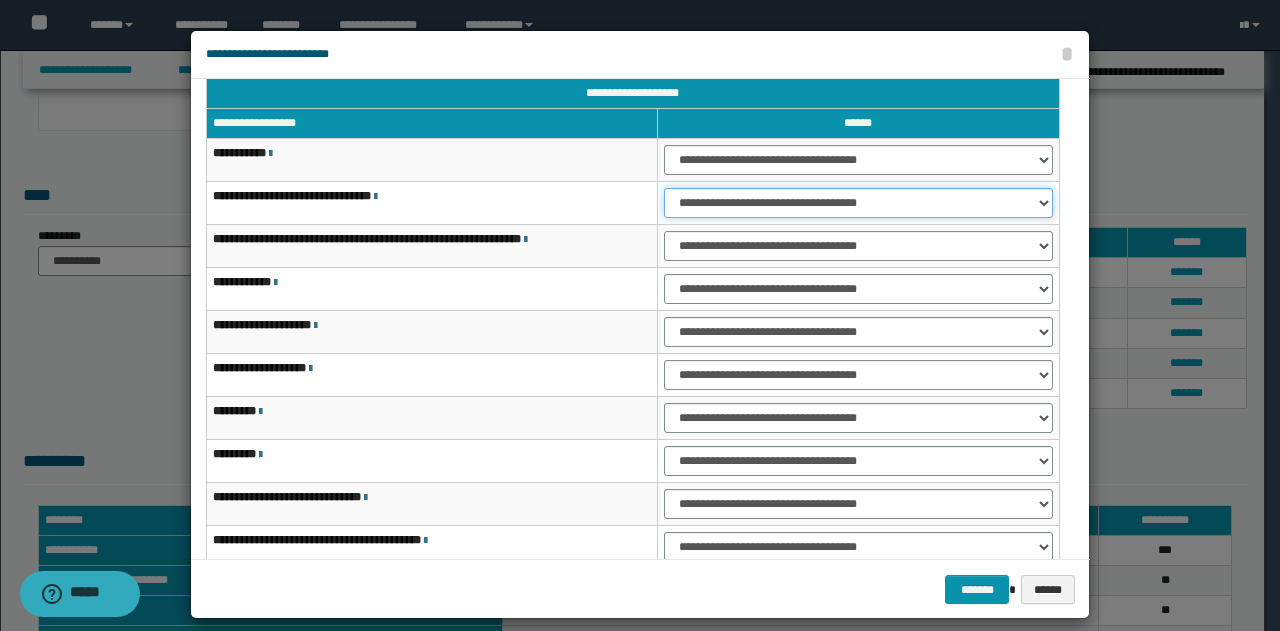 click on "**********" at bounding box center [858, 203] 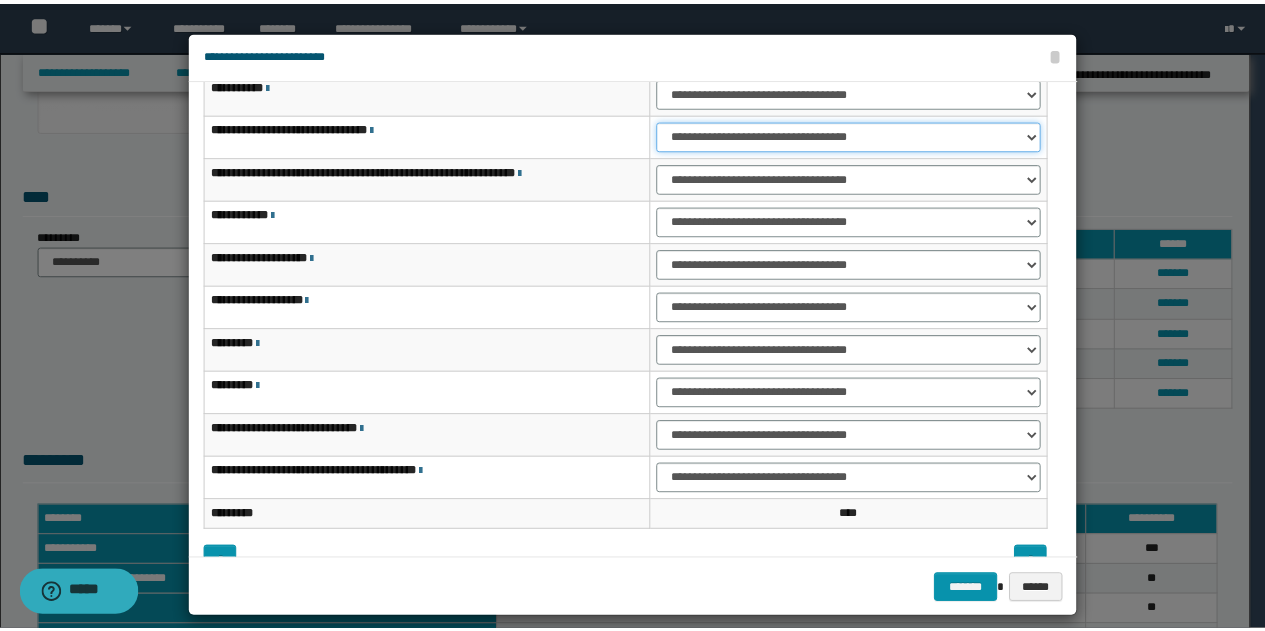 scroll, scrollTop: 116, scrollLeft: 0, axis: vertical 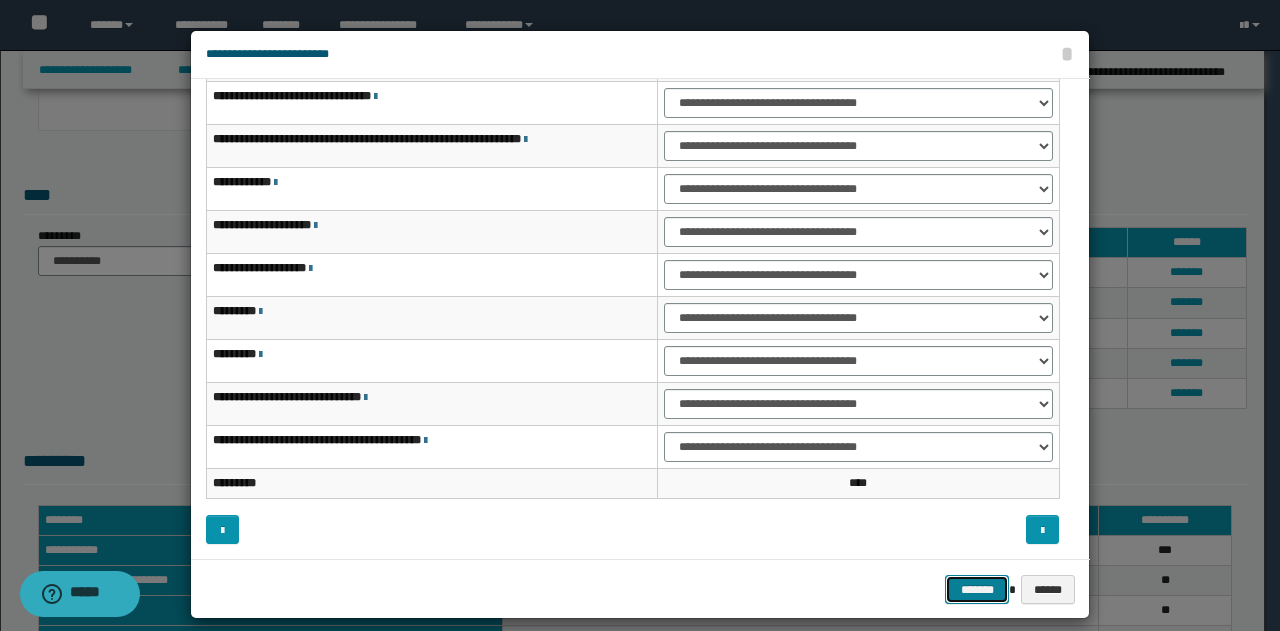 click on "*******" at bounding box center (977, 589) 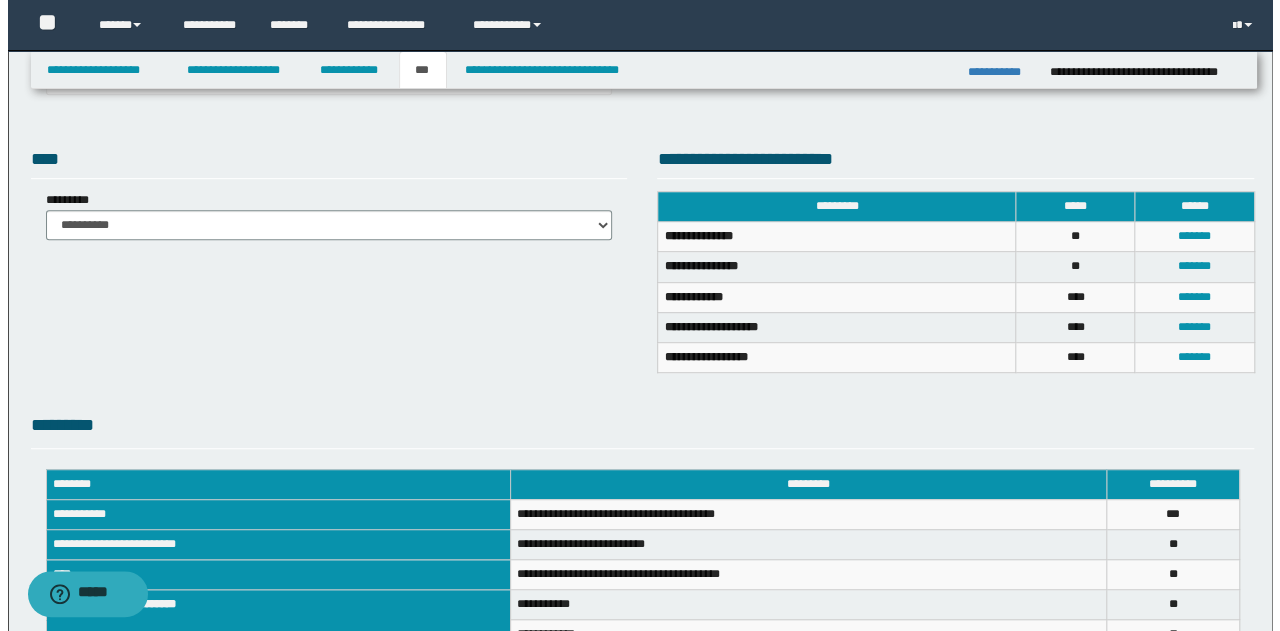 scroll, scrollTop: 386, scrollLeft: 0, axis: vertical 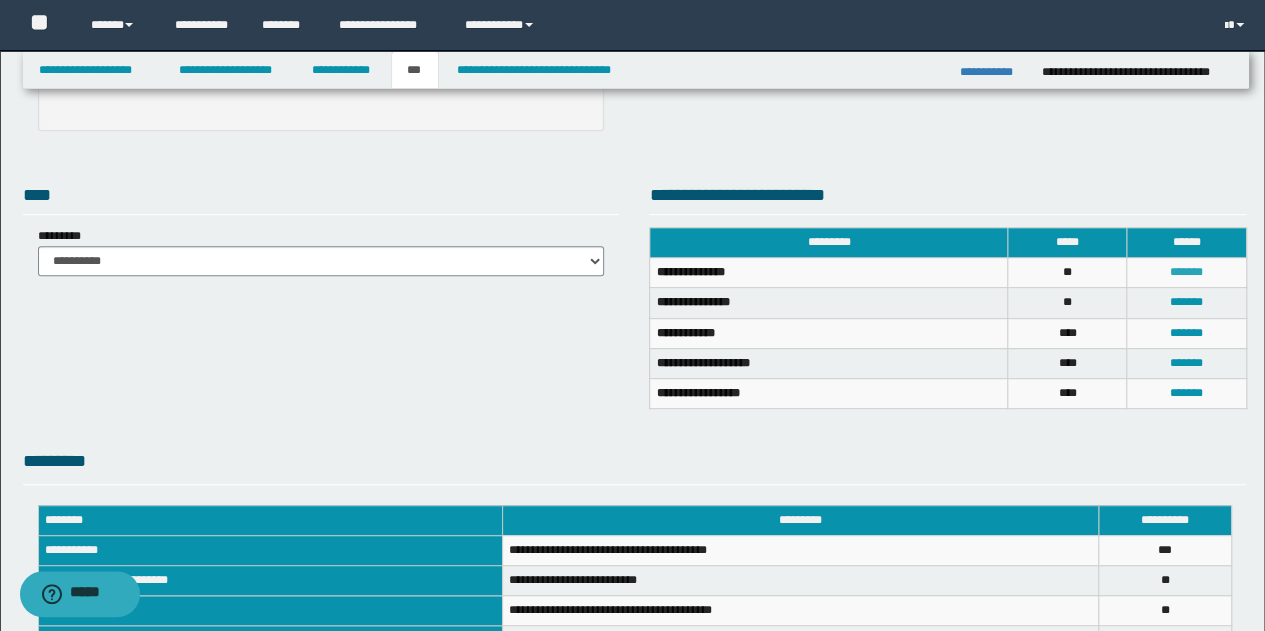 click on "*******" at bounding box center [1186, 272] 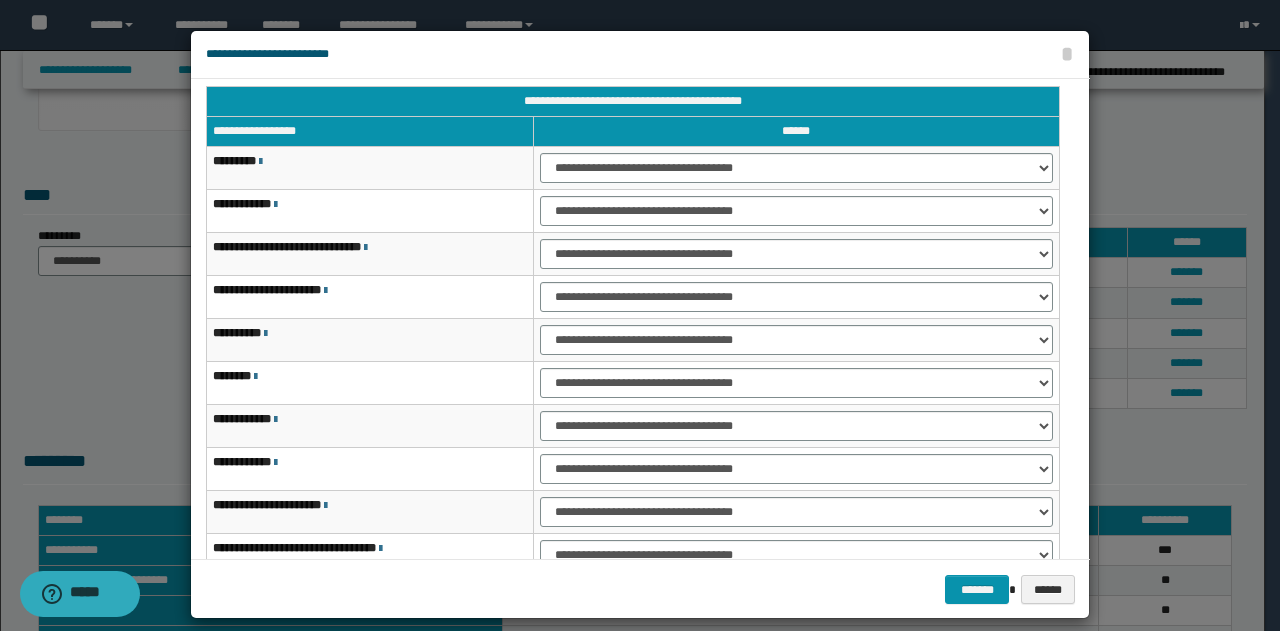 scroll, scrollTop: 0, scrollLeft: 0, axis: both 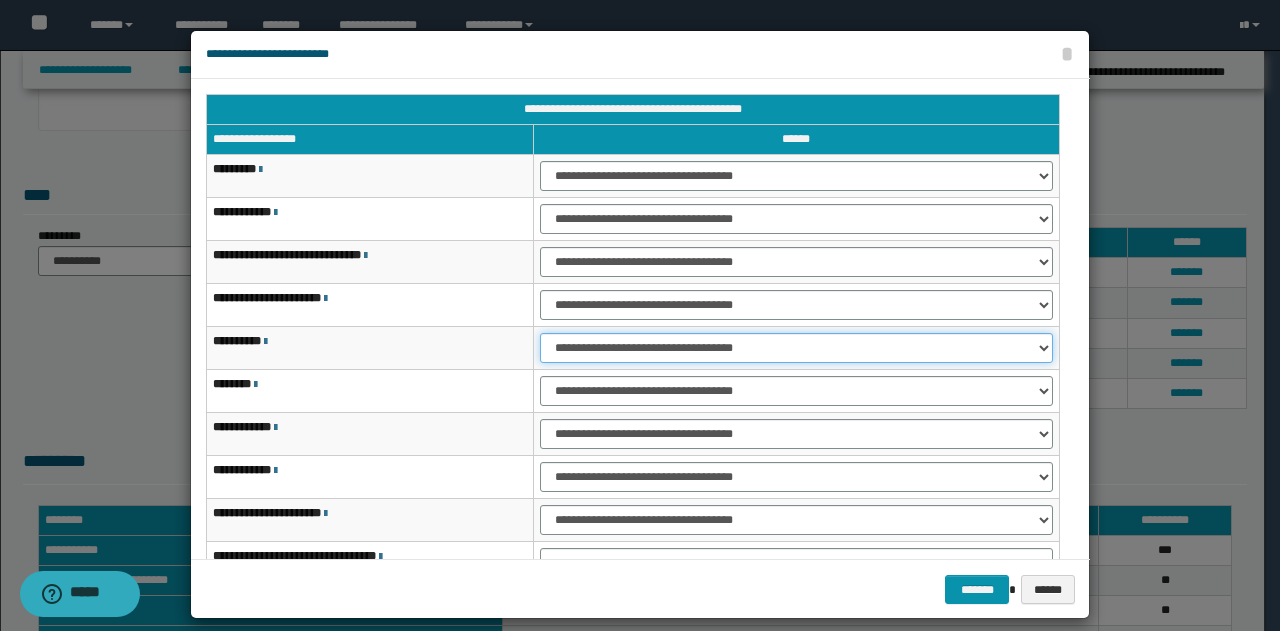 click on "**********" at bounding box center [796, 348] 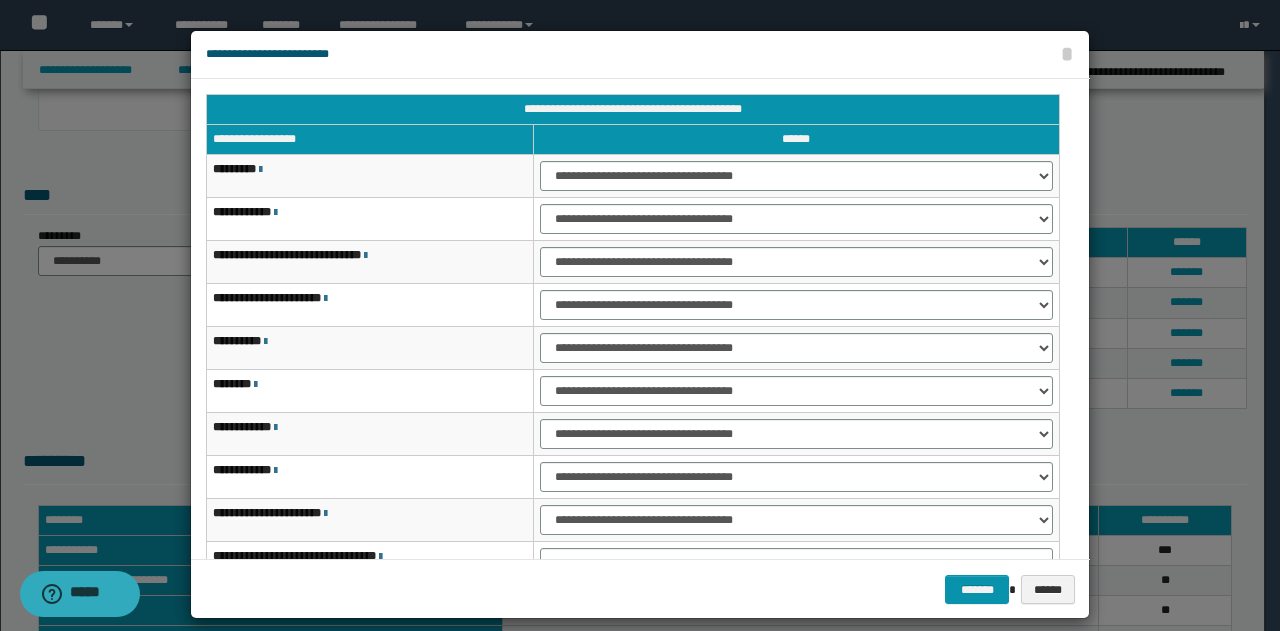 click on "**********" at bounding box center (796, 348) 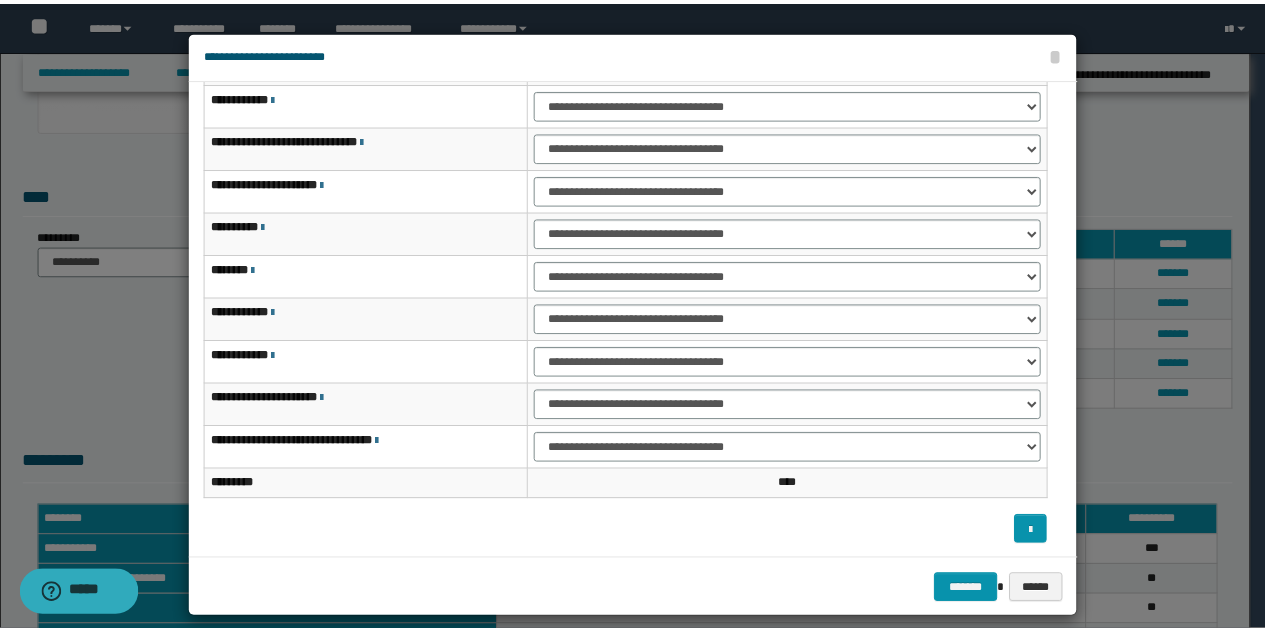 scroll, scrollTop: 116, scrollLeft: 0, axis: vertical 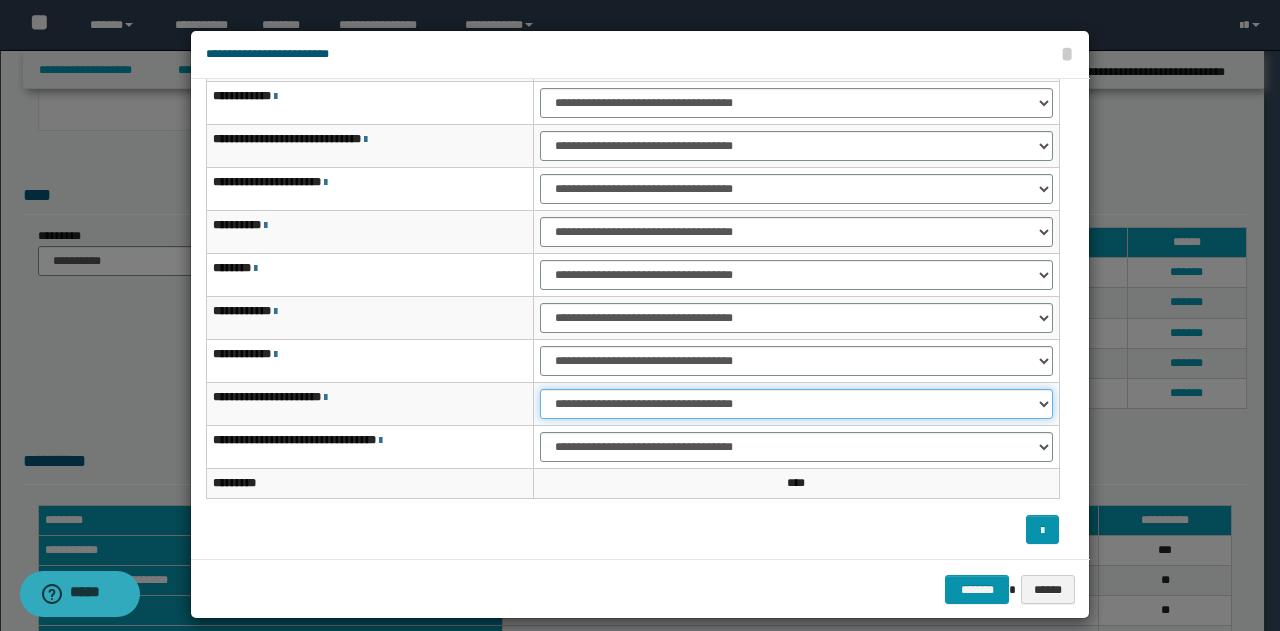click on "**********" at bounding box center (796, 404) 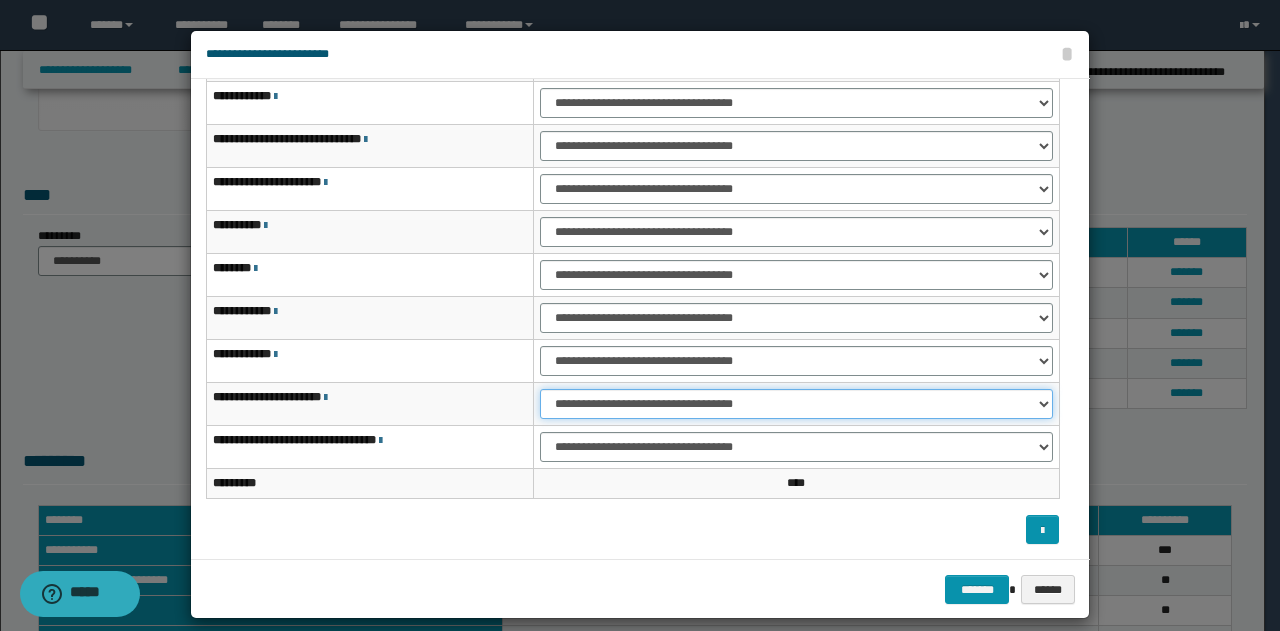 select on "***" 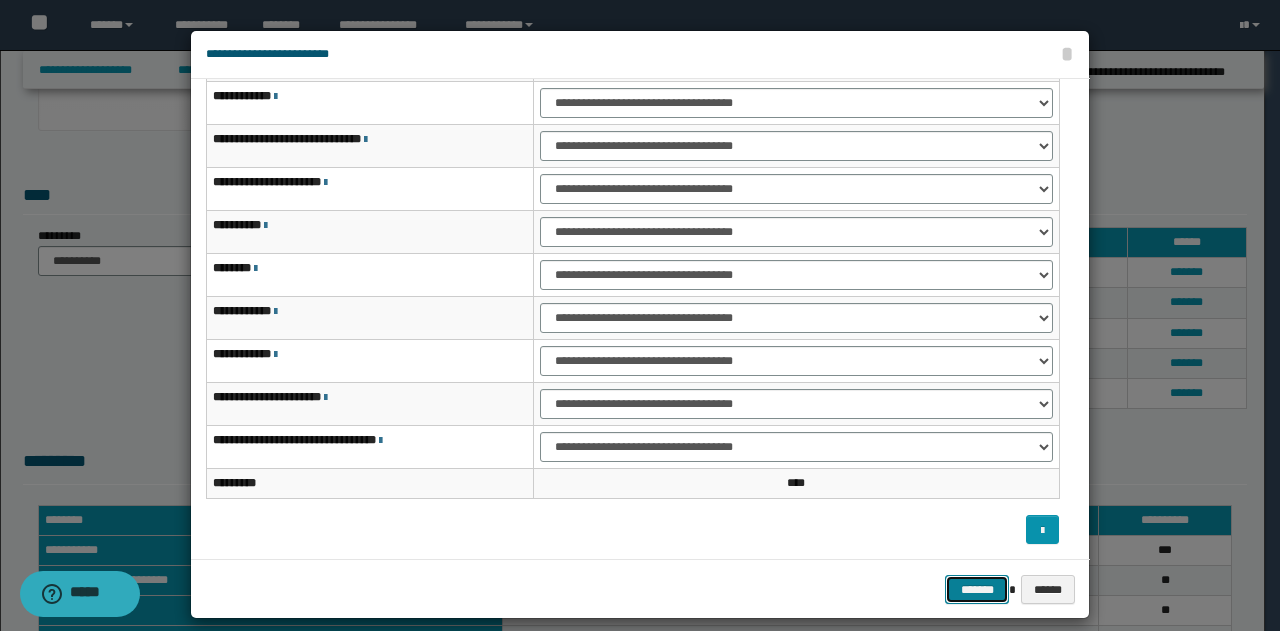 click on "*******" at bounding box center [977, 589] 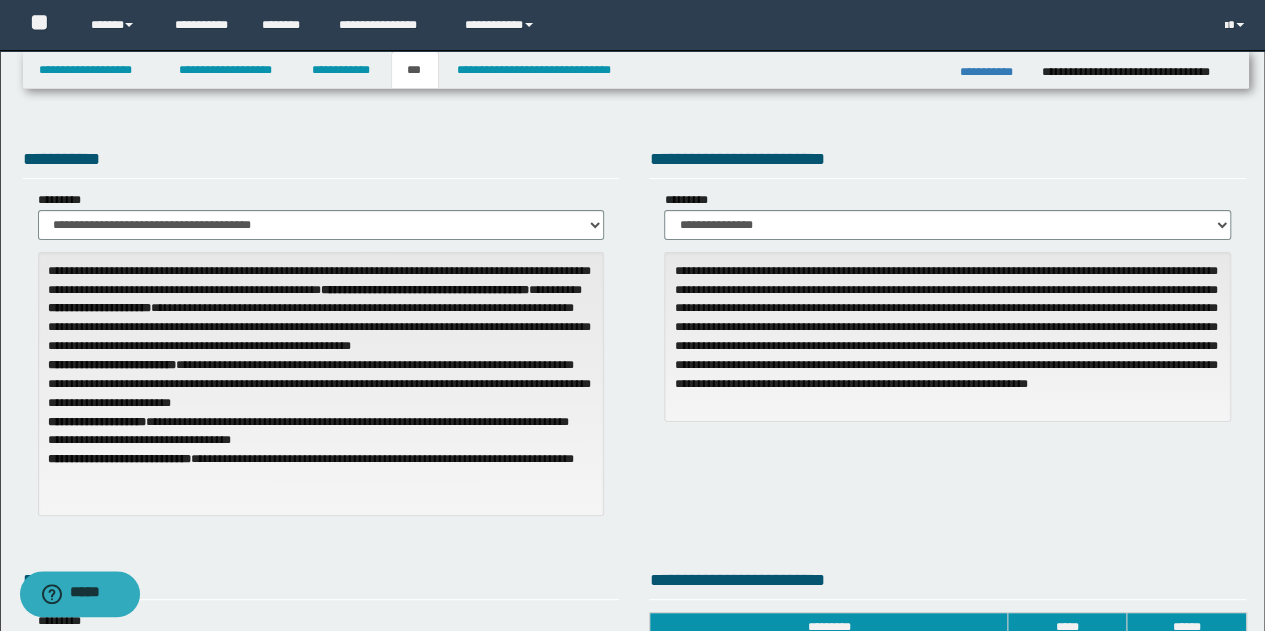 scroll, scrollTop: 0, scrollLeft: 0, axis: both 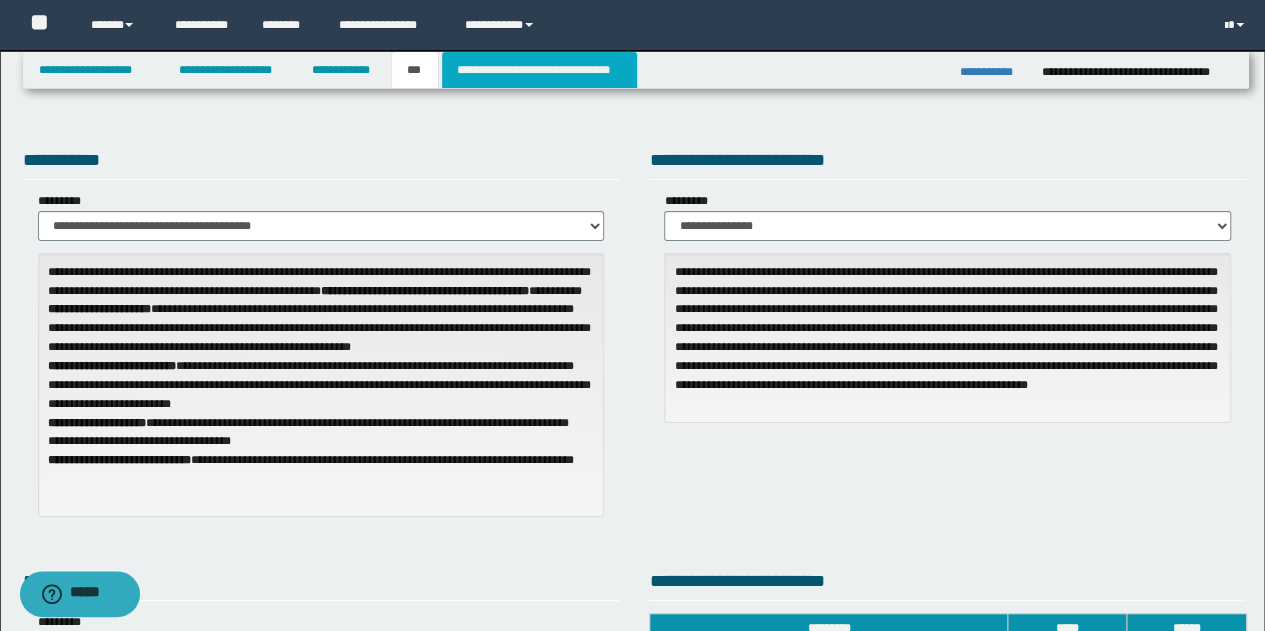 click on "**********" at bounding box center (539, 70) 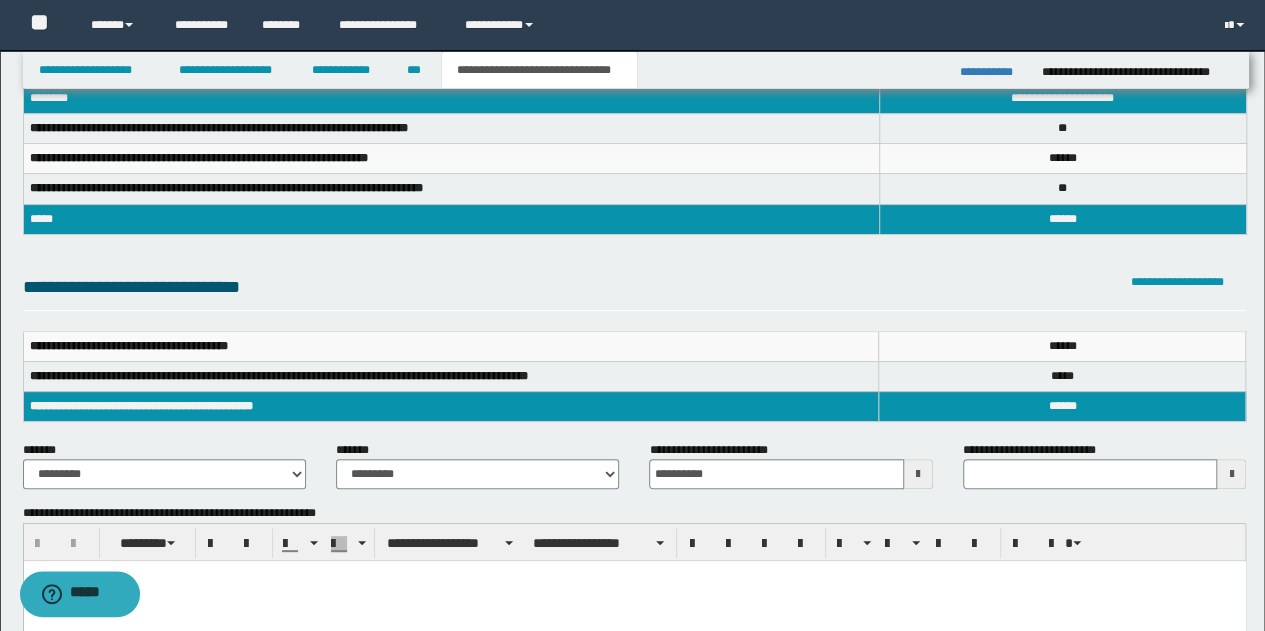 scroll, scrollTop: 0, scrollLeft: 0, axis: both 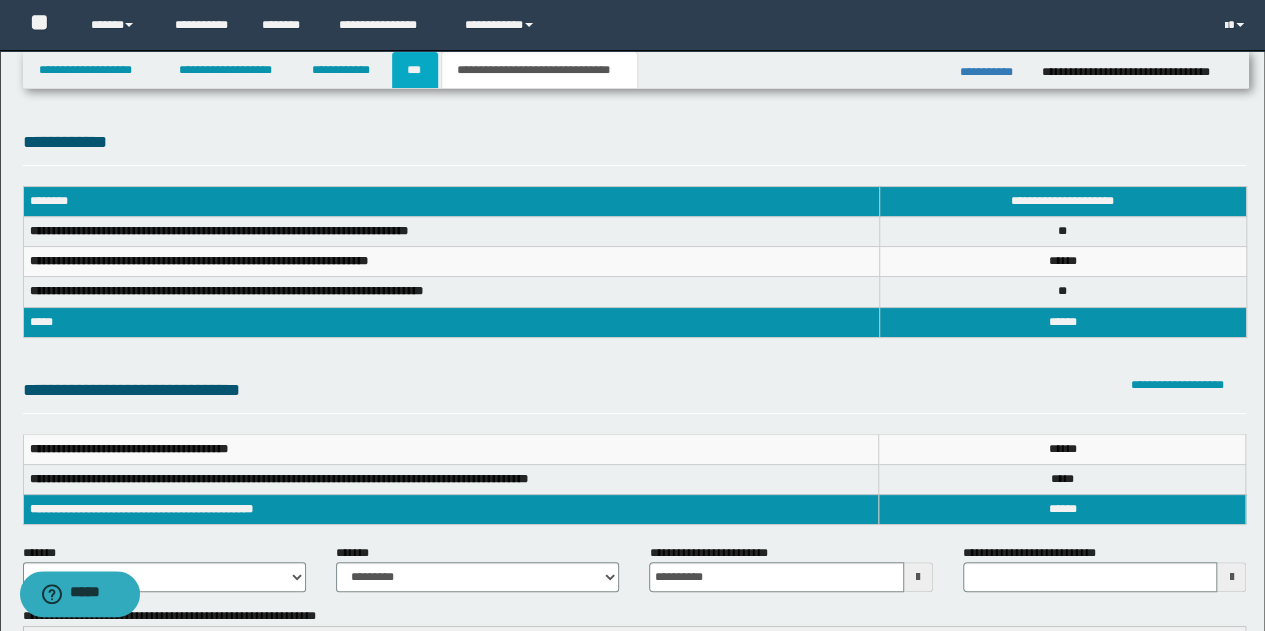 click on "***" at bounding box center (415, 70) 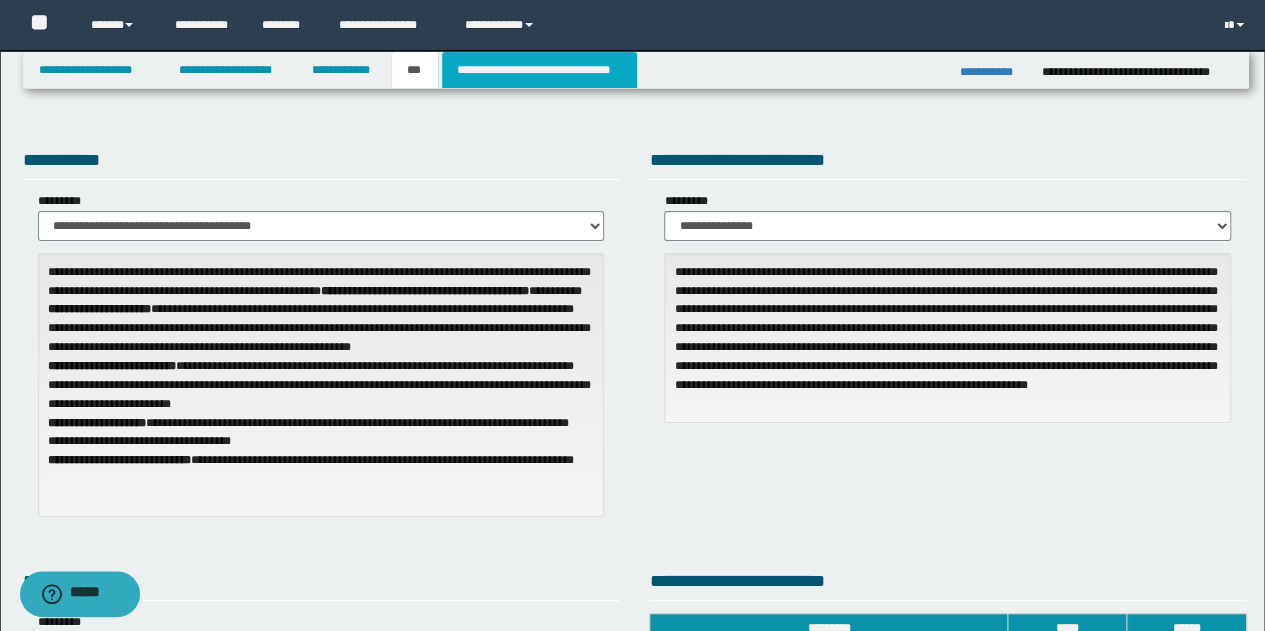 click on "**********" at bounding box center (539, 70) 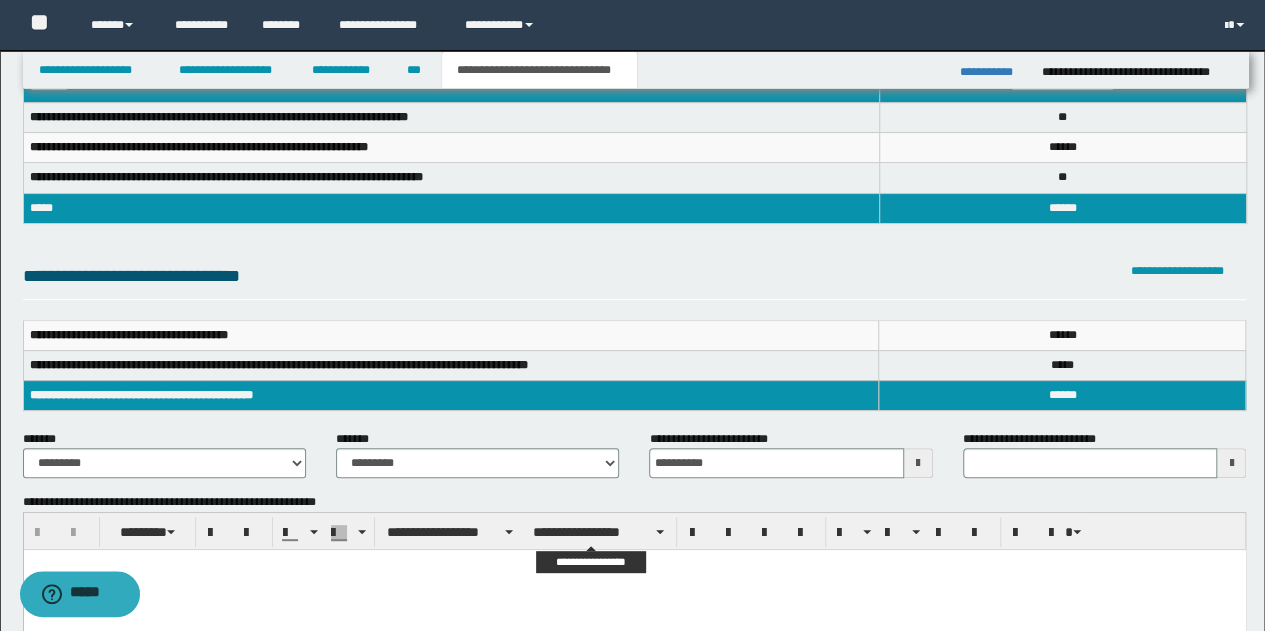 scroll, scrollTop: 100, scrollLeft: 0, axis: vertical 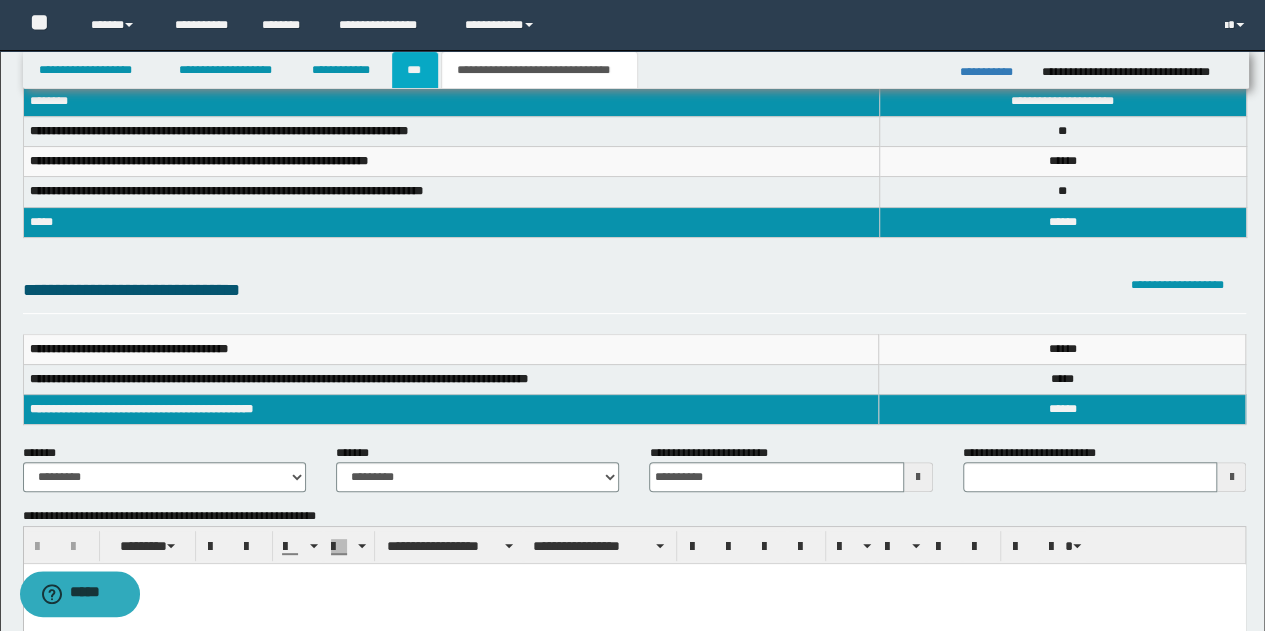 click on "***" at bounding box center (415, 70) 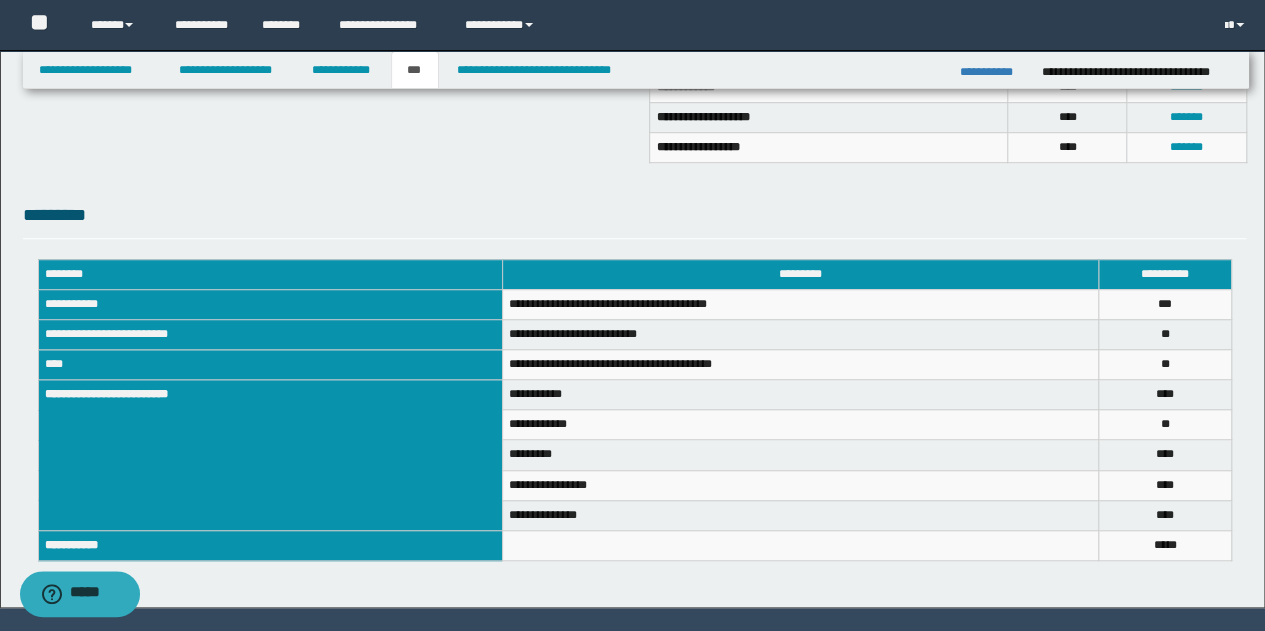 scroll, scrollTop: 686, scrollLeft: 0, axis: vertical 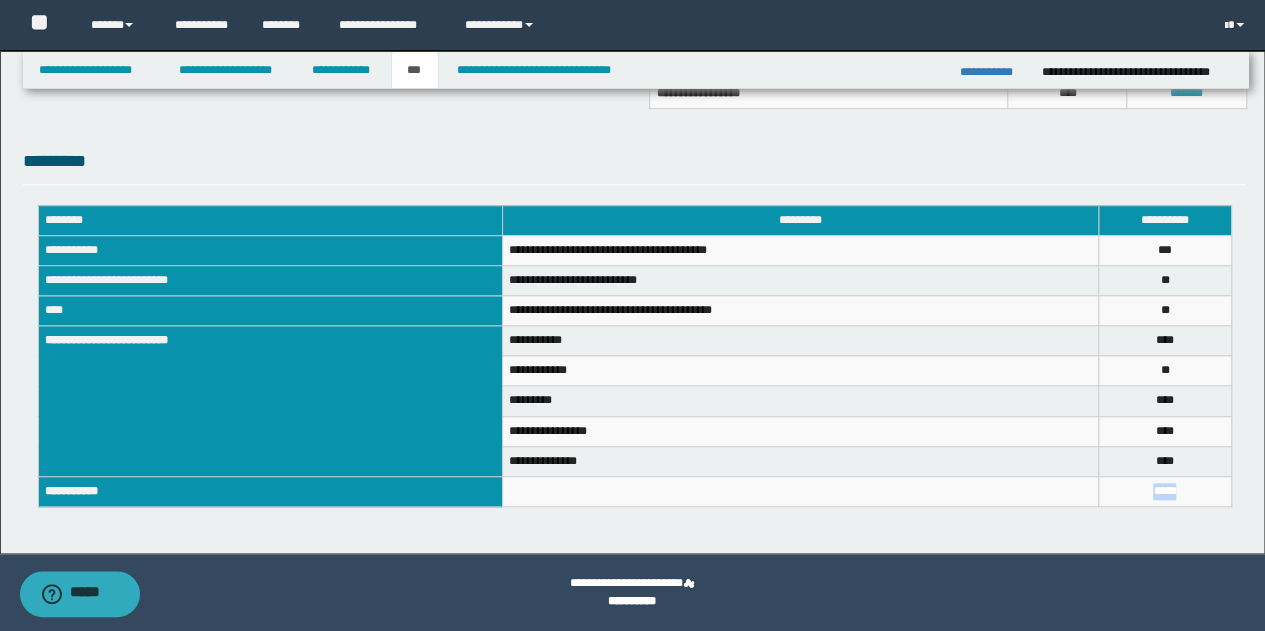 drag, startPoint x: 1201, startPoint y: 487, endPoint x: 1153, endPoint y: 494, distance: 48.507732 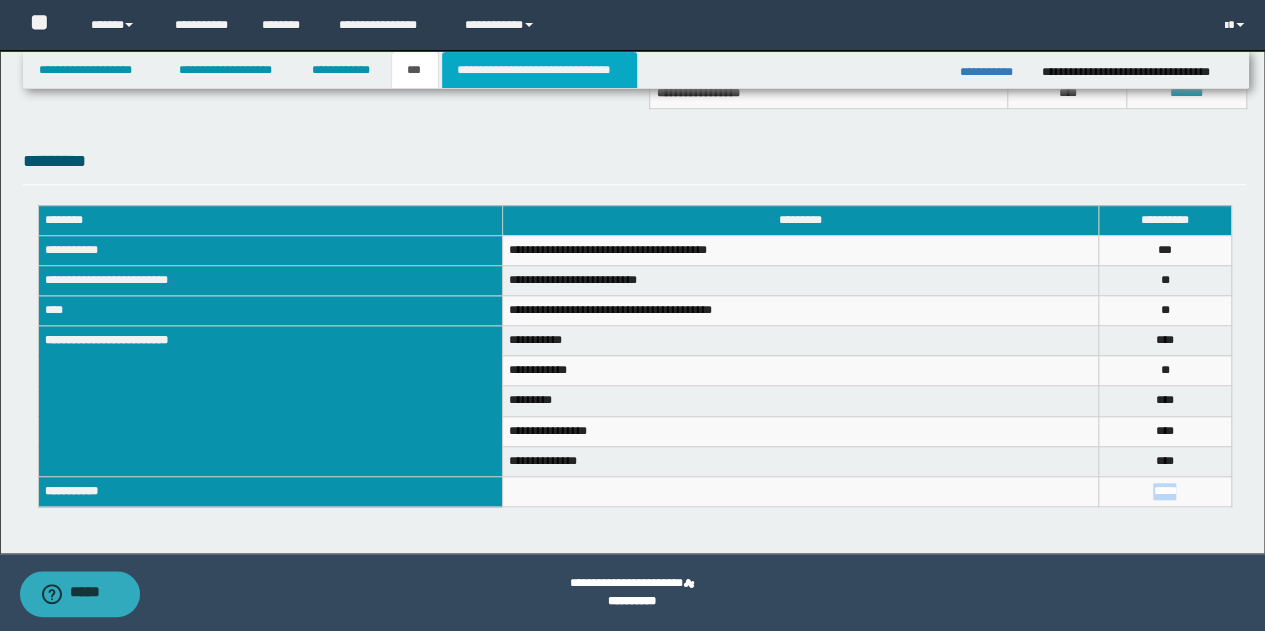 click on "**********" at bounding box center (539, 70) 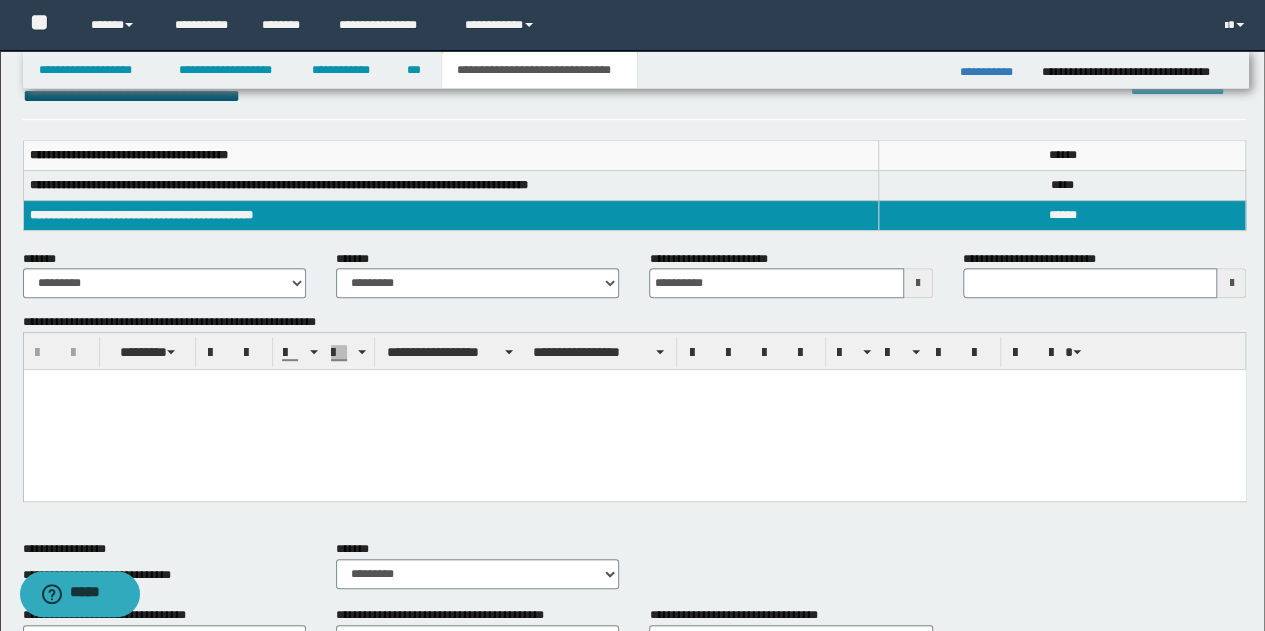 scroll, scrollTop: 186, scrollLeft: 0, axis: vertical 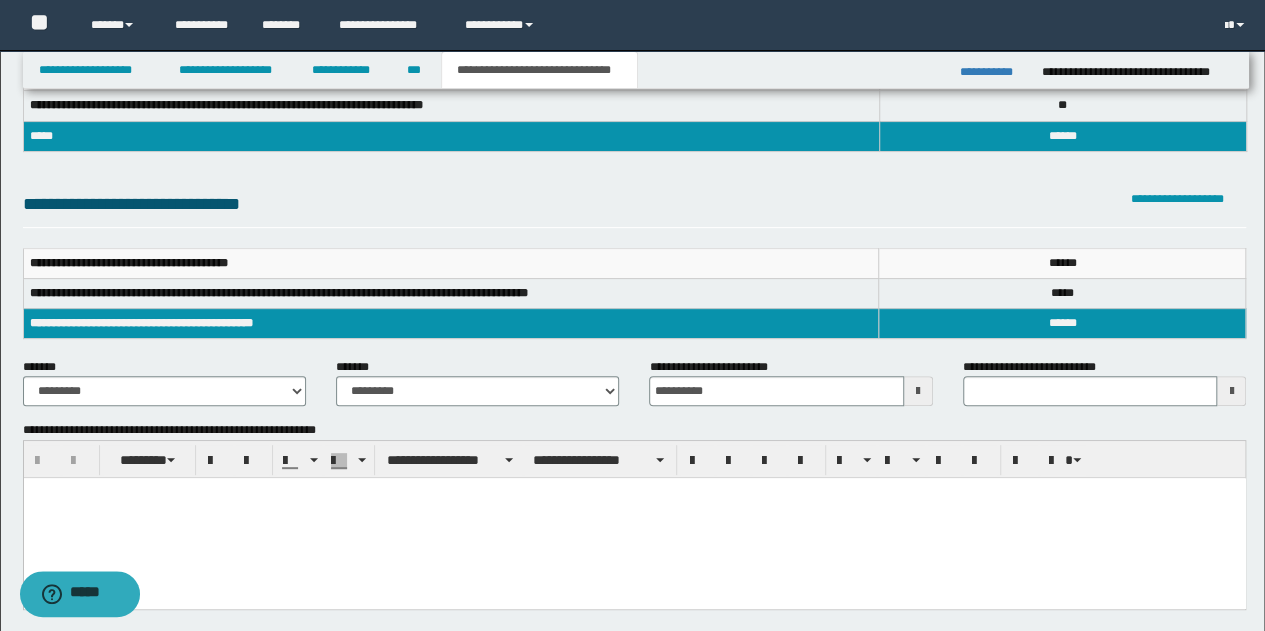 type 